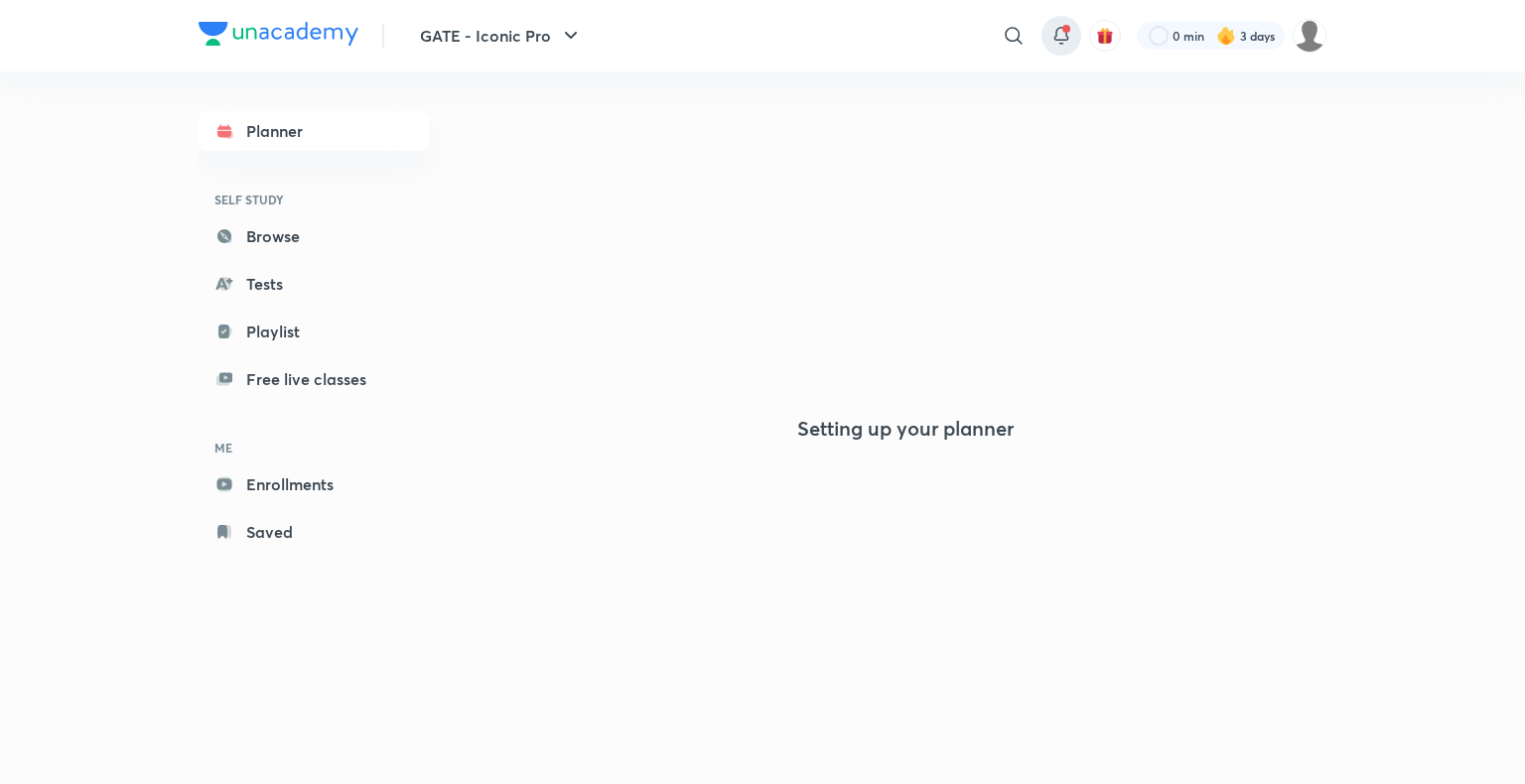 scroll, scrollTop: 0, scrollLeft: 0, axis: both 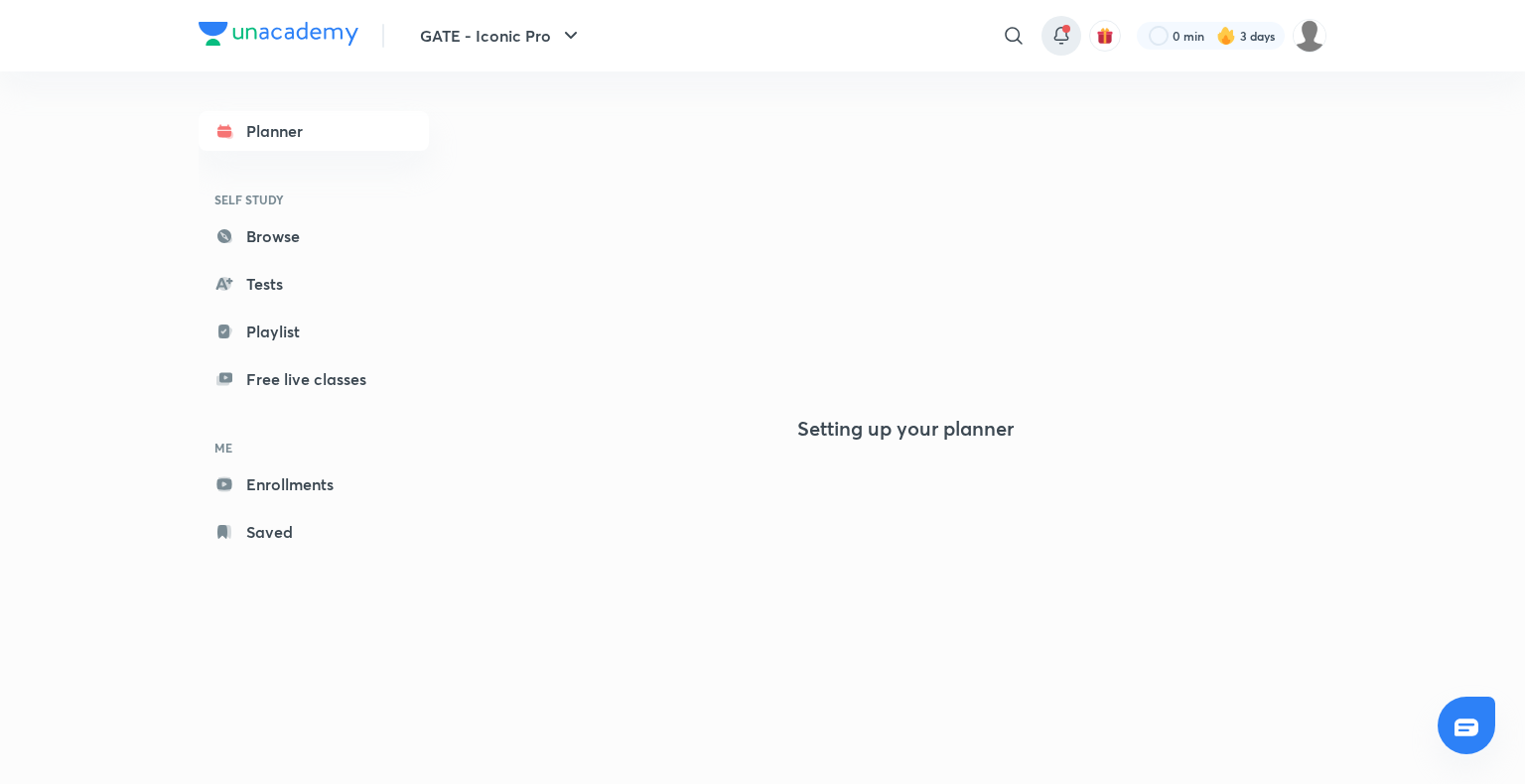 drag, startPoint x: 0, startPoint y: 0, endPoint x: 1064, endPoint y: 26, distance: 1064.3176 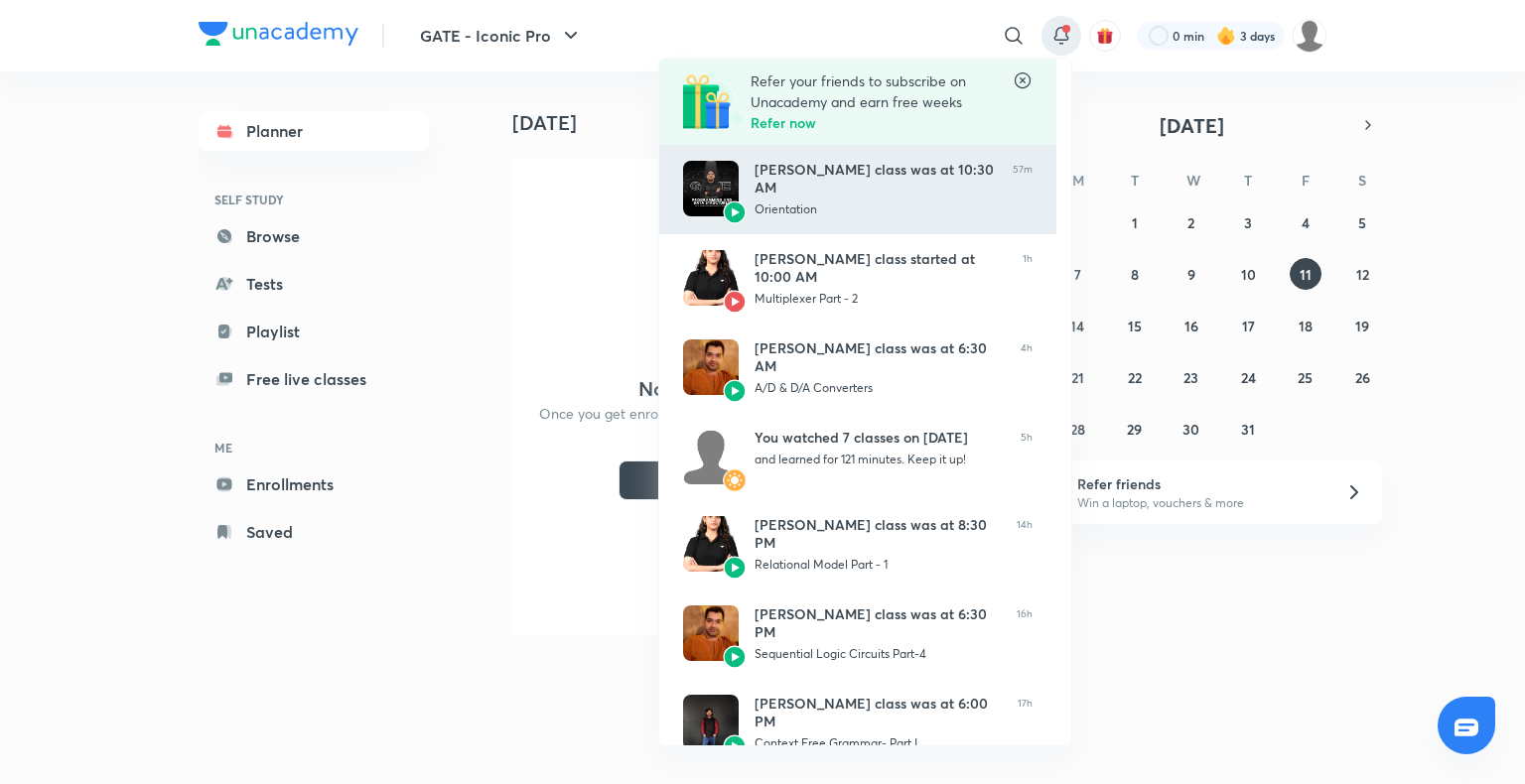 click on "Pankaj Sharma’s class was at 10:30 AM" at bounding box center [876, 179] 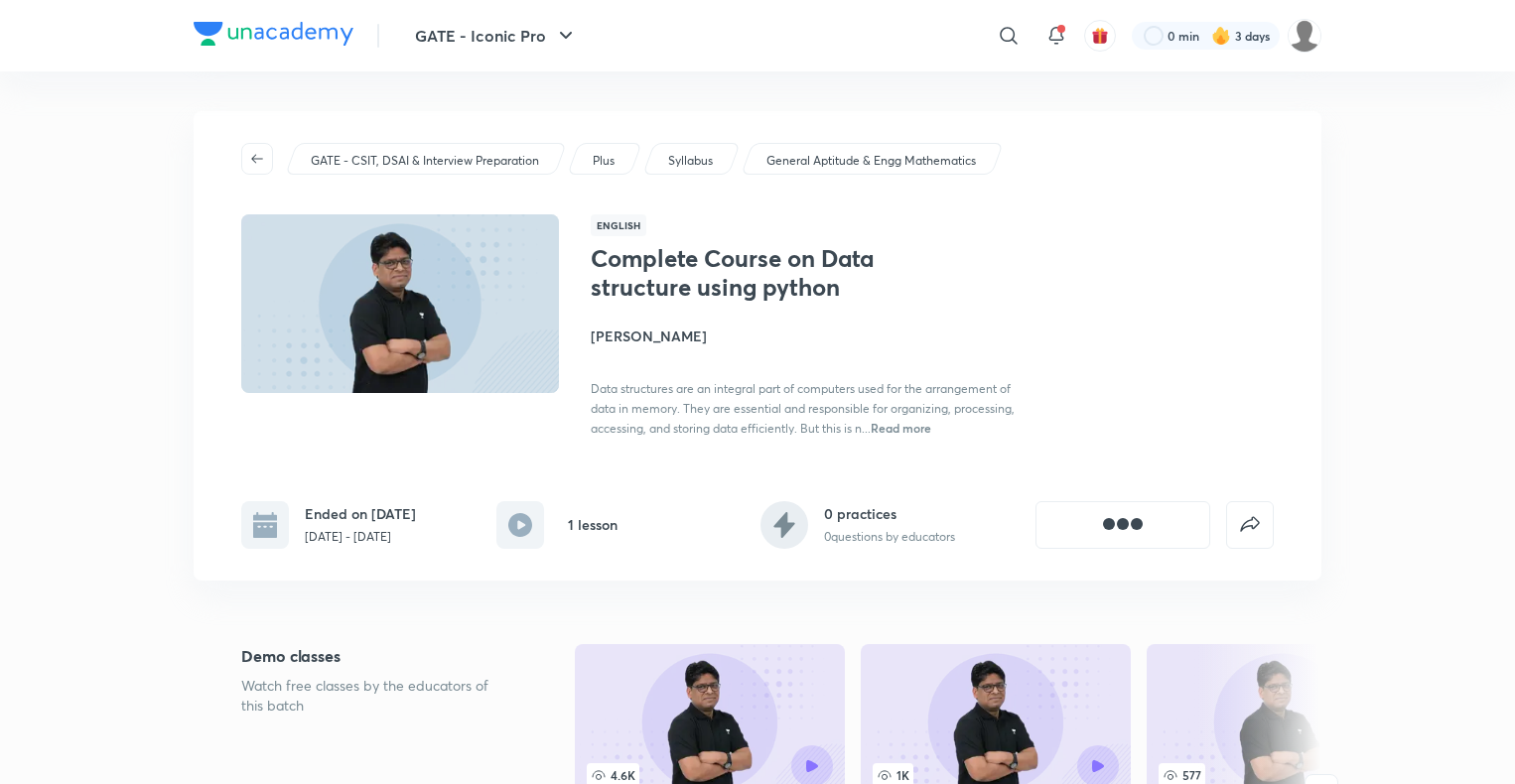 scroll, scrollTop: 0, scrollLeft: 0, axis: both 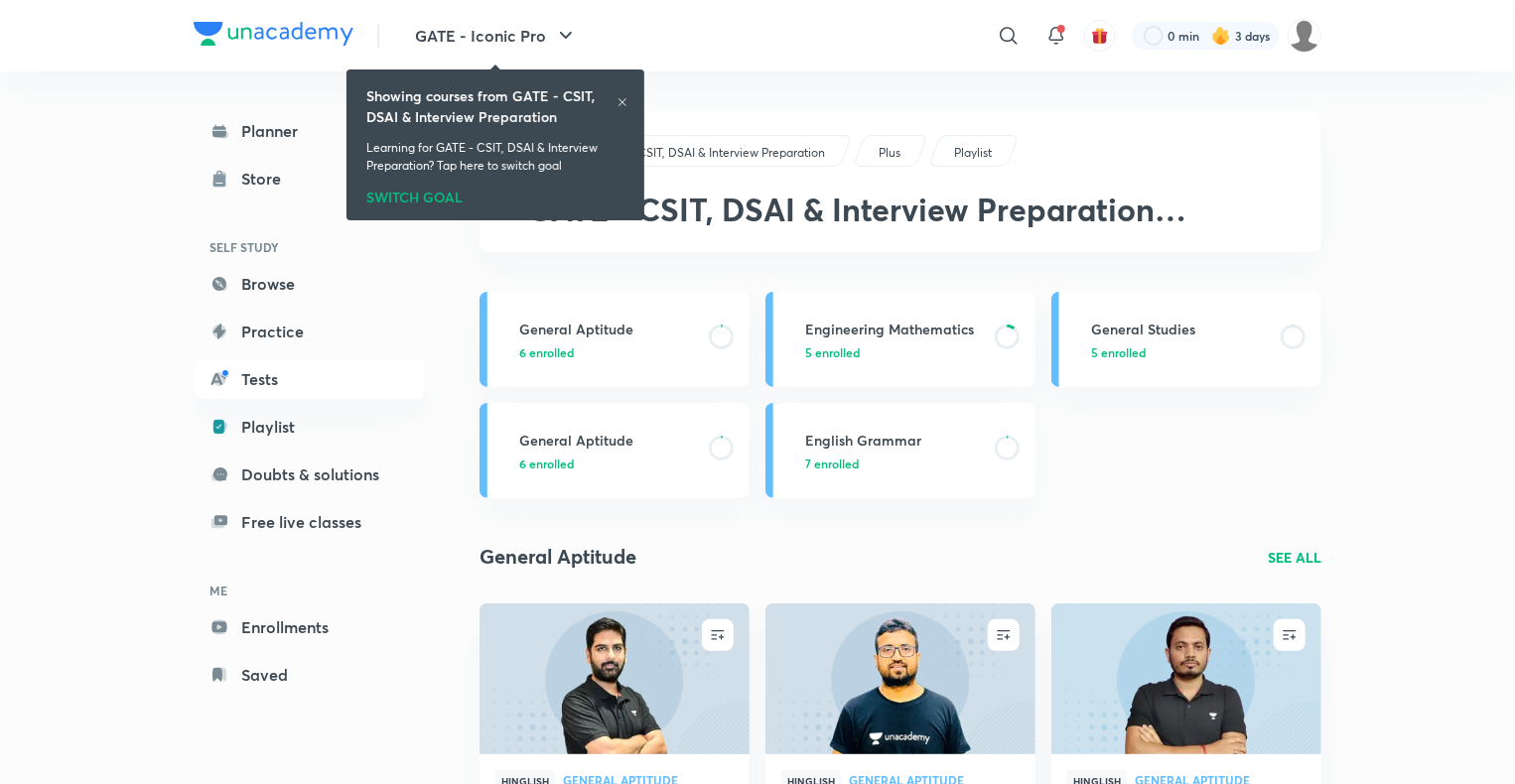 click on "Planner Store SELF STUDY Browse Practice Tests Playlist Doubts & solutions Free live classes ME Enrollments Saved" at bounding box center [309, 403] 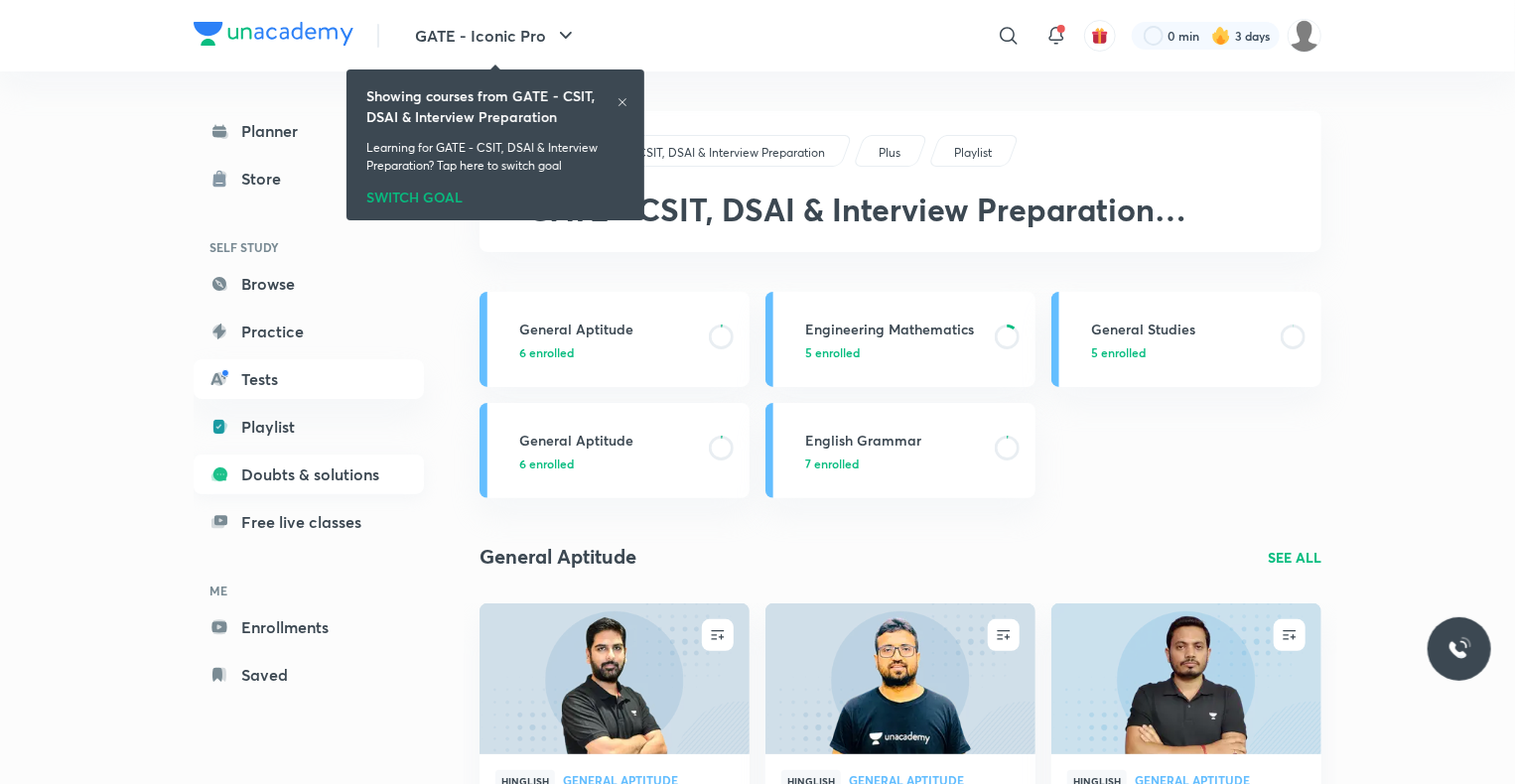 click on "Doubts & solutions" at bounding box center (309, 474) 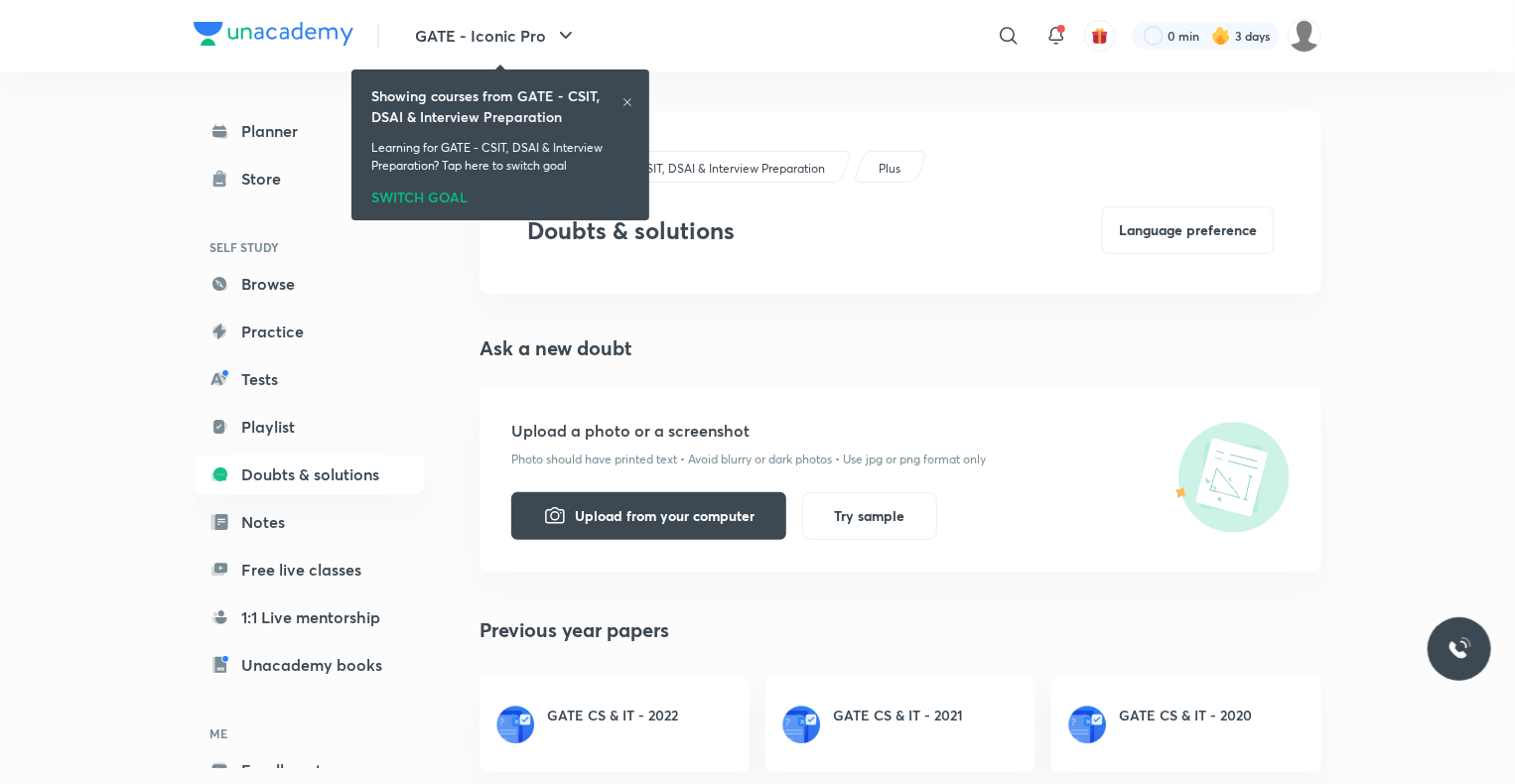 click on "Showing courses from GATE - CSIT, DSAI & Interview Preparation" at bounding box center [496, 106] 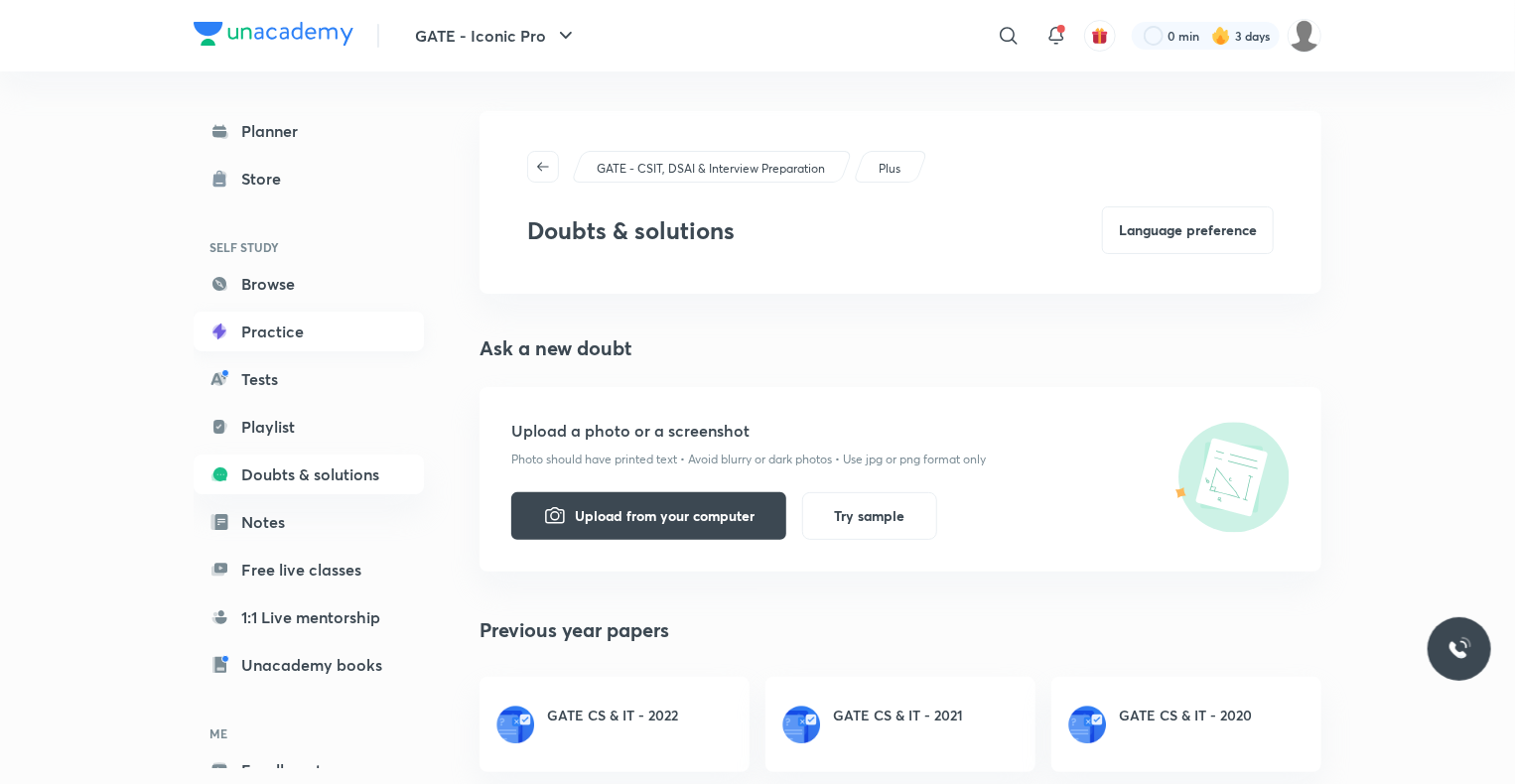 click on "Practice" at bounding box center [309, 331] 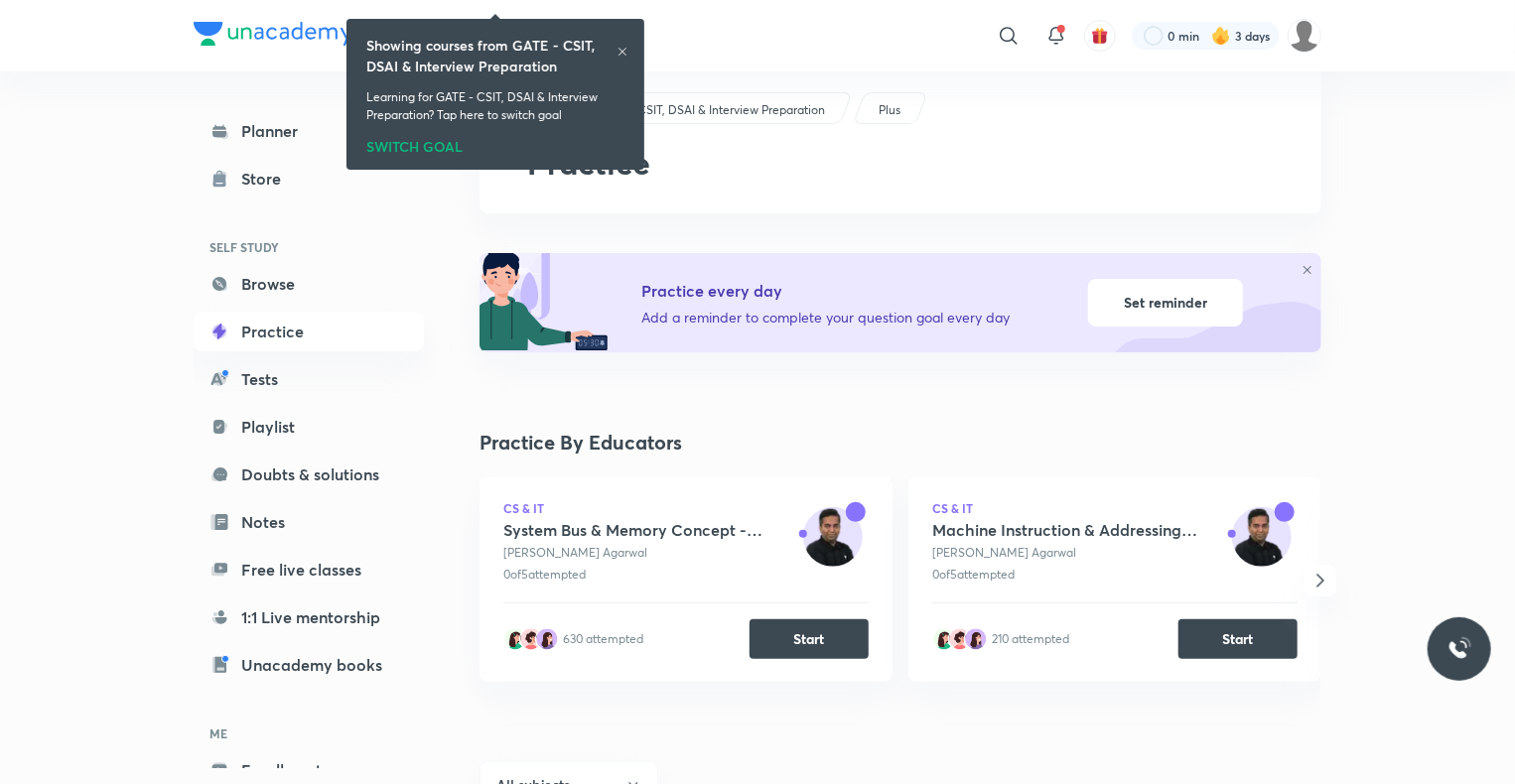 scroll, scrollTop: 0, scrollLeft: 0, axis: both 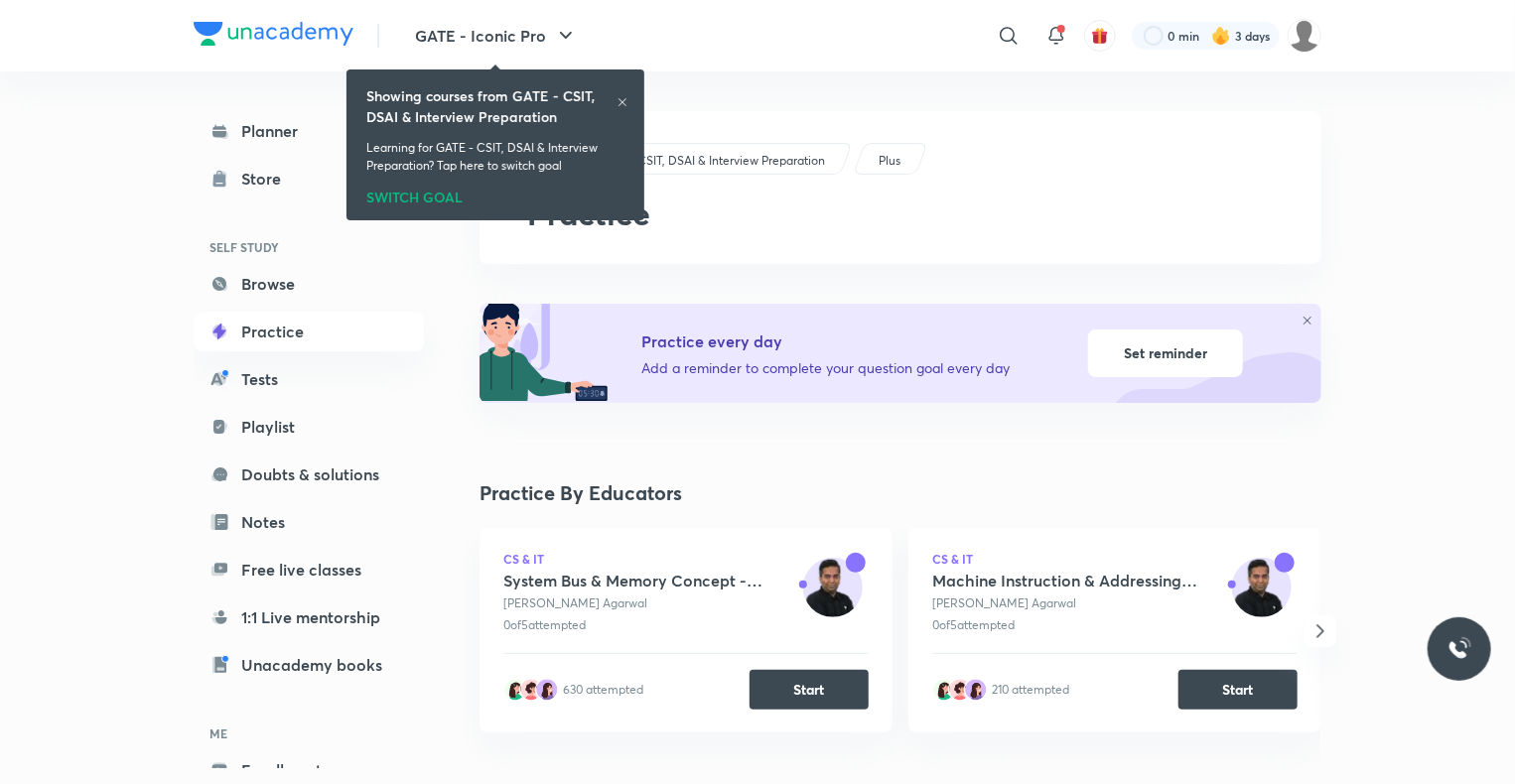 click 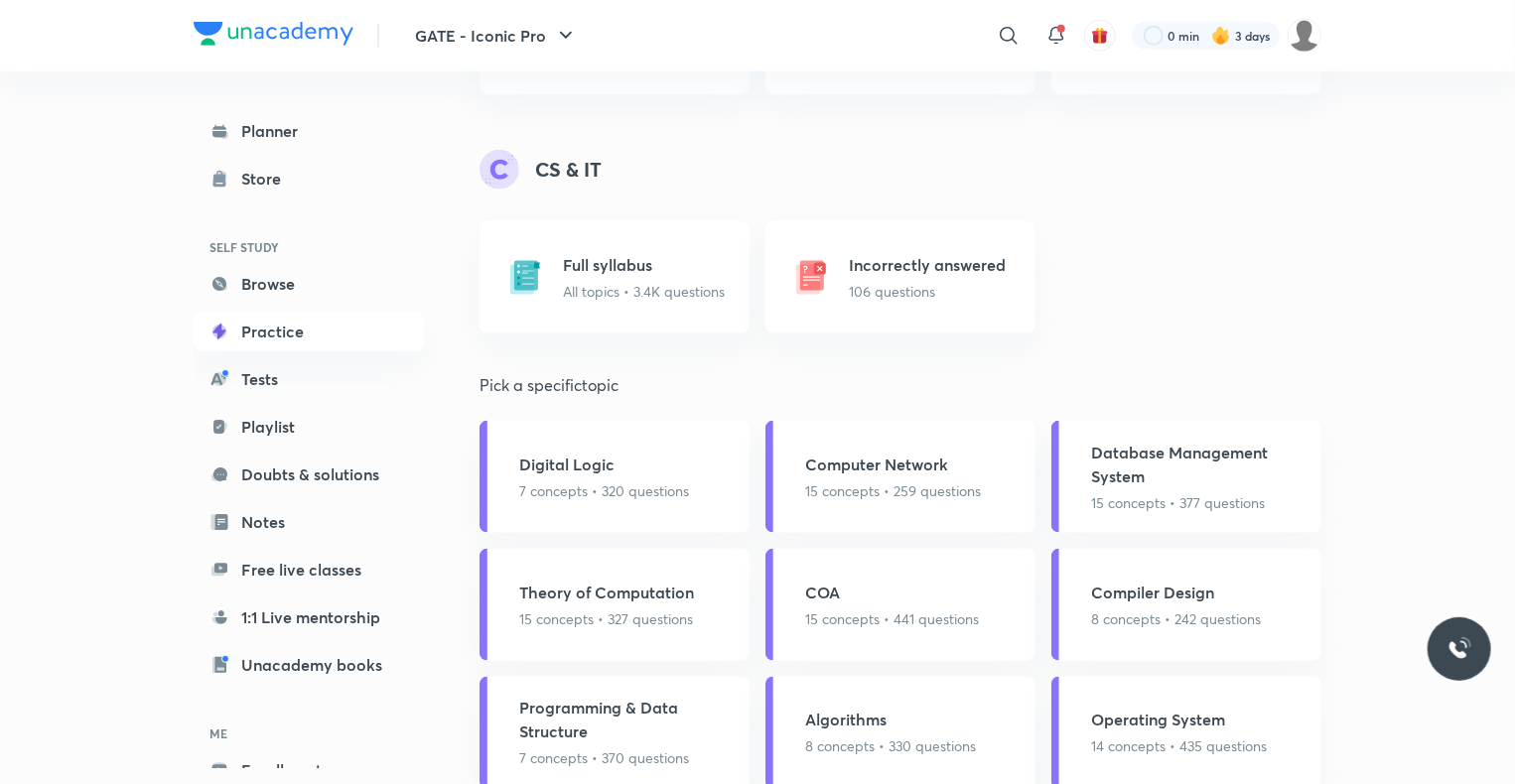 scroll, scrollTop: 1239, scrollLeft: 0, axis: vertical 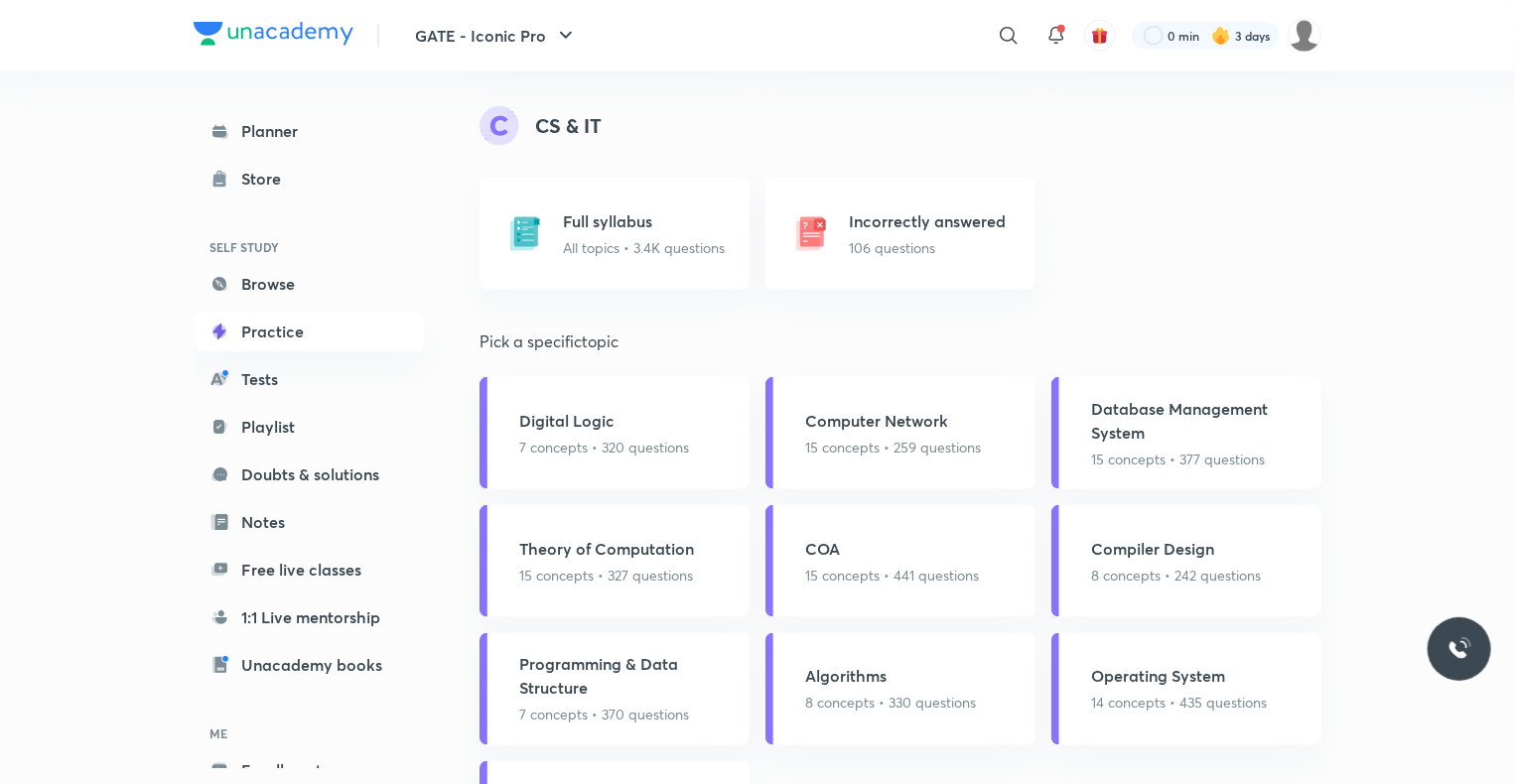 click on "Pick a specific  topic" at bounding box center [900, 341] 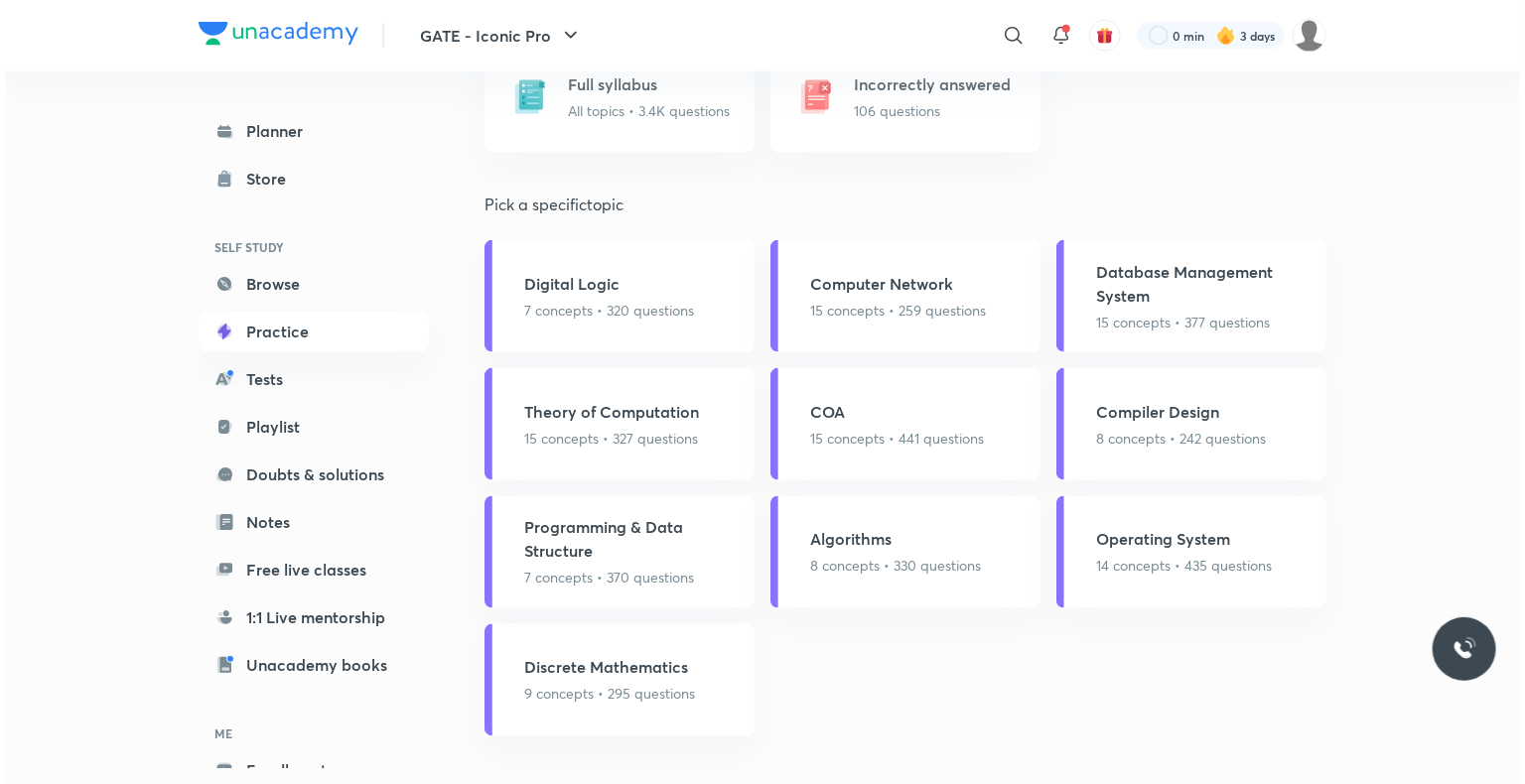 scroll, scrollTop: 1373, scrollLeft: 0, axis: vertical 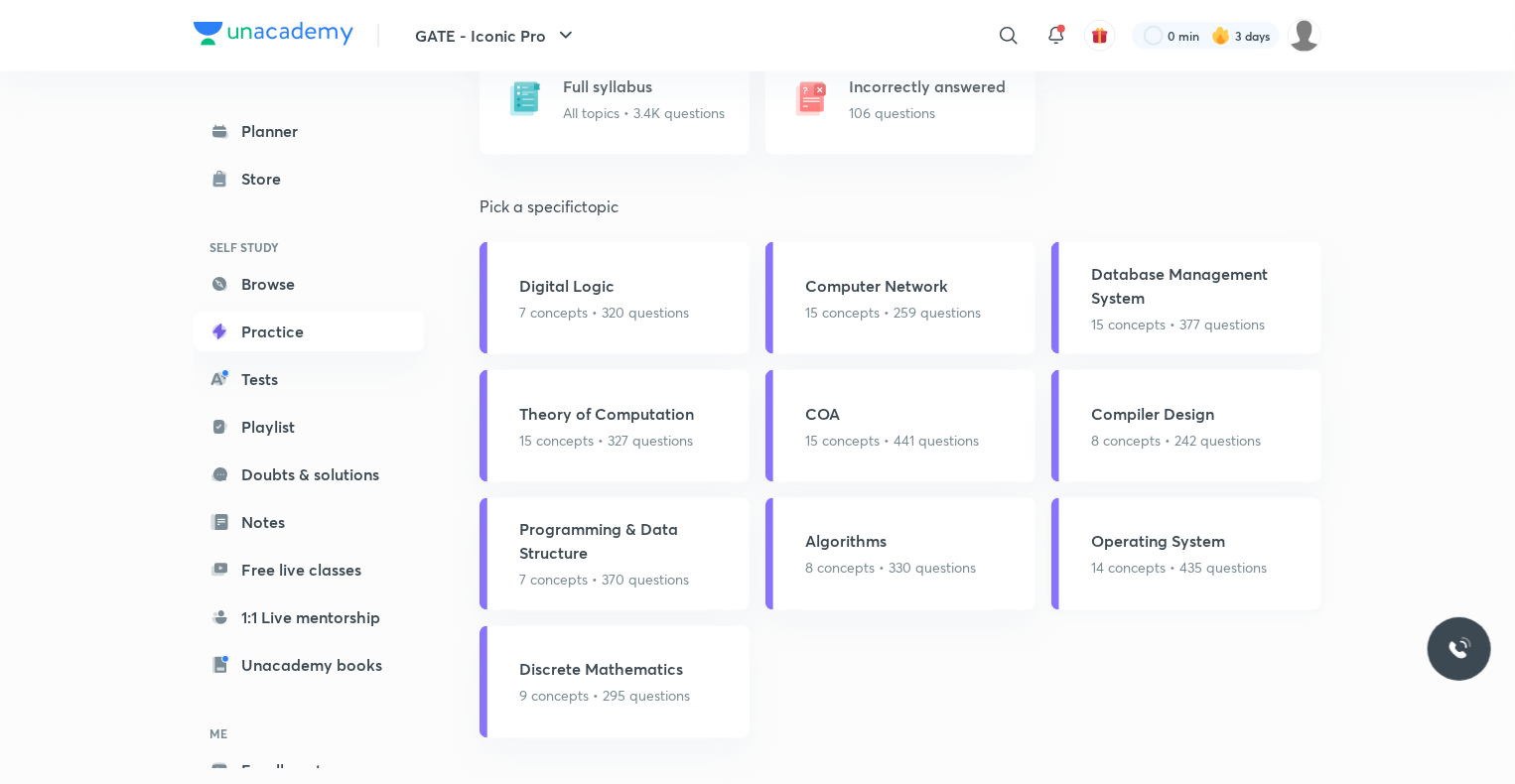 click on "Operating System 14 concepts • 435 questions" at bounding box center (1186, 554) 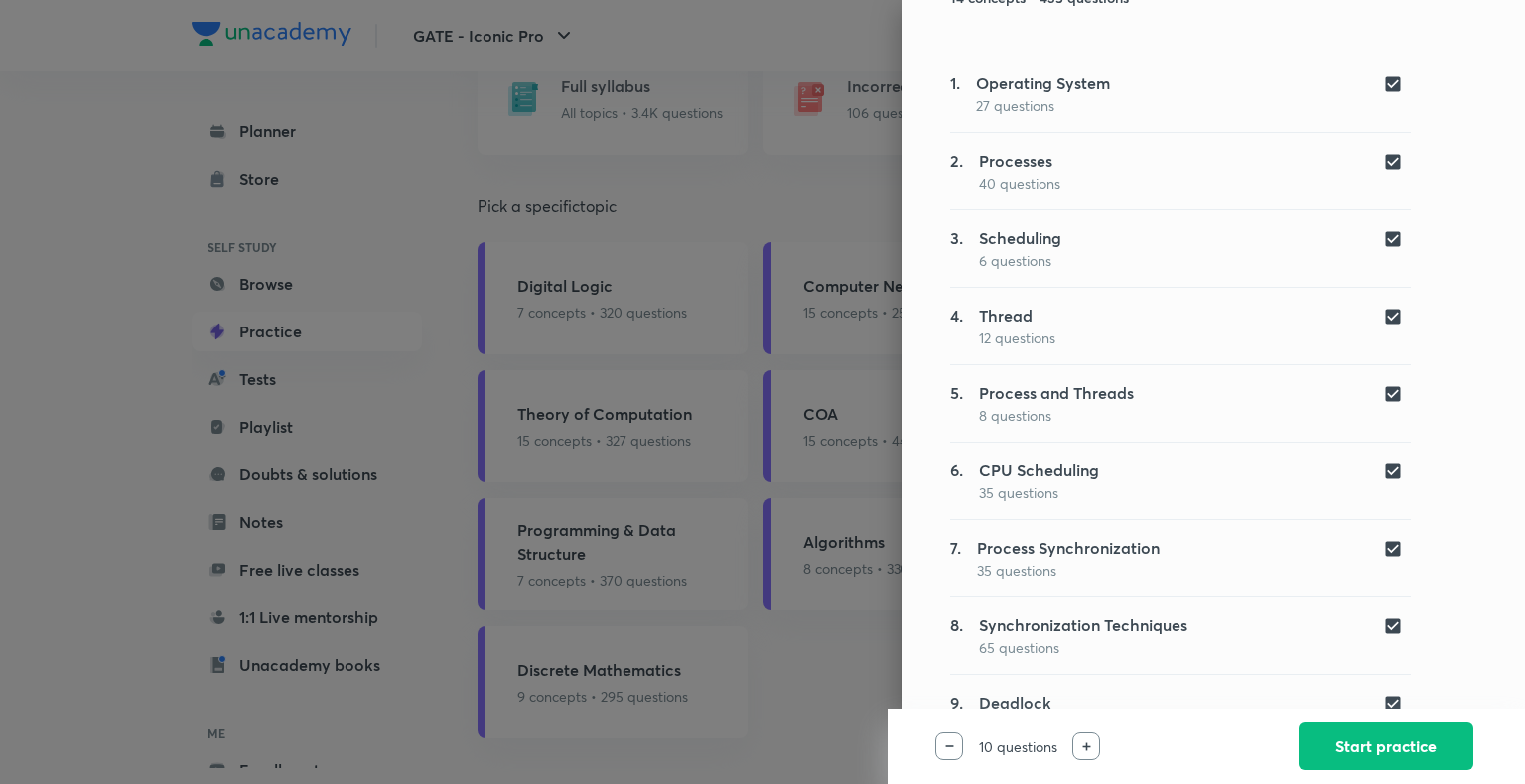 scroll, scrollTop: 639, scrollLeft: 0, axis: vertical 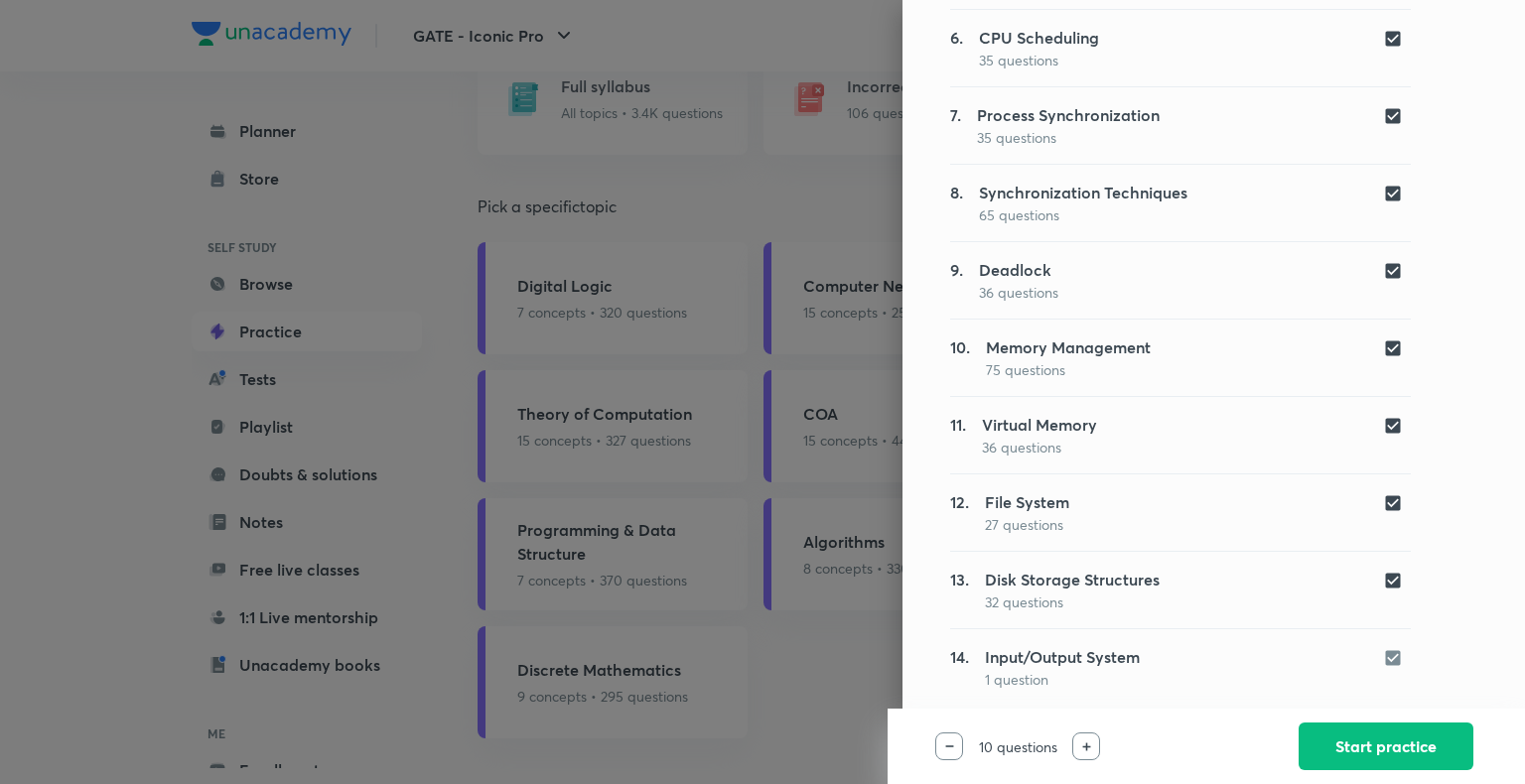 click at bounding box center [1397, 656] 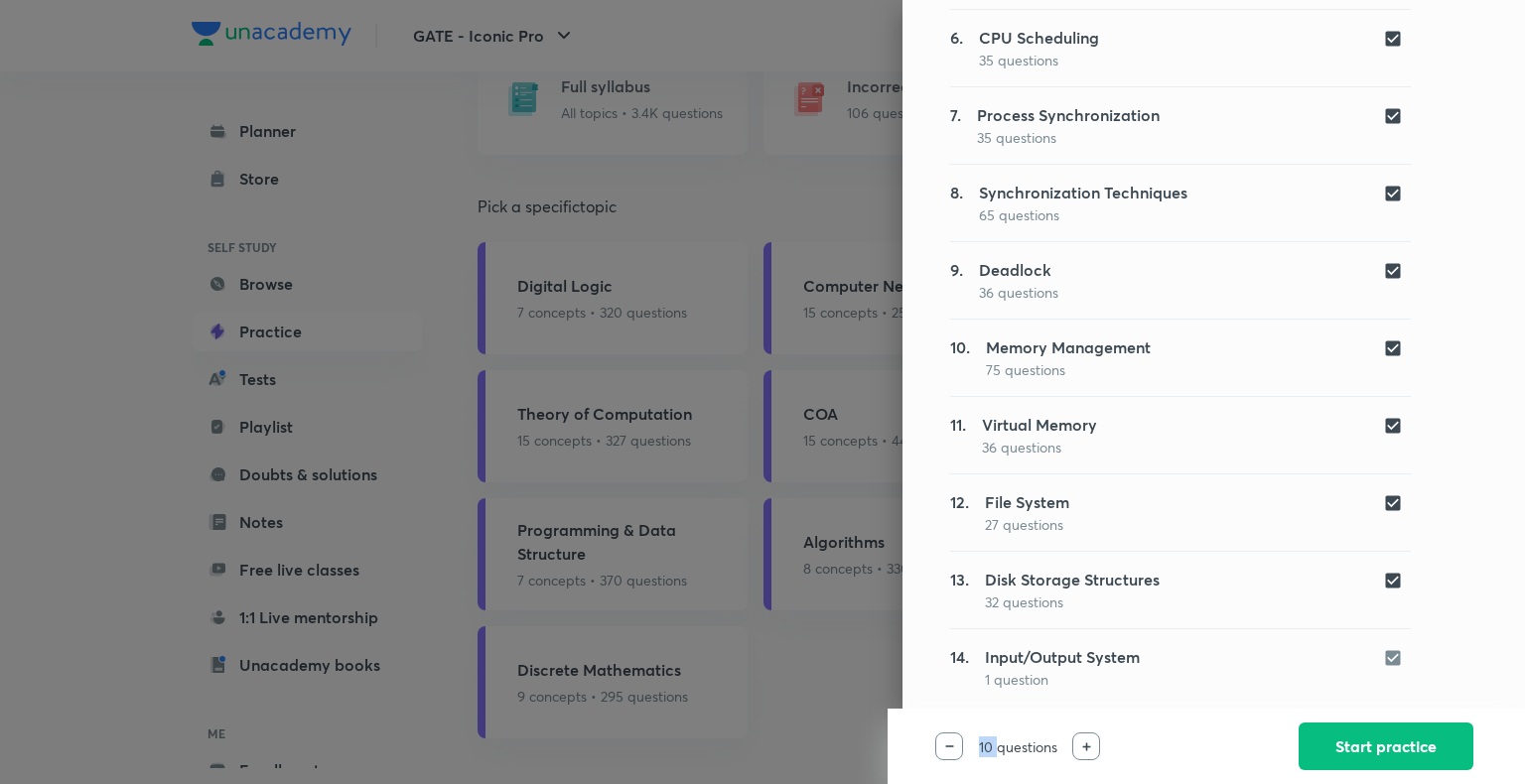 click at bounding box center [1397, 656] 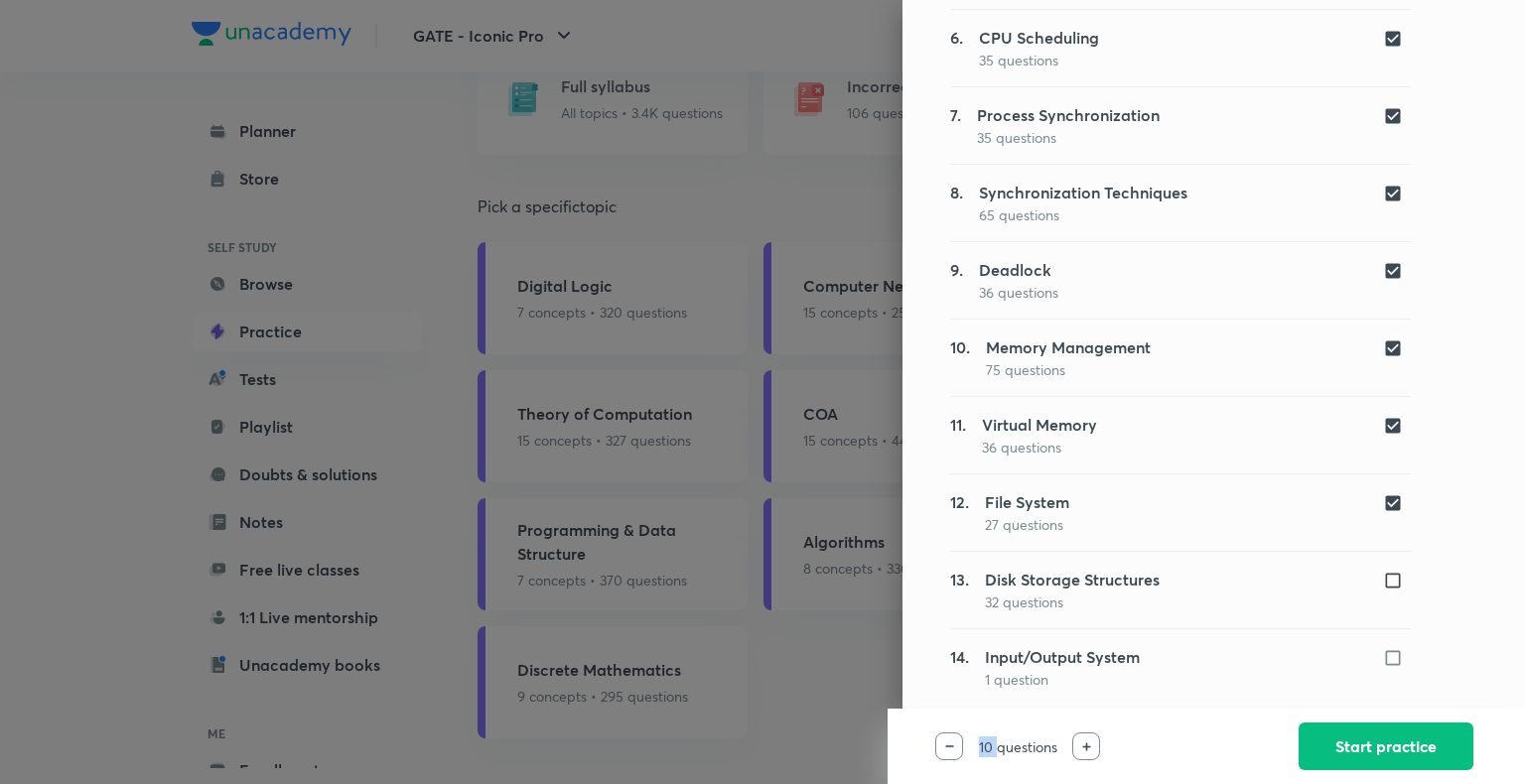 click at bounding box center [1397, 503] 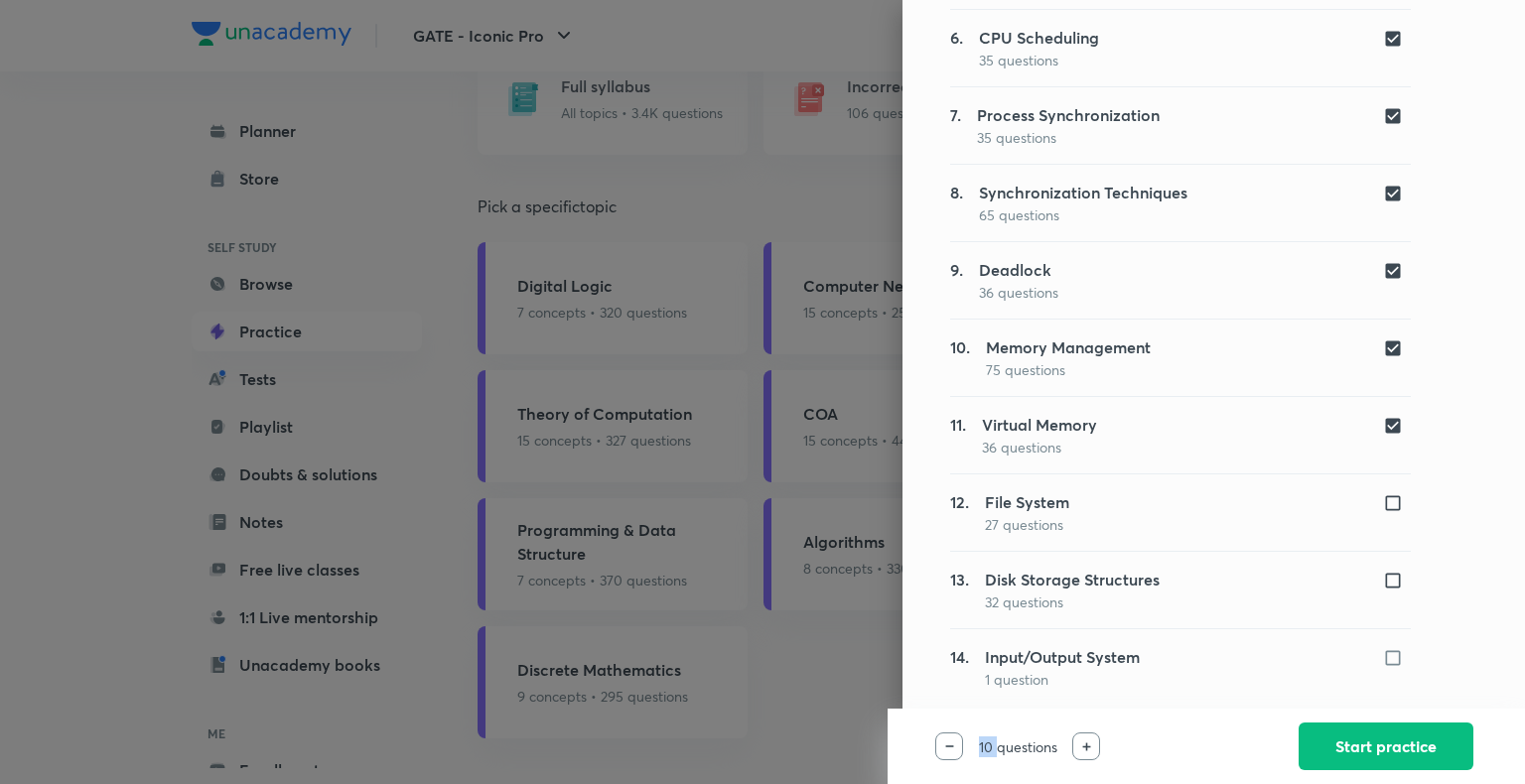 click at bounding box center [1397, 426] 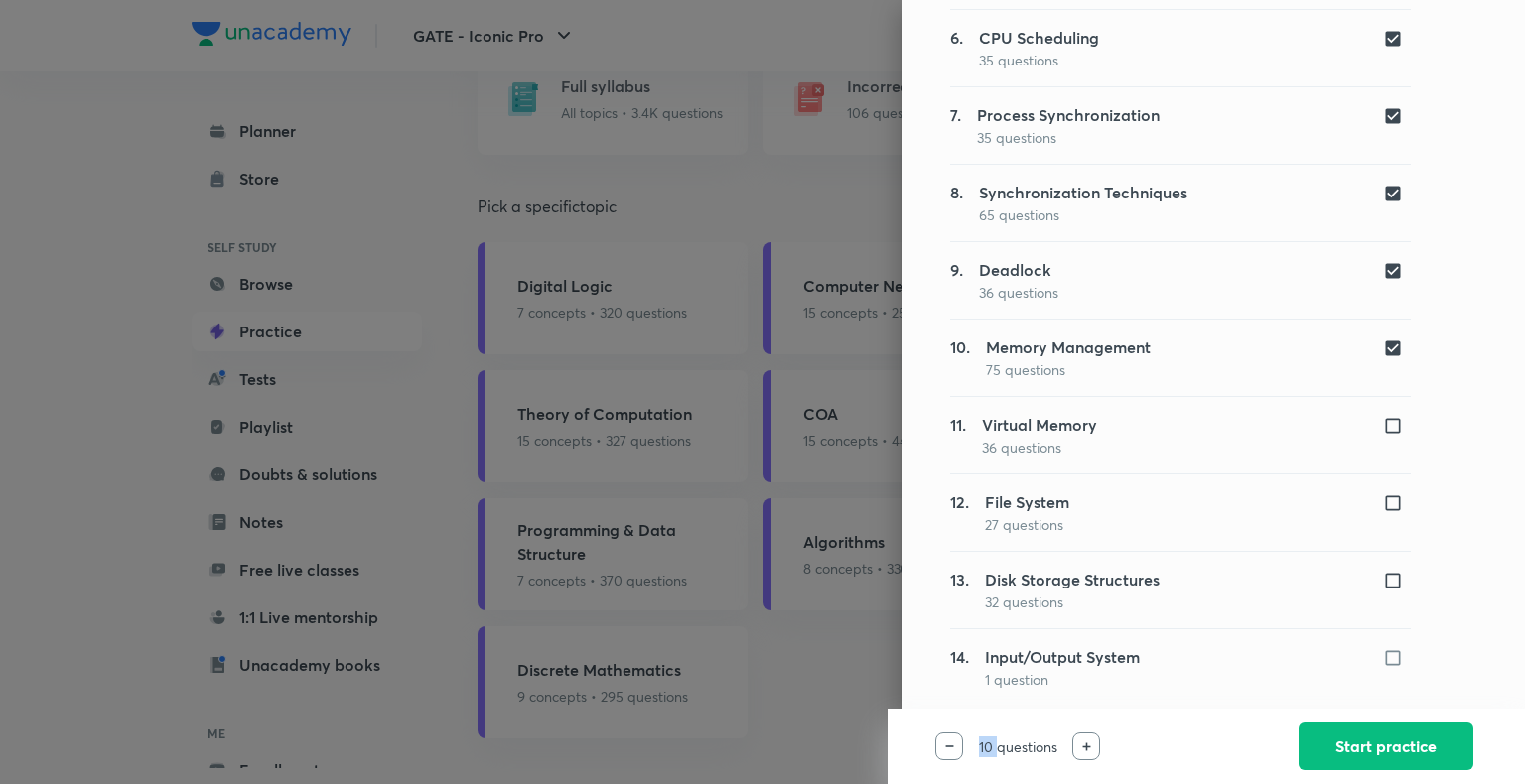 click at bounding box center (1397, 348) 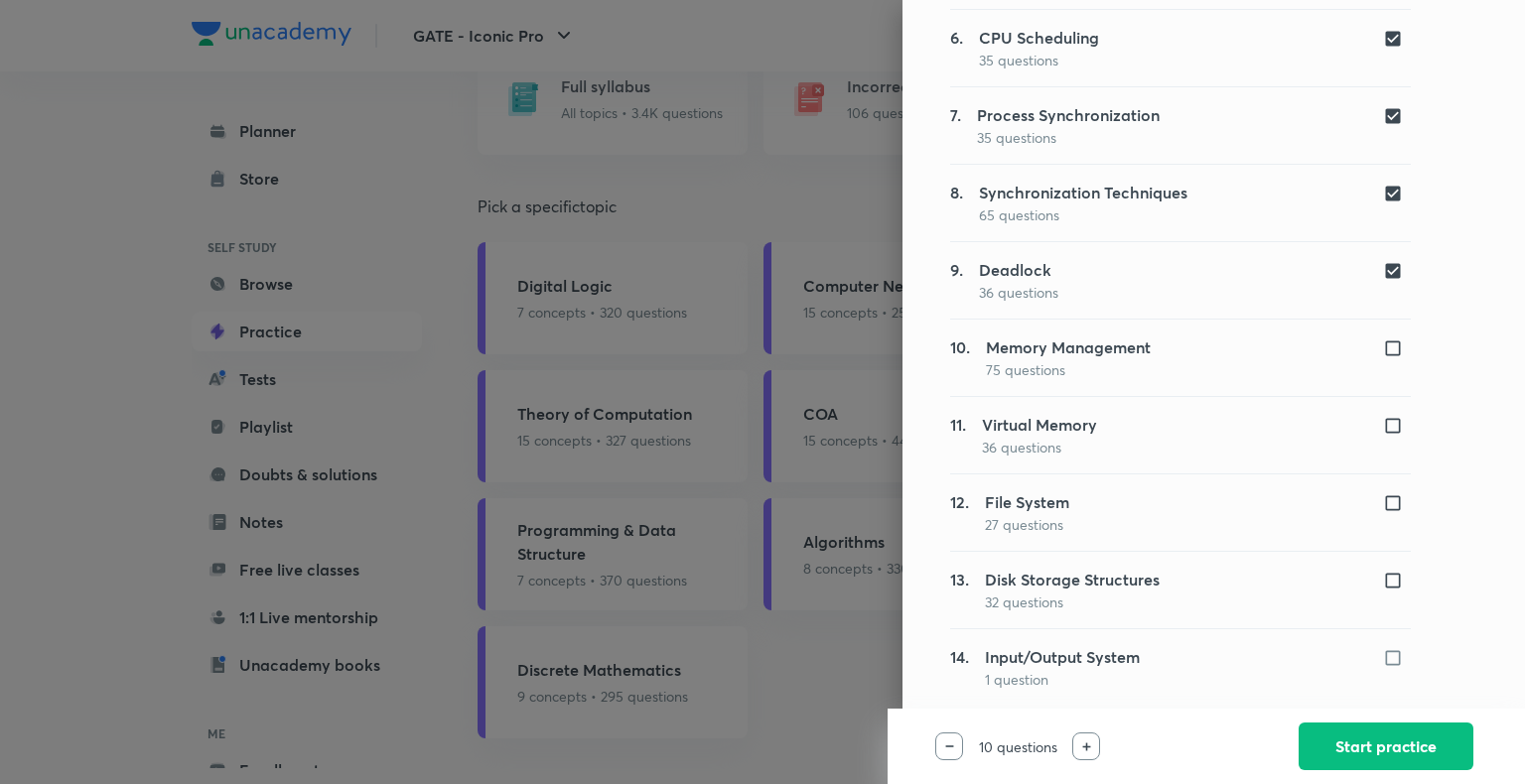 click on "1. Operating System 27 questions 2. Processes 40 questions 3. Scheduling 6 questions 4. Thread 12 questions 5. Process and Threads 8 questions 6. CPU Scheduling 35 questions 7. Process Synchronization 35 questions 8. Synchronization Techniques 65 questions 9. Deadlock 36 questions 10. Memory Management 75 questions 11. Virtual Memory 36 questions 12. File System 27 questions 13. Disk Storage Structures 32 questions 14. Input/Output System 1 question" at bounding box center (1180, 203) 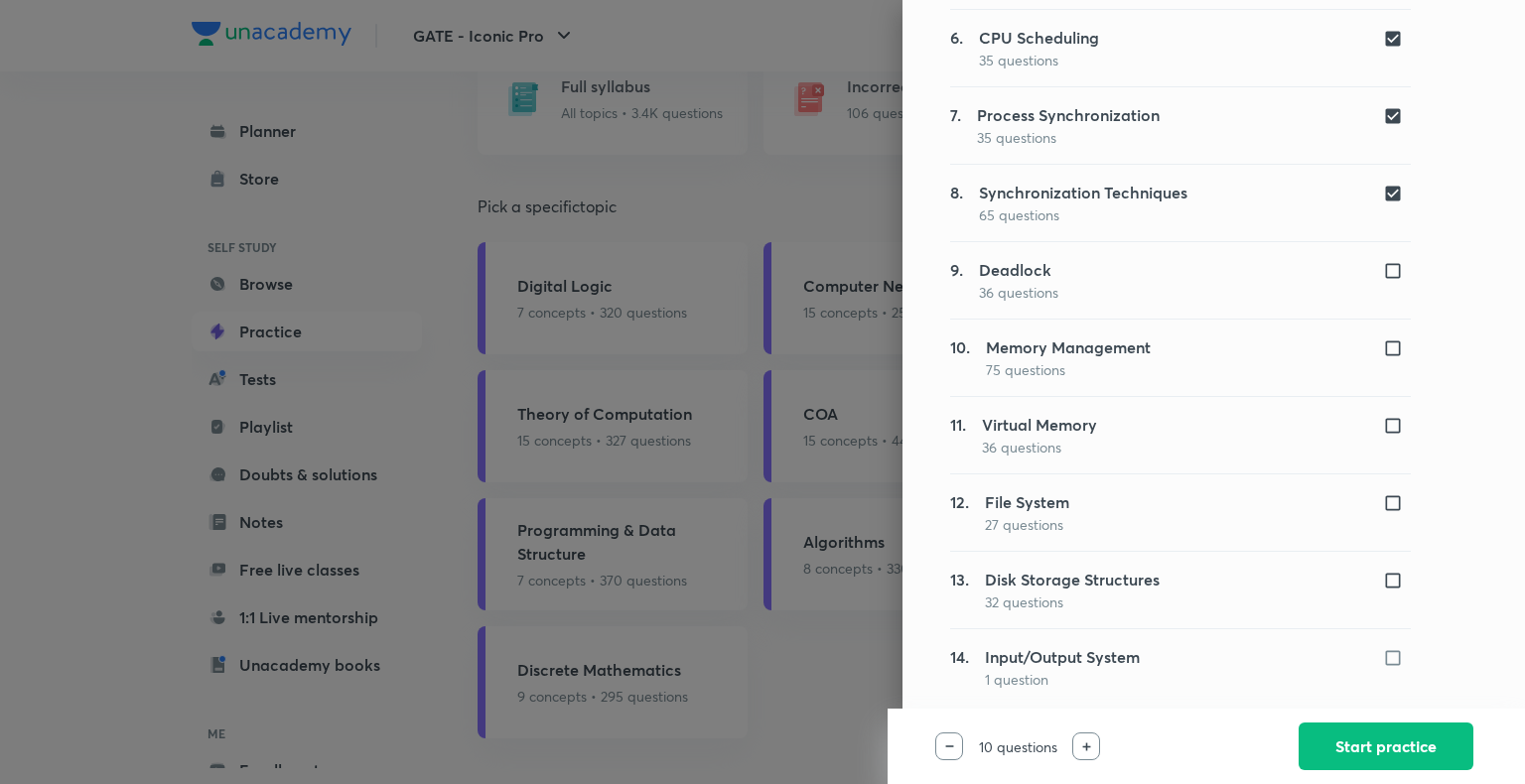 click at bounding box center (1397, 194) 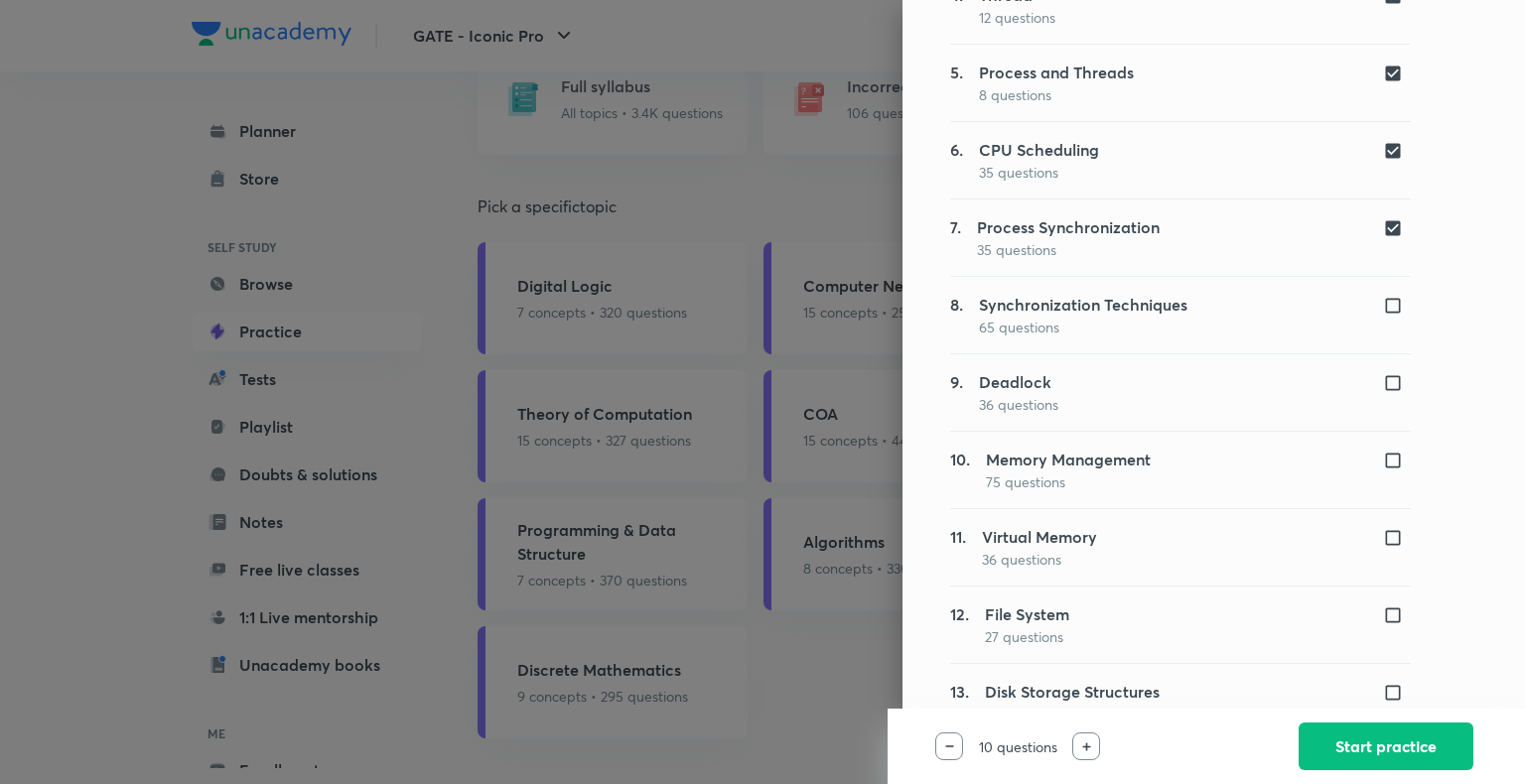 scroll, scrollTop: 445, scrollLeft: 0, axis: vertical 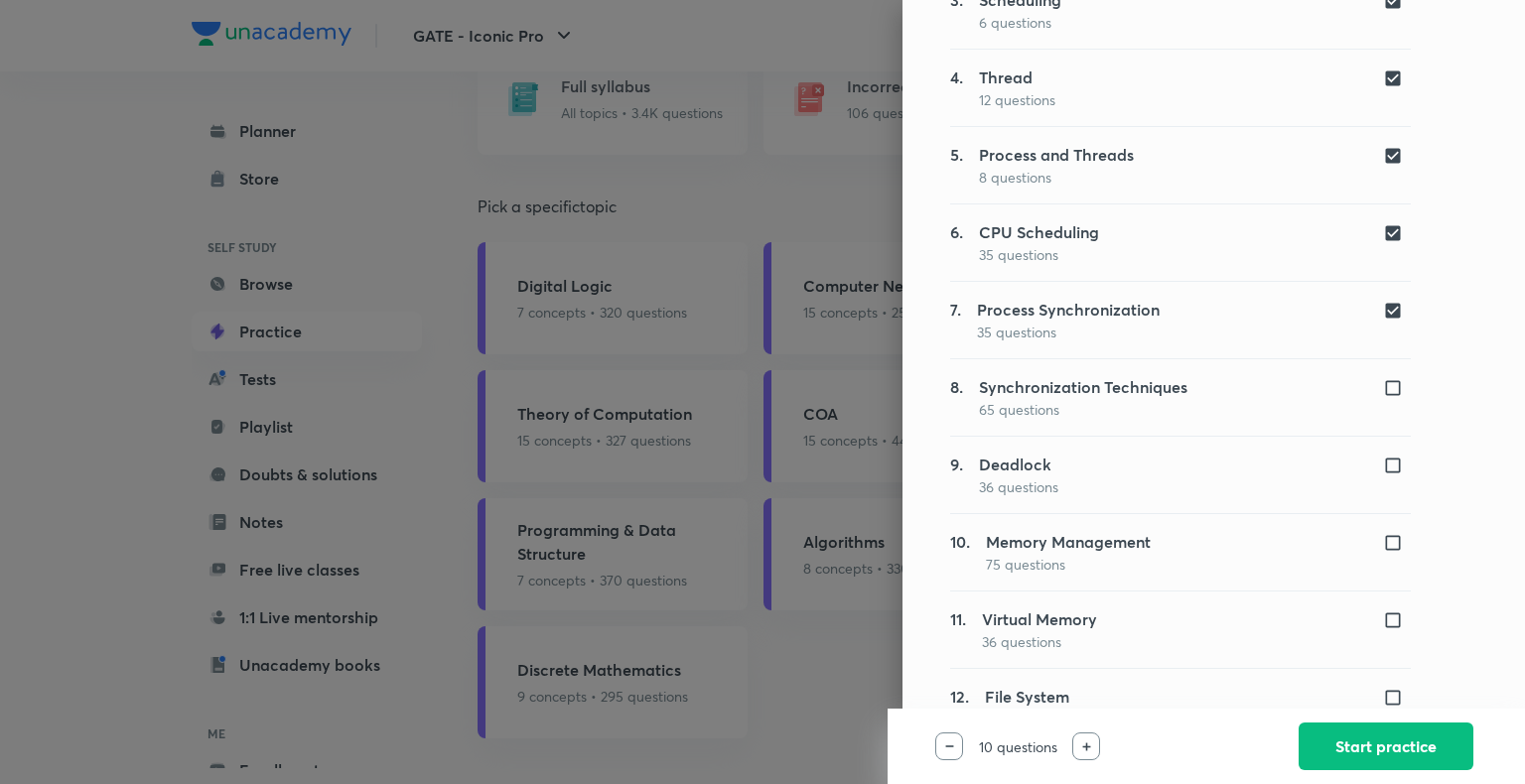 click at bounding box center (1397, 311) 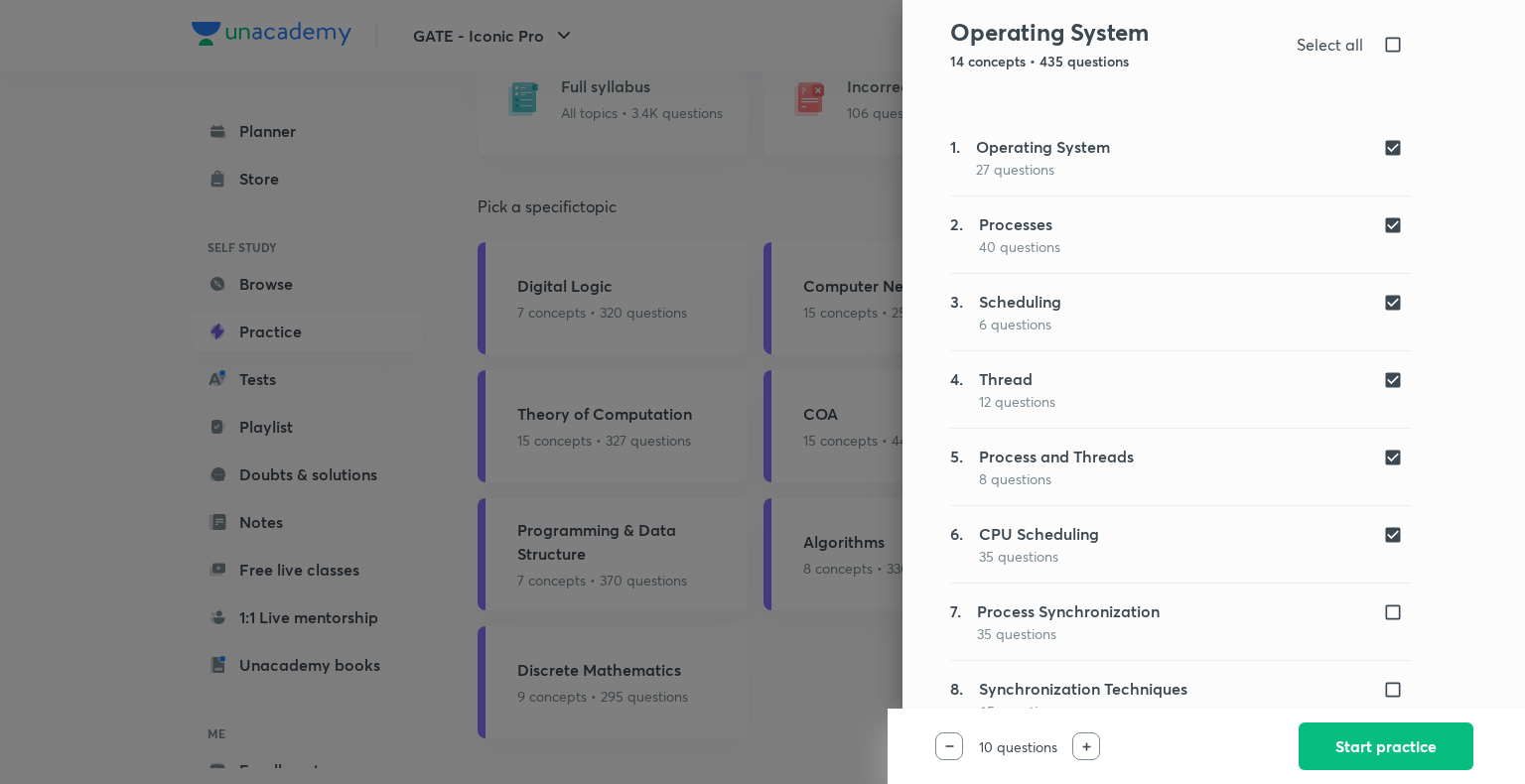 scroll, scrollTop: 0, scrollLeft: 0, axis: both 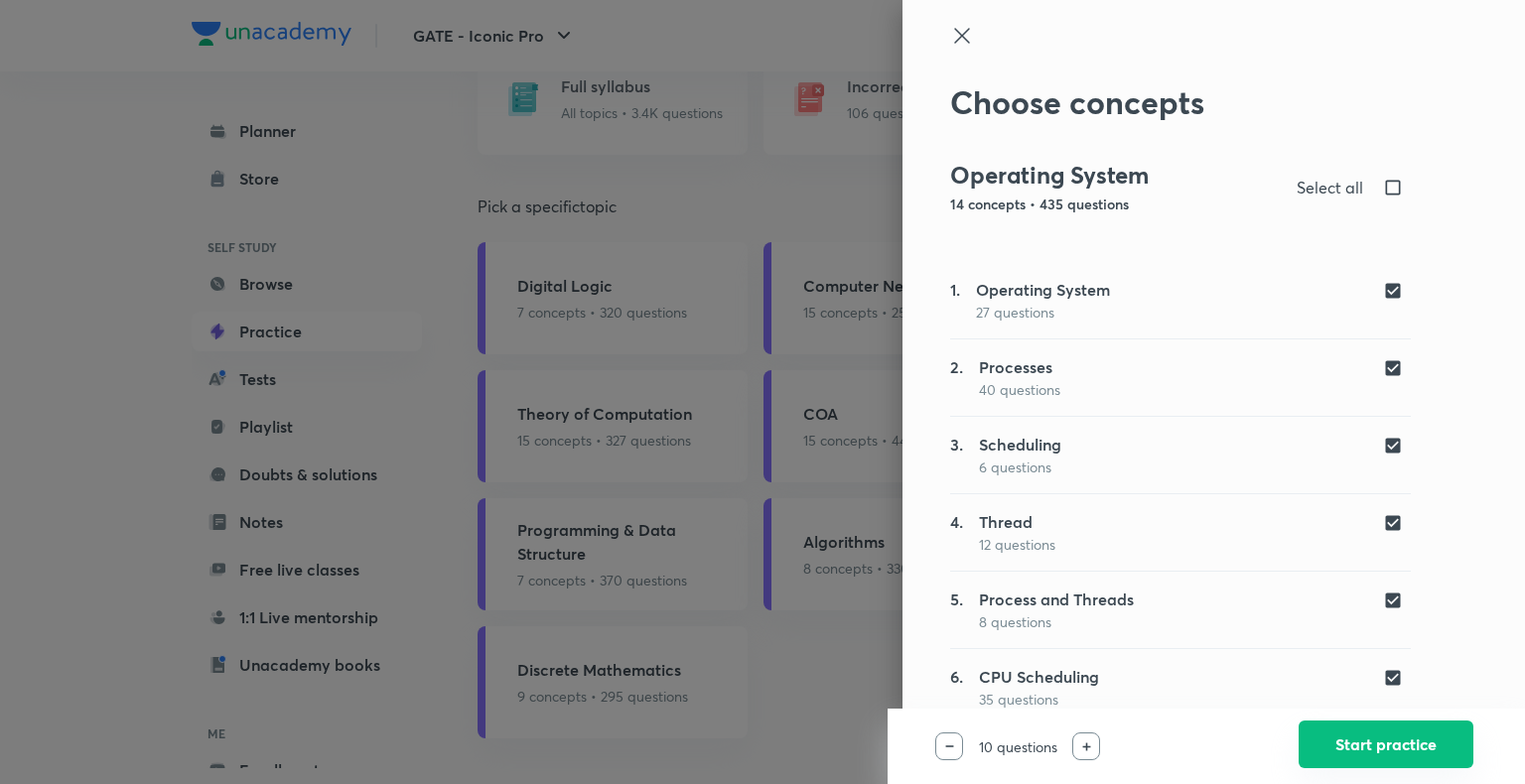 click on "Start practice" at bounding box center (1386, 744) 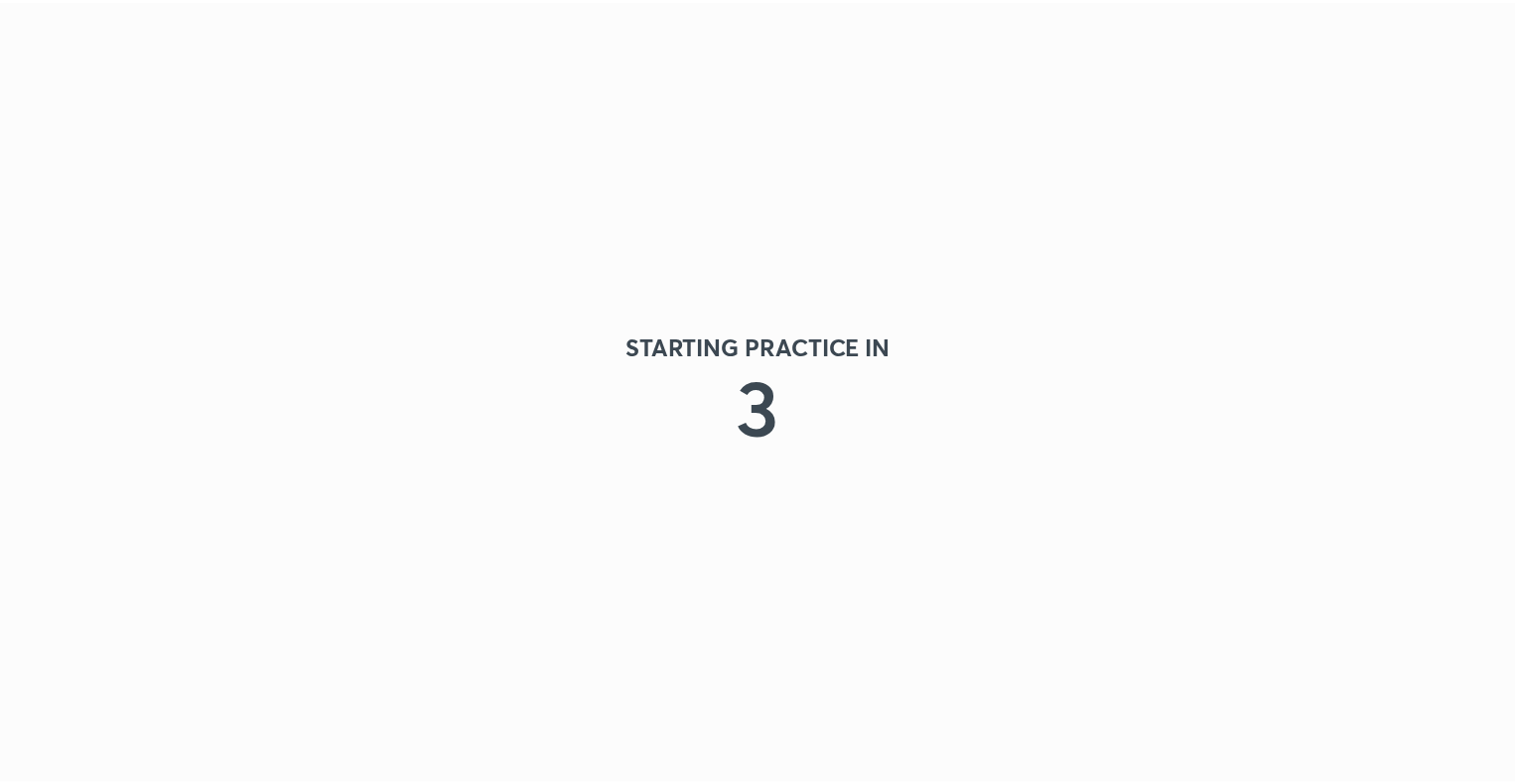 scroll, scrollTop: 0, scrollLeft: 0, axis: both 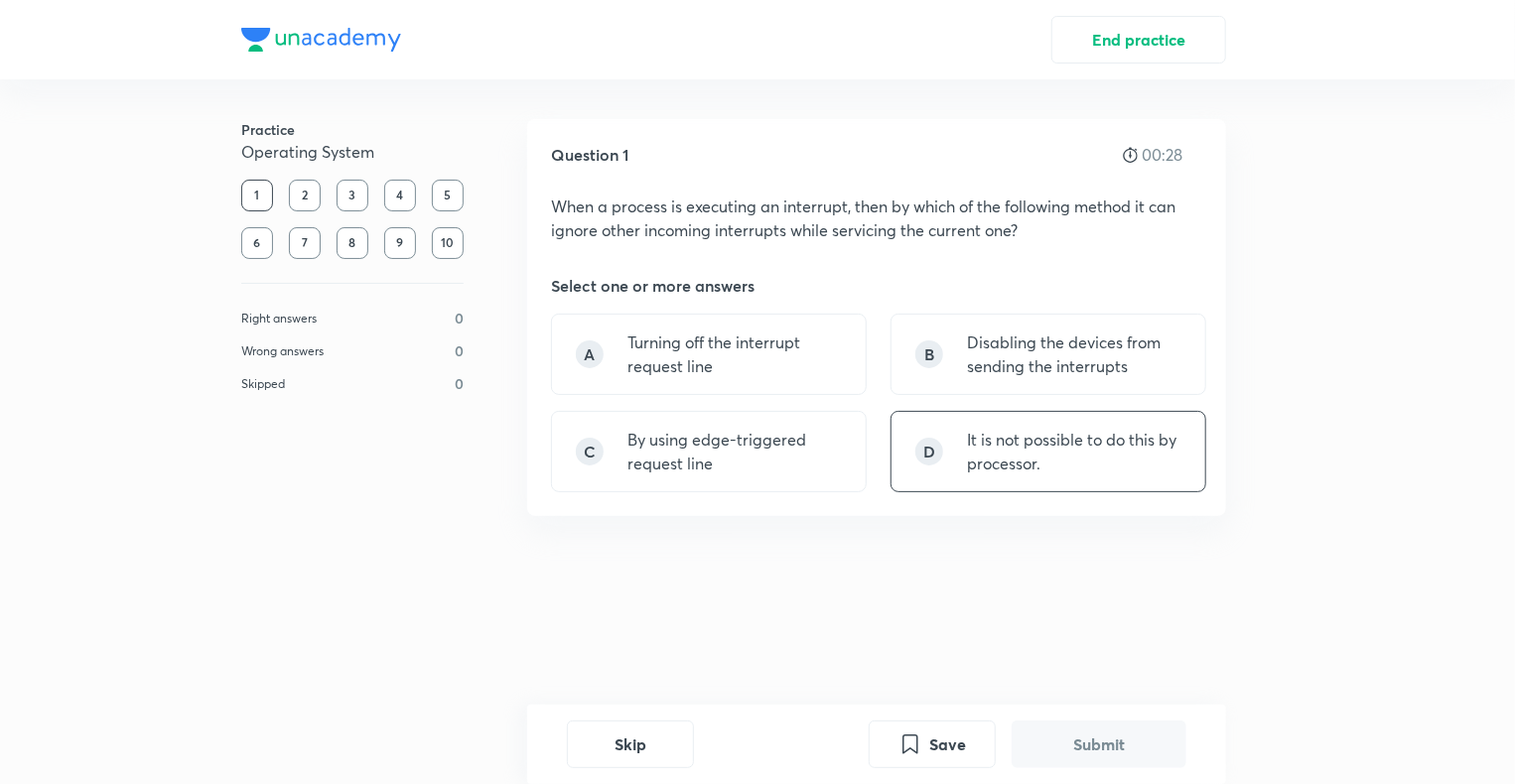click on "D It is not possible to do this by processor." at bounding box center [1048, 452] 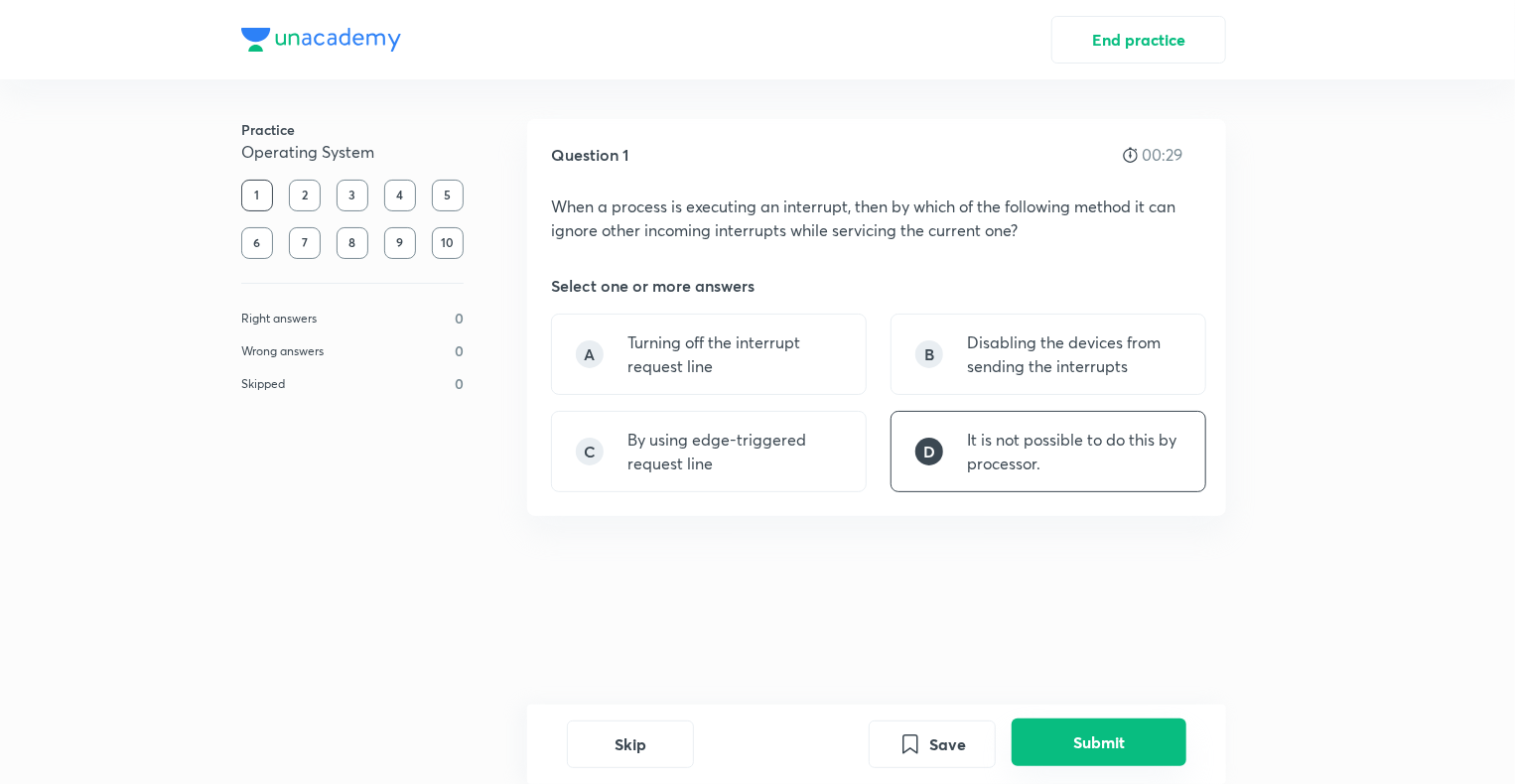 click on "Submit" at bounding box center [1099, 742] 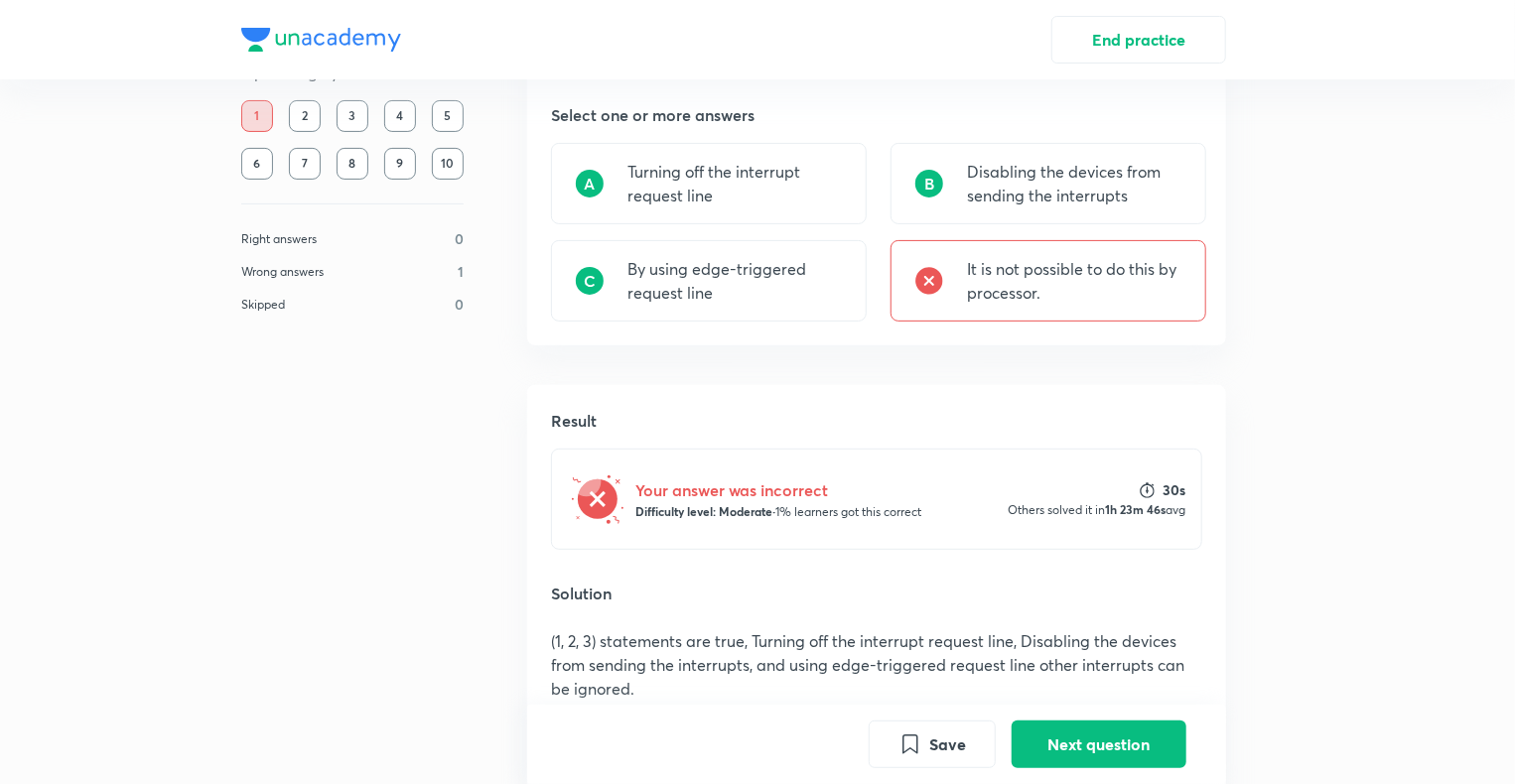 scroll, scrollTop: 173, scrollLeft: 0, axis: vertical 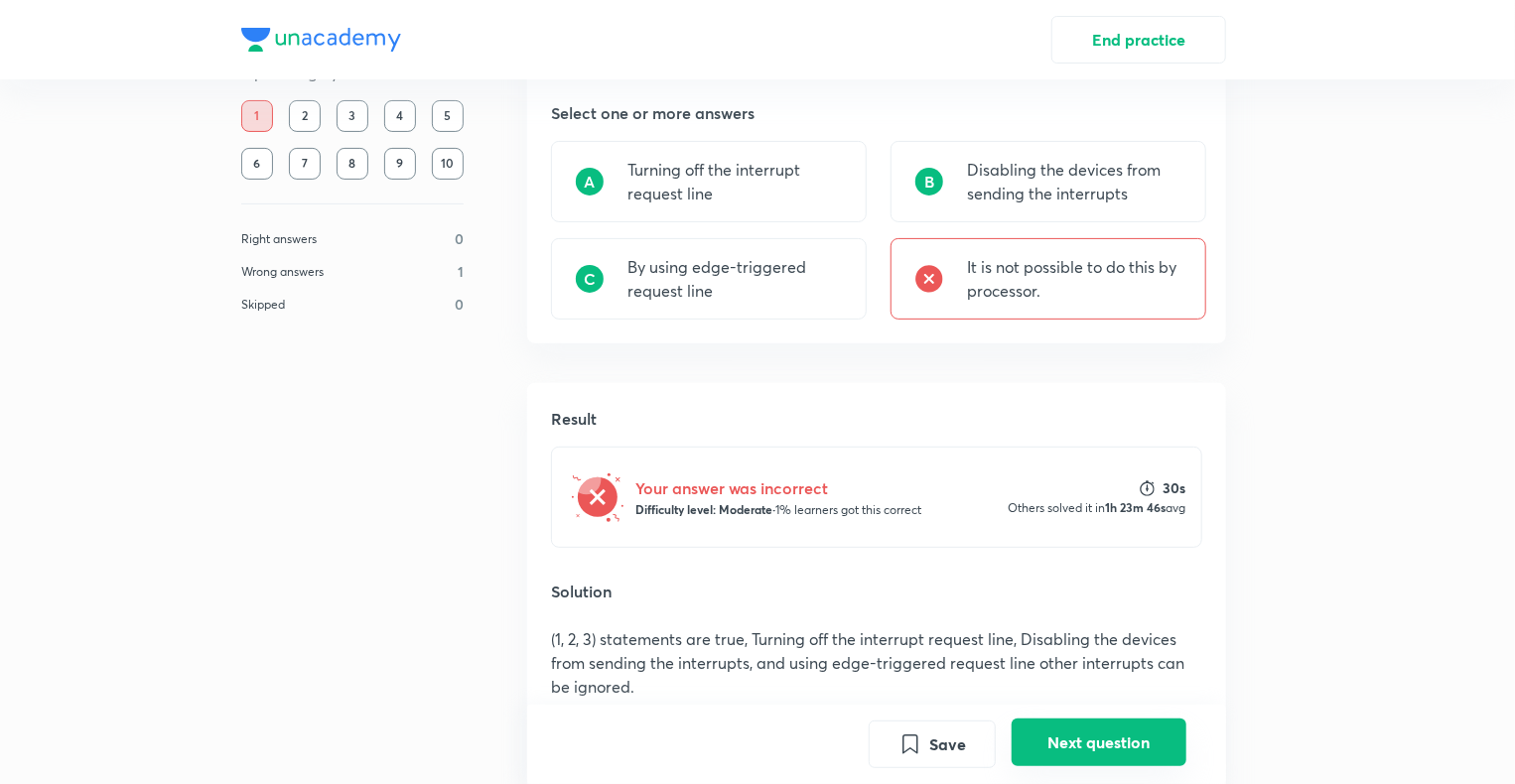 click on "Next question" at bounding box center (1099, 742) 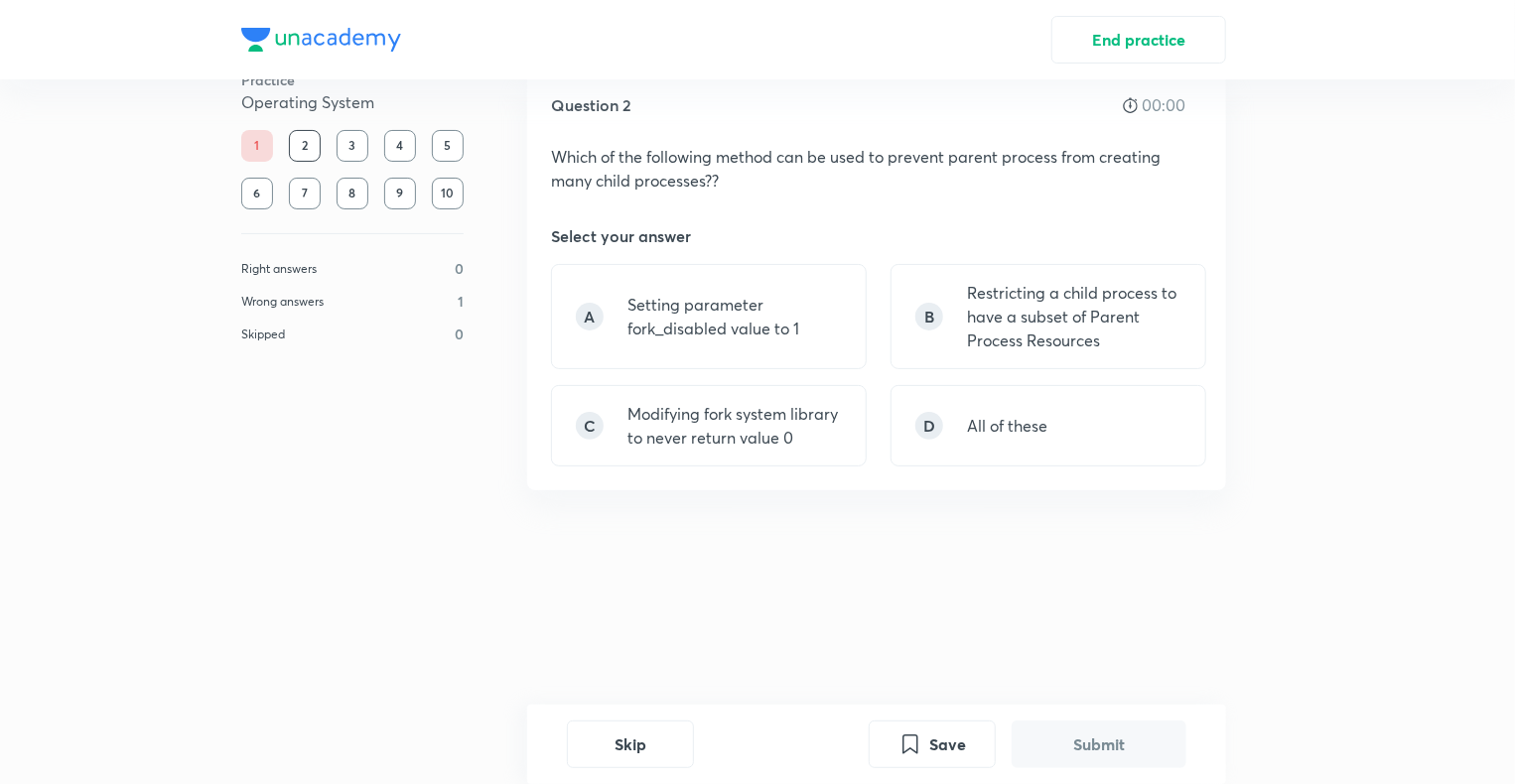 scroll, scrollTop: 0, scrollLeft: 0, axis: both 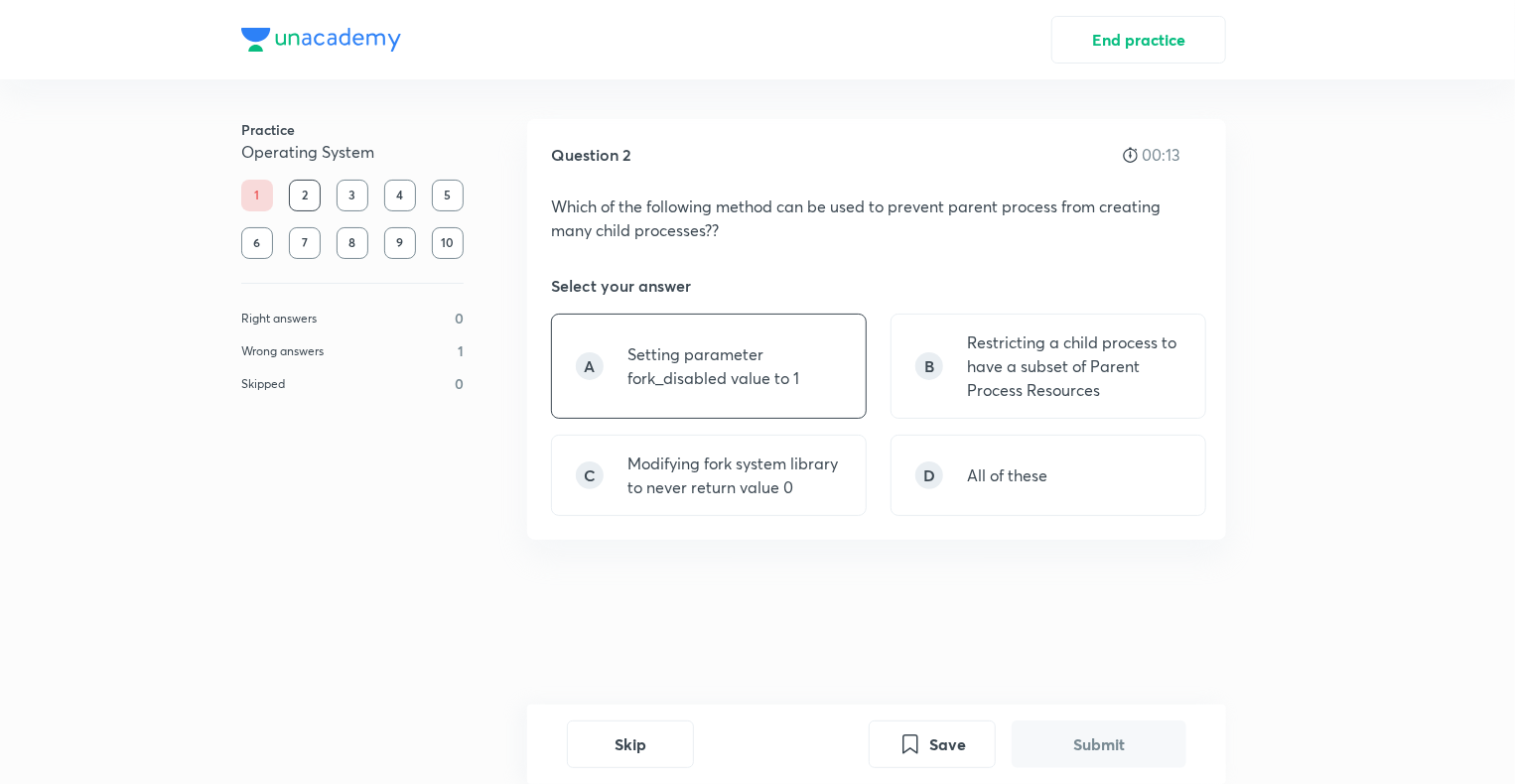 click on "A Setting parameter fork_disabled value to 1" at bounding box center [709, 366] 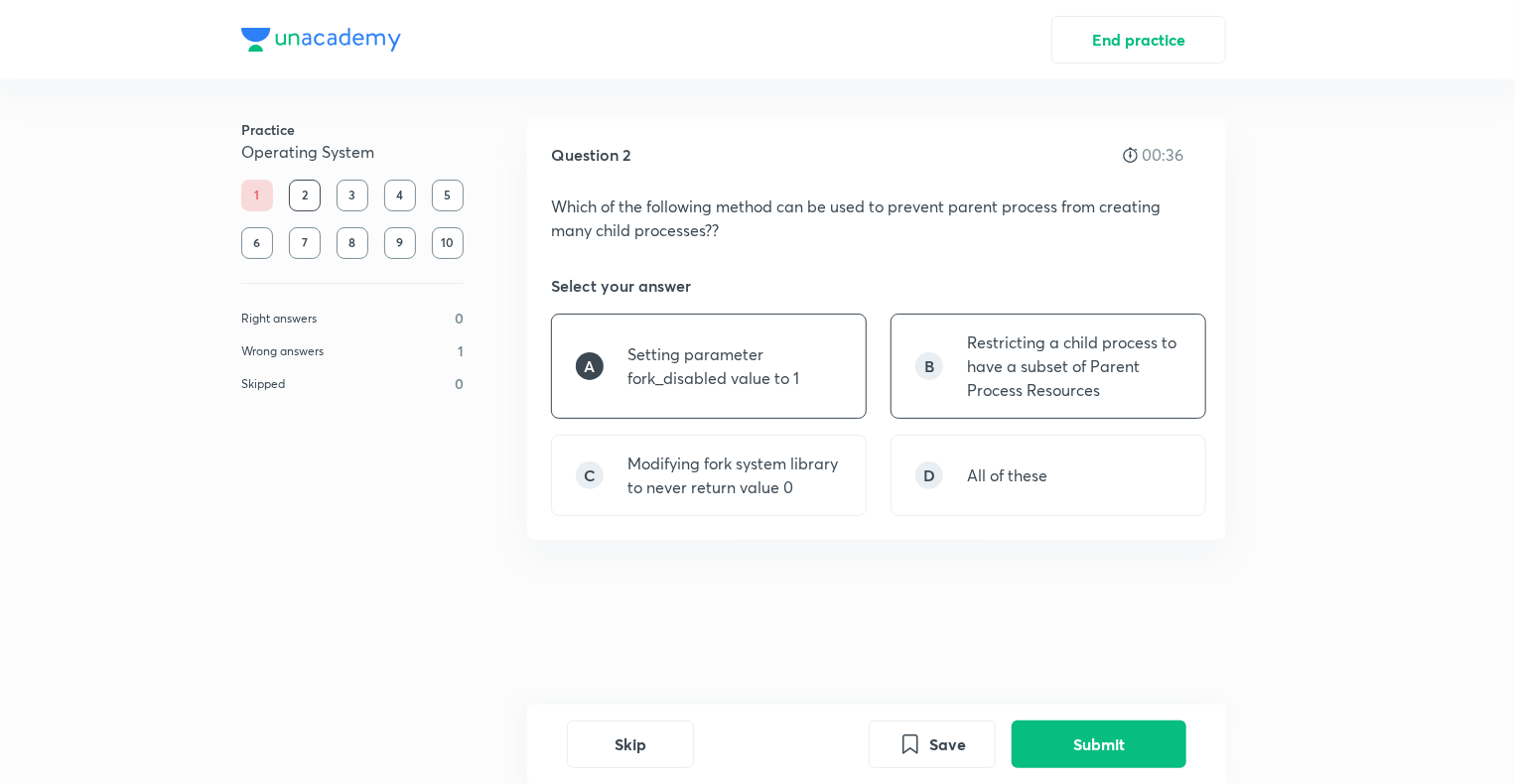 click on "Restricting a child process to have a subset of Parent Process Resources" at bounding box center [1074, 366] 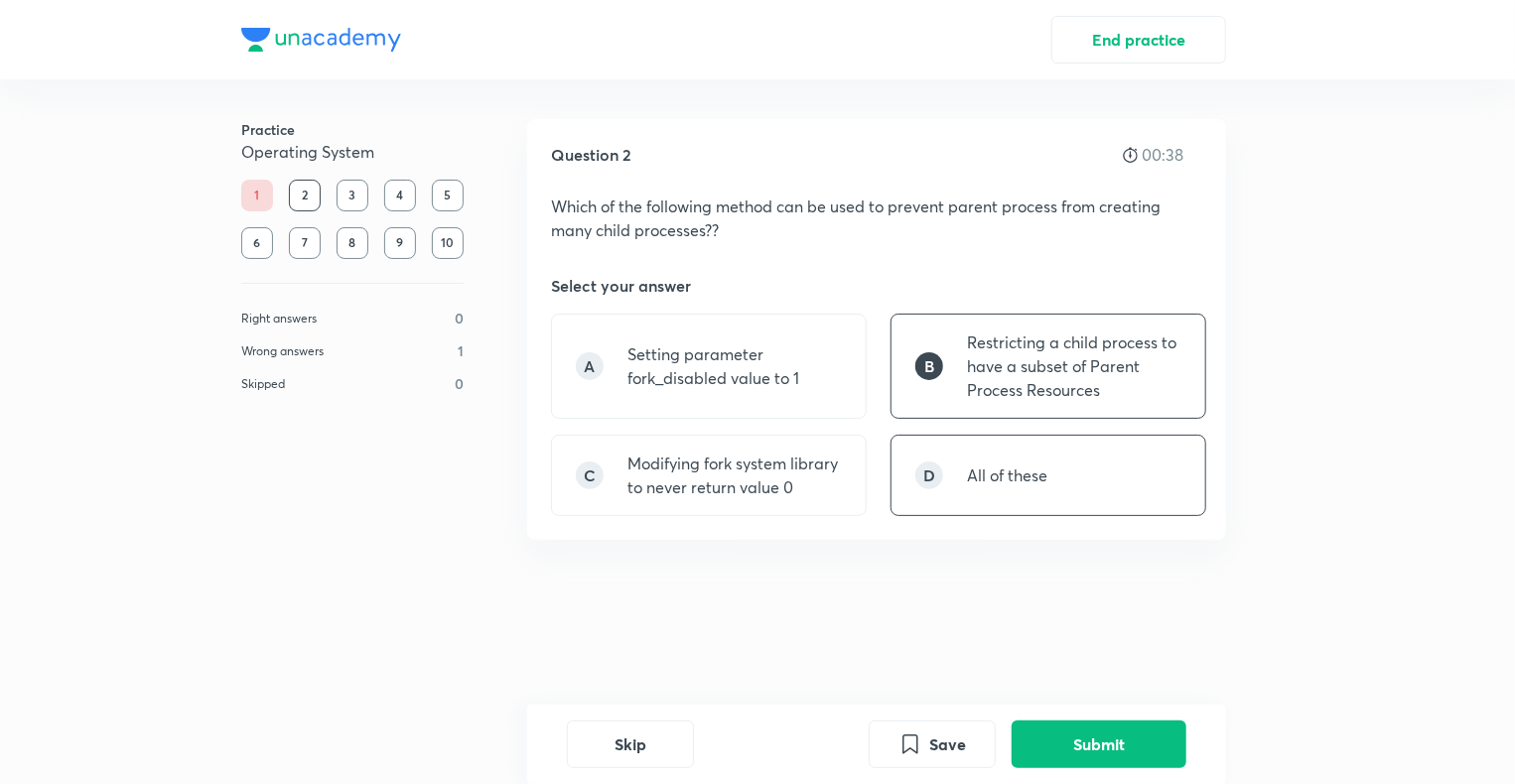 click on "D All of these" at bounding box center (1048, 475) 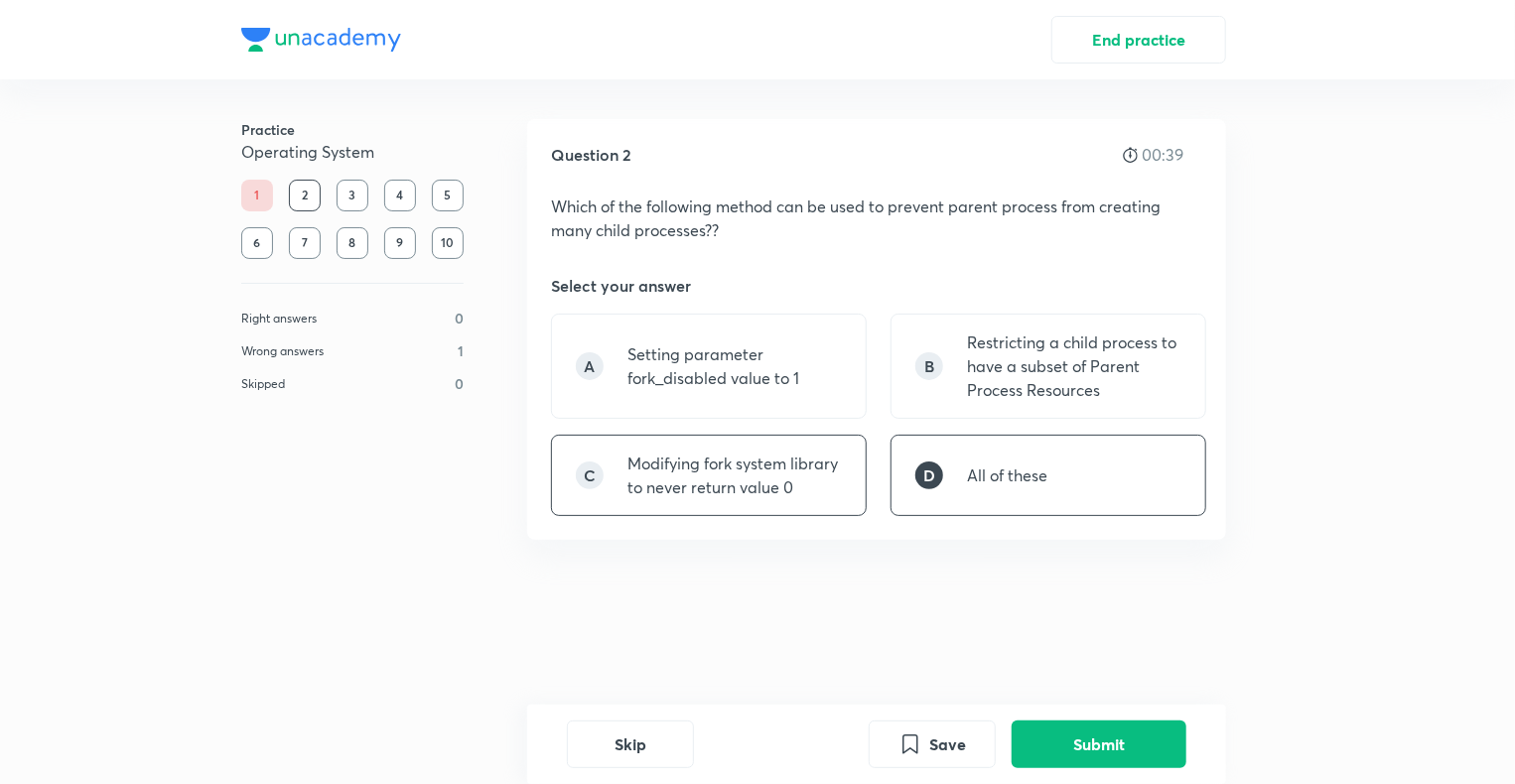 click on "Modifying fork system library to never return value 0" at bounding box center [735, 475] 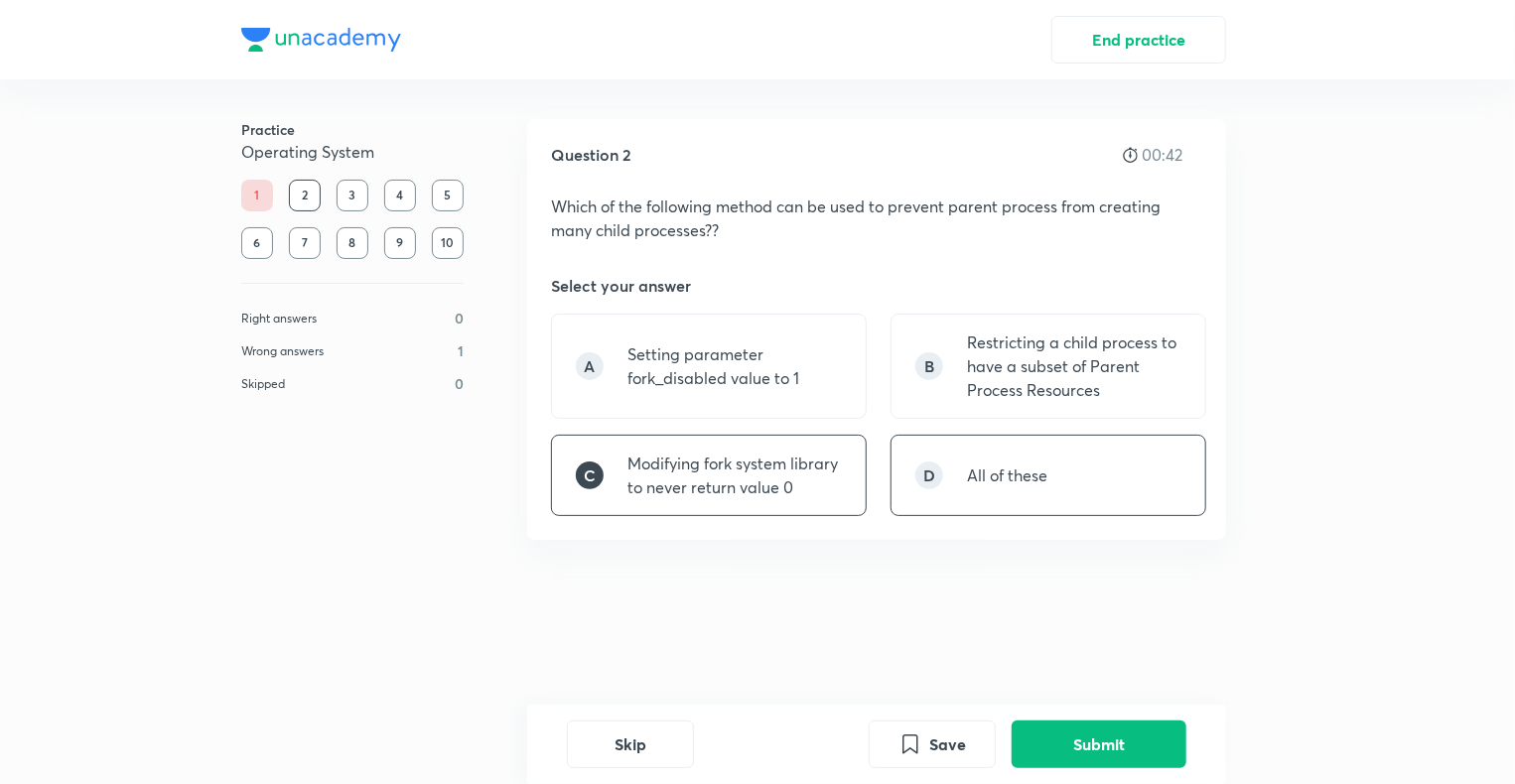 click on "D All of these" at bounding box center [1048, 475] 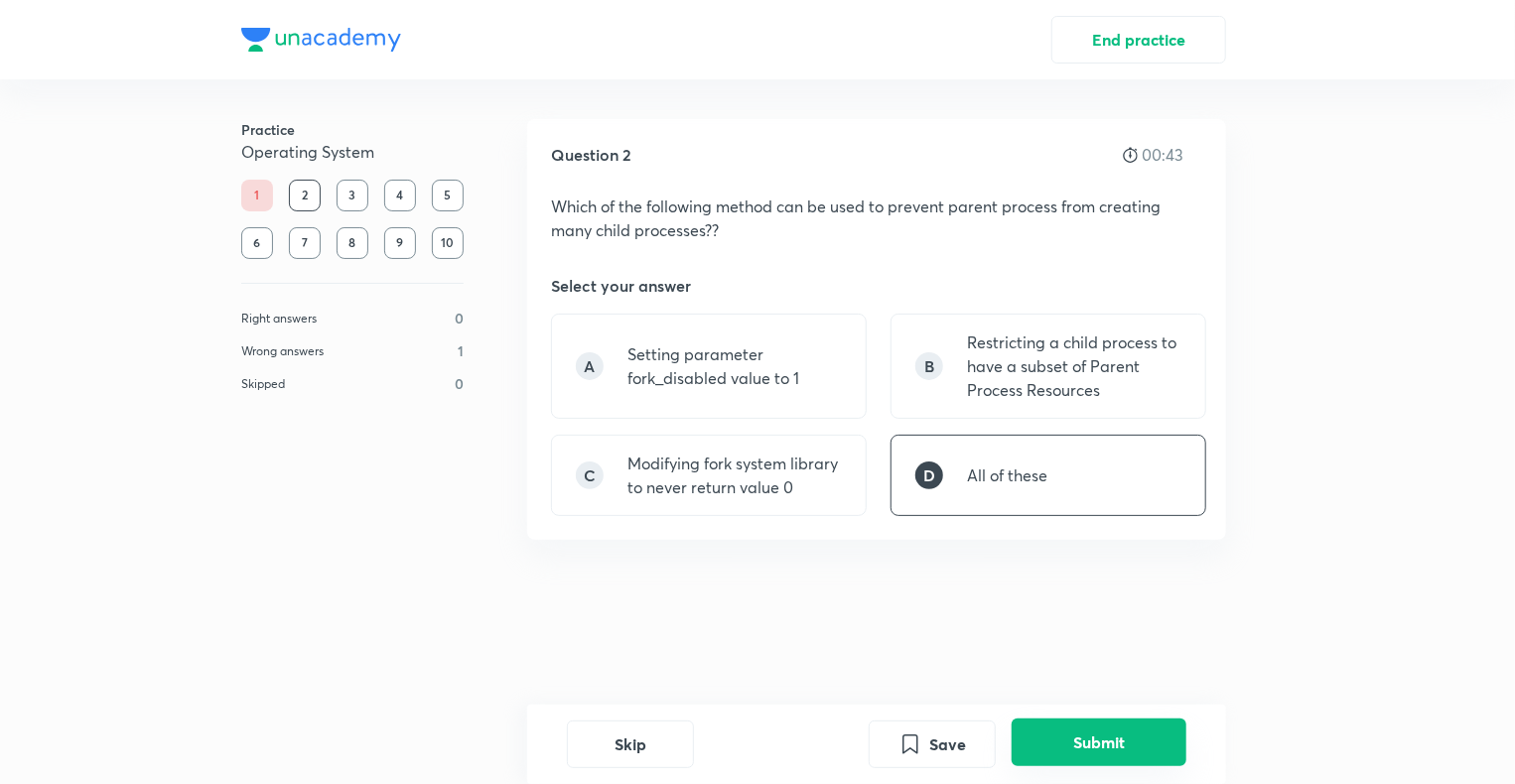 click on "Submit" at bounding box center (1099, 742) 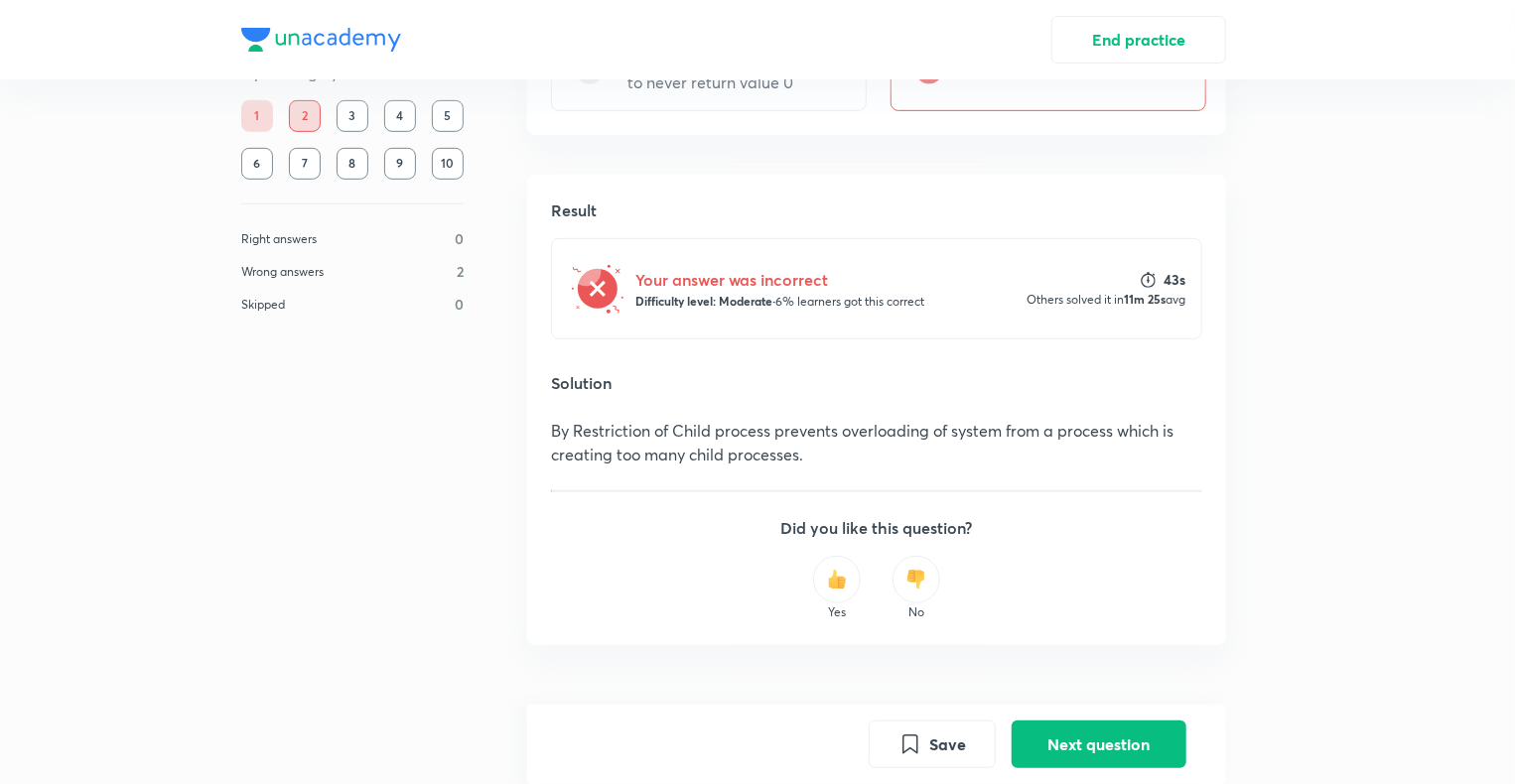 scroll, scrollTop: 0, scrollLeft: 0, axis: both 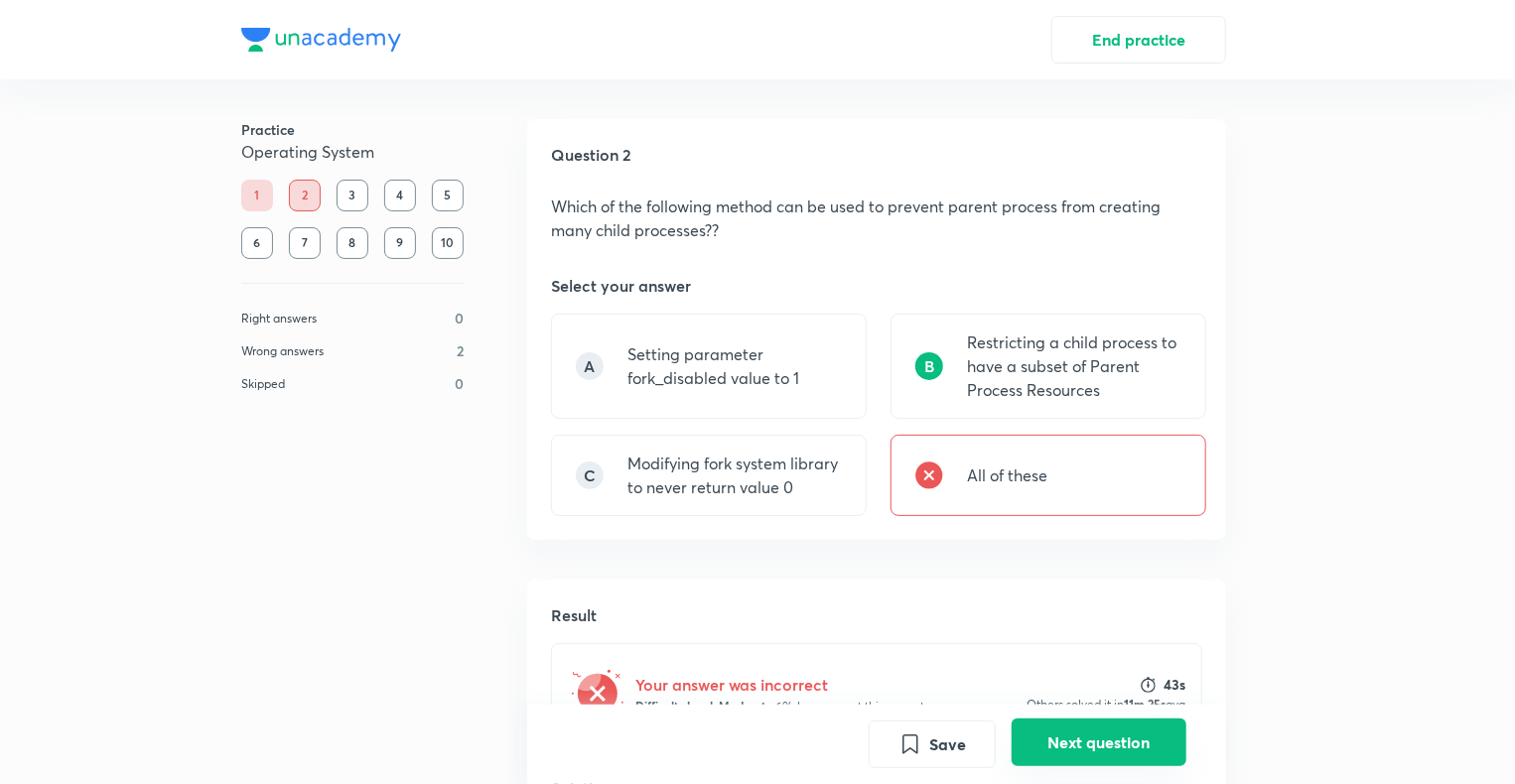 click on "Next question" at bounding box center [1099, 742] 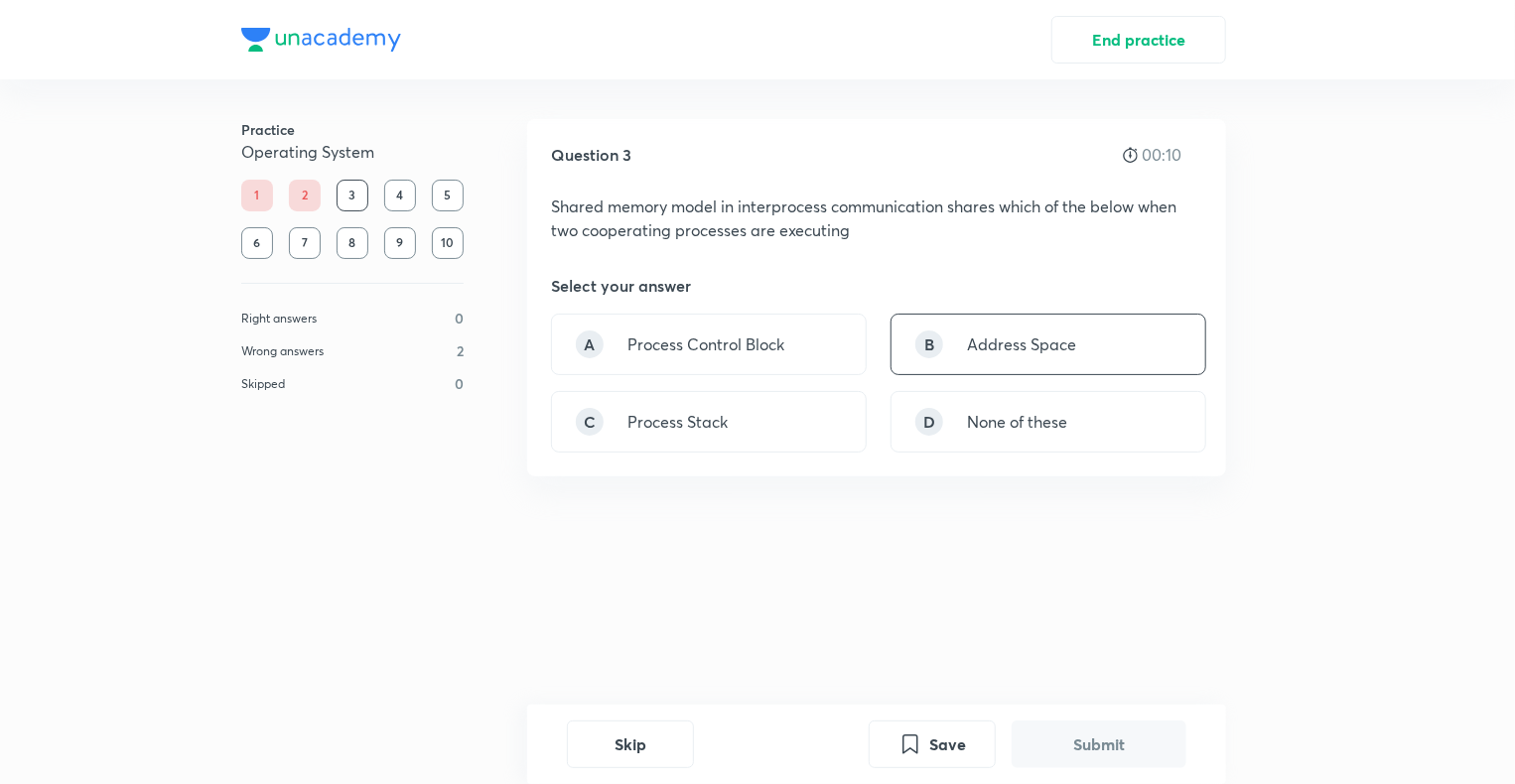 click on "B Address Space" at bounding box center [1048, 344] 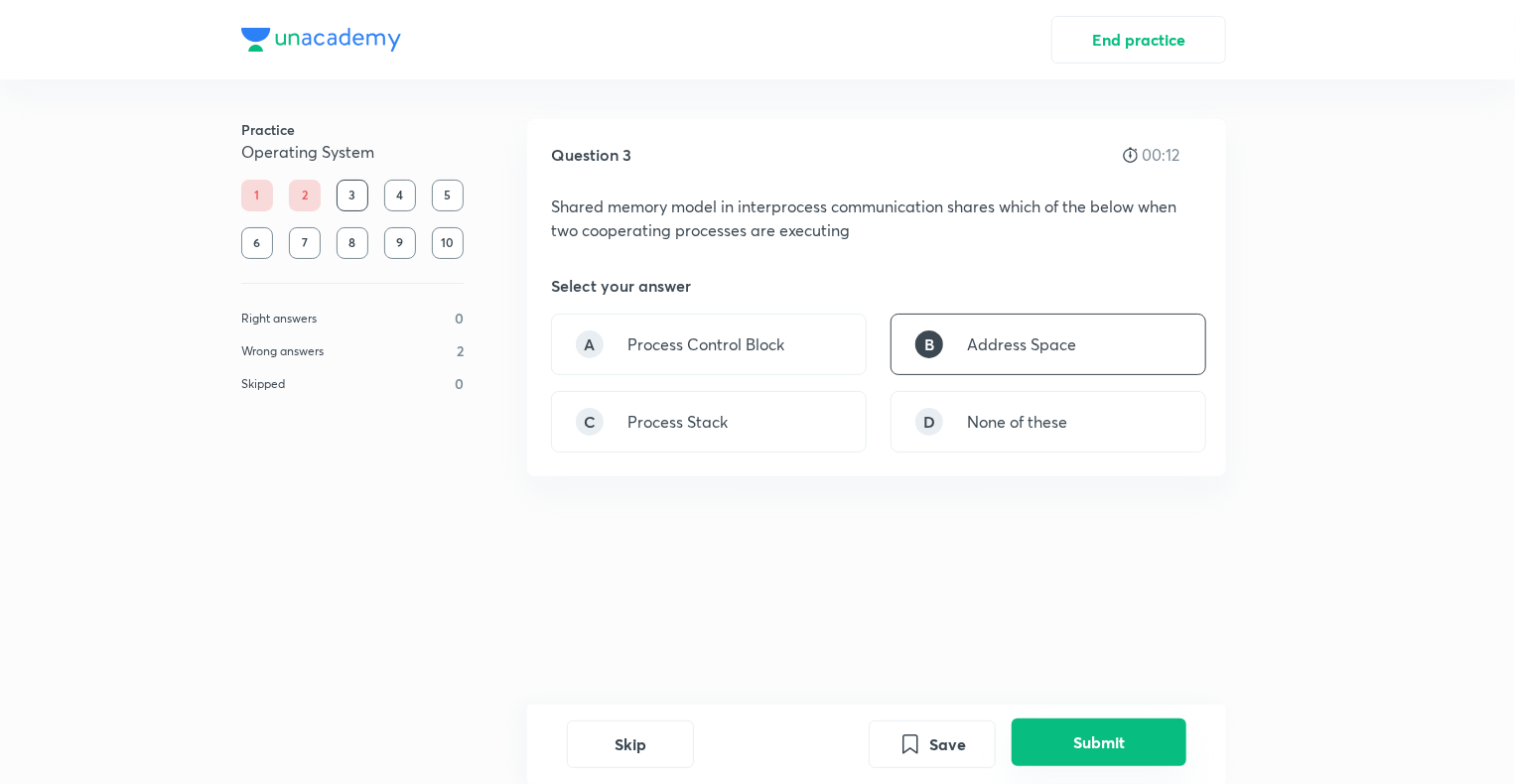 click on "Submit" at bounding box center [1099, 742] 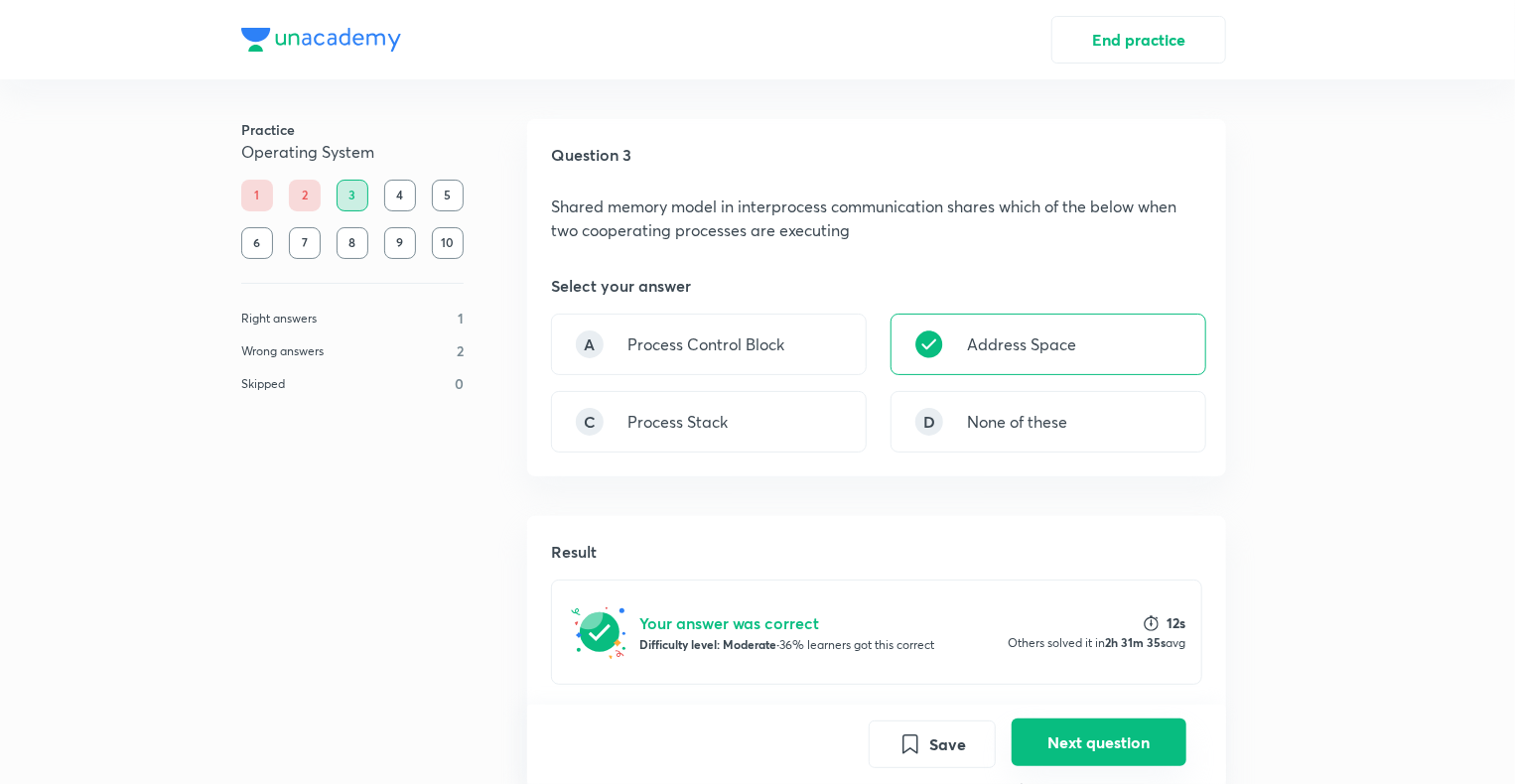 scroll, scrollTop: 365, scrollLeft: 0, axis: vertical 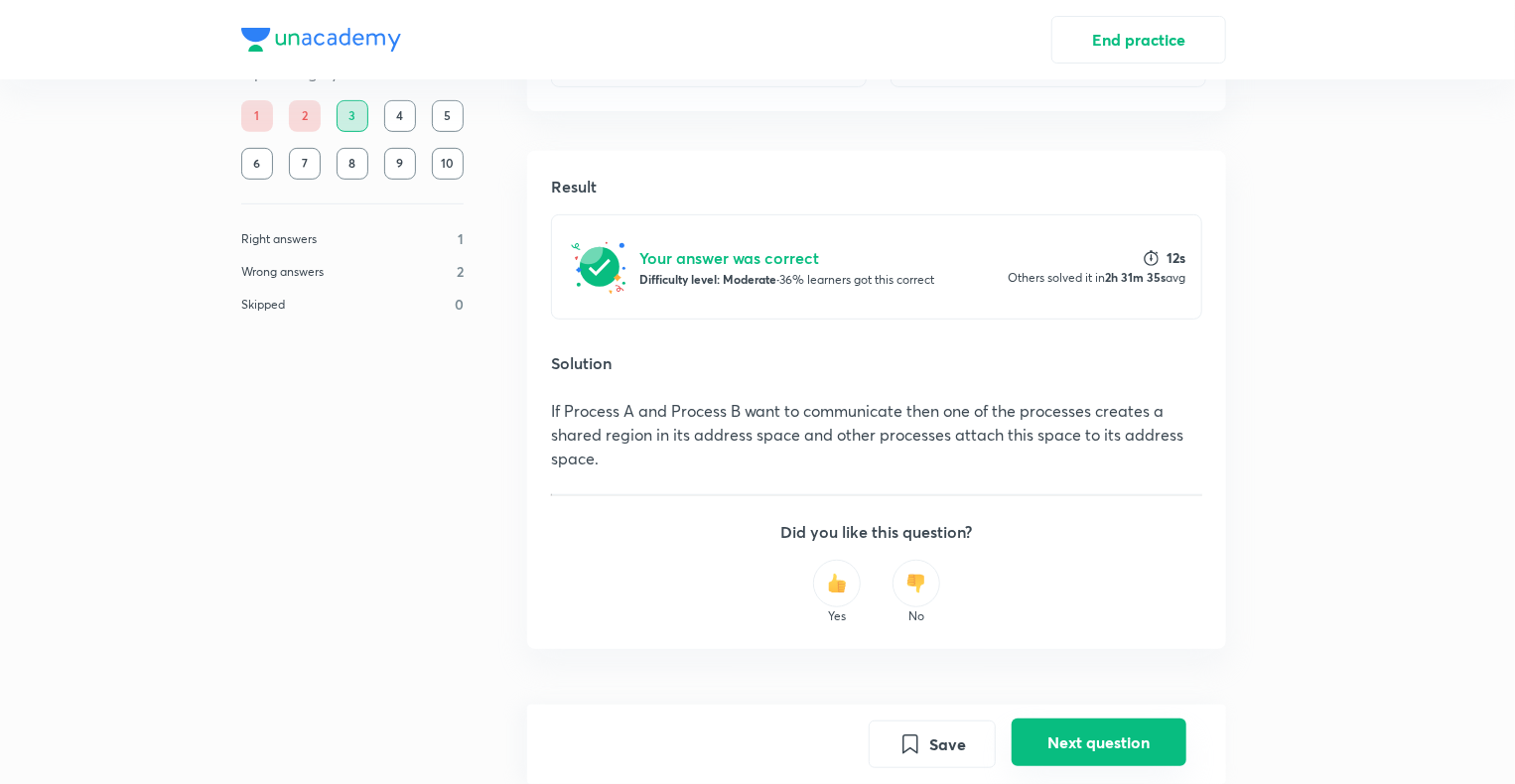 click on "Next question" at bounding box center [1099, 742] 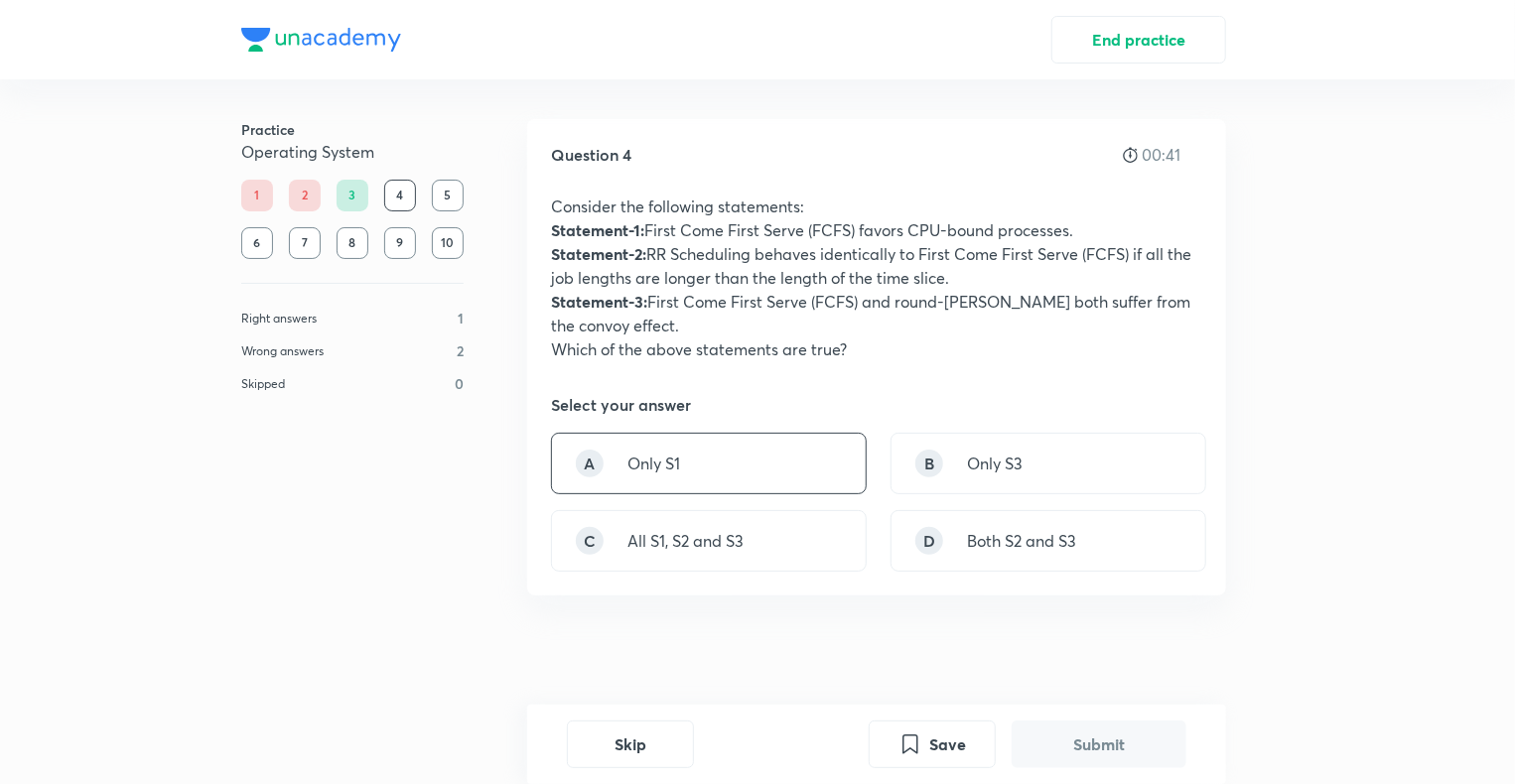 click on "A Only S1" at bounding box center [709, 463] 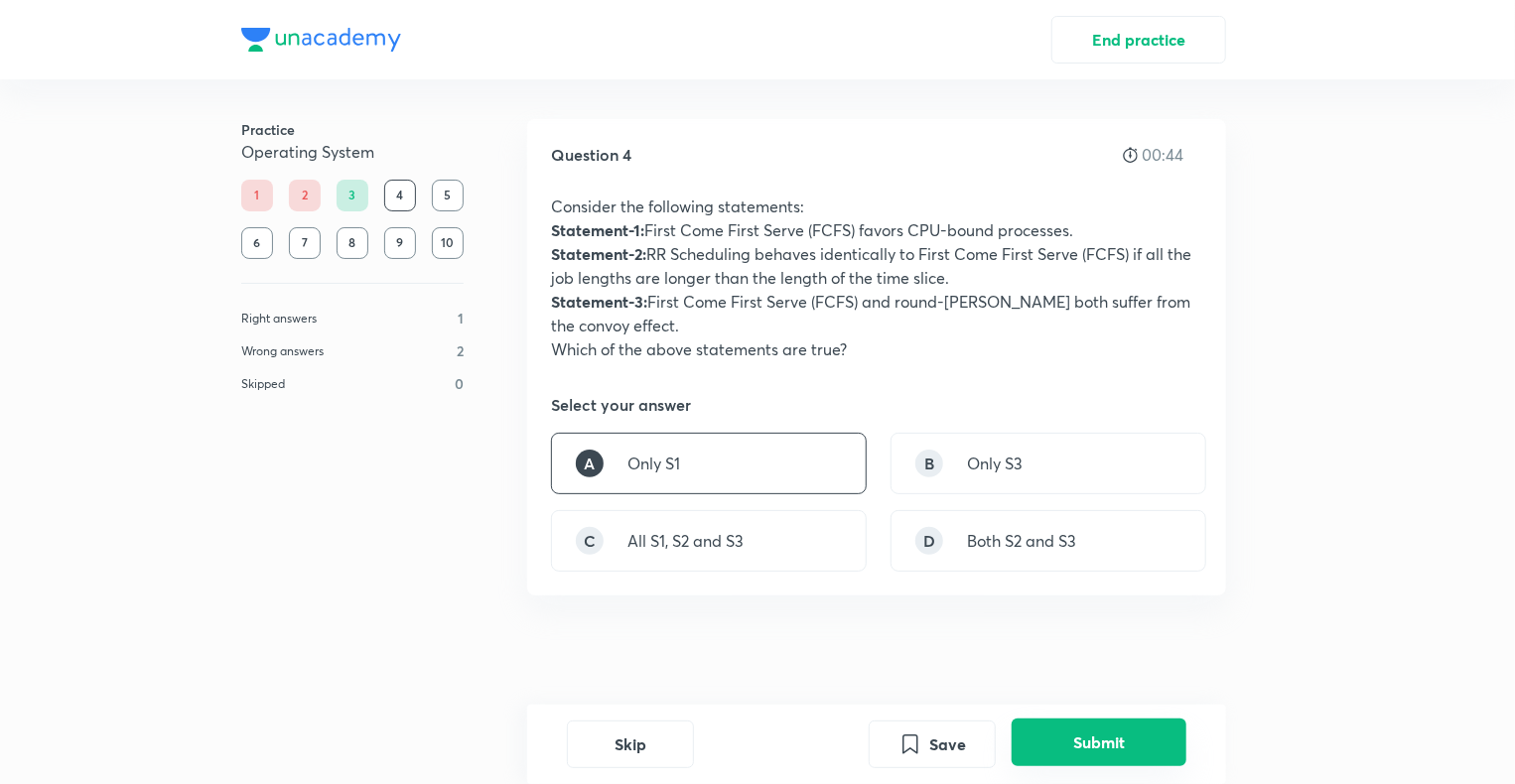 click on "Submit" at bounding box center [1099, 742] 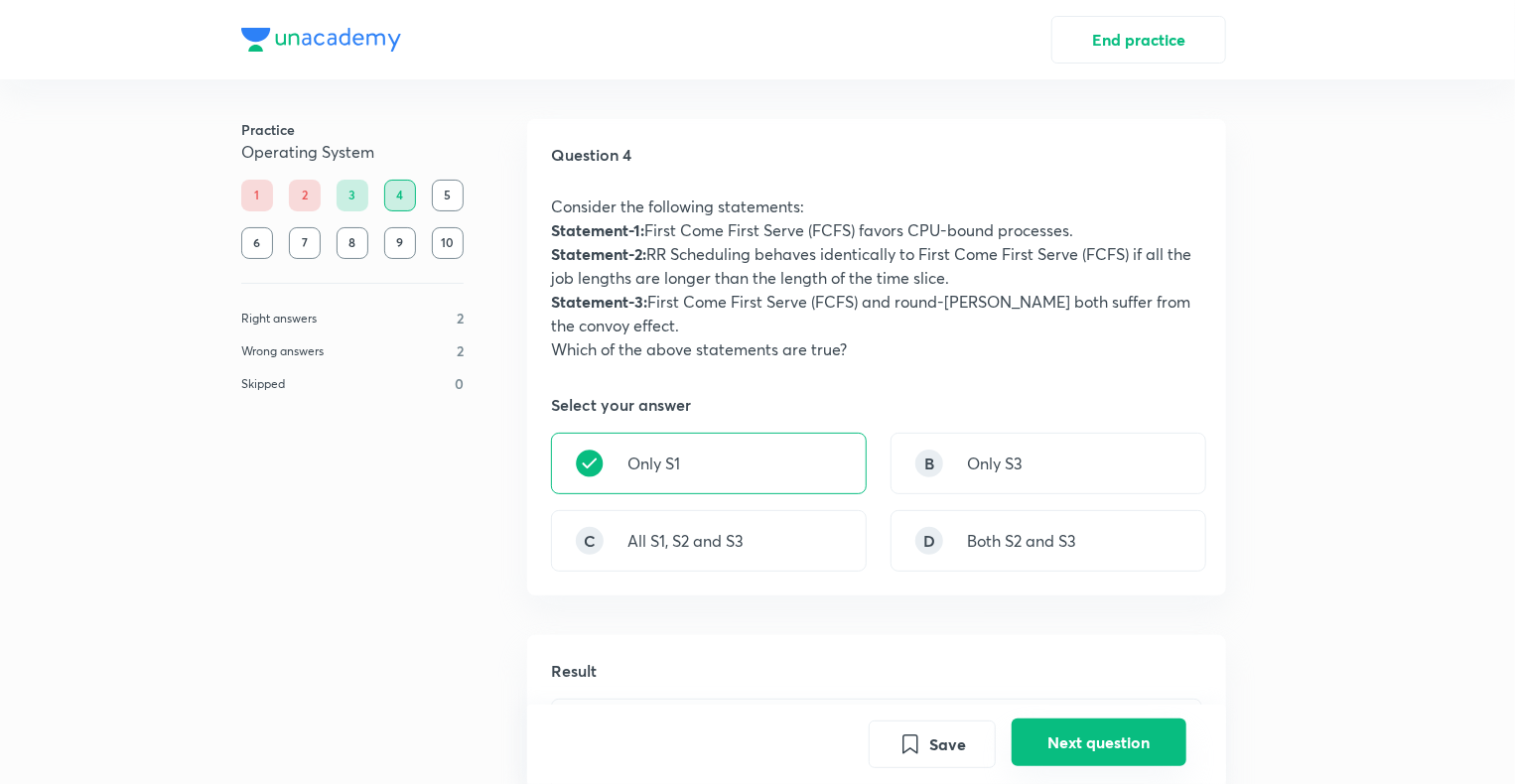 scroll, scrollTop: 556, scrollLeft: 0, axis: vertical 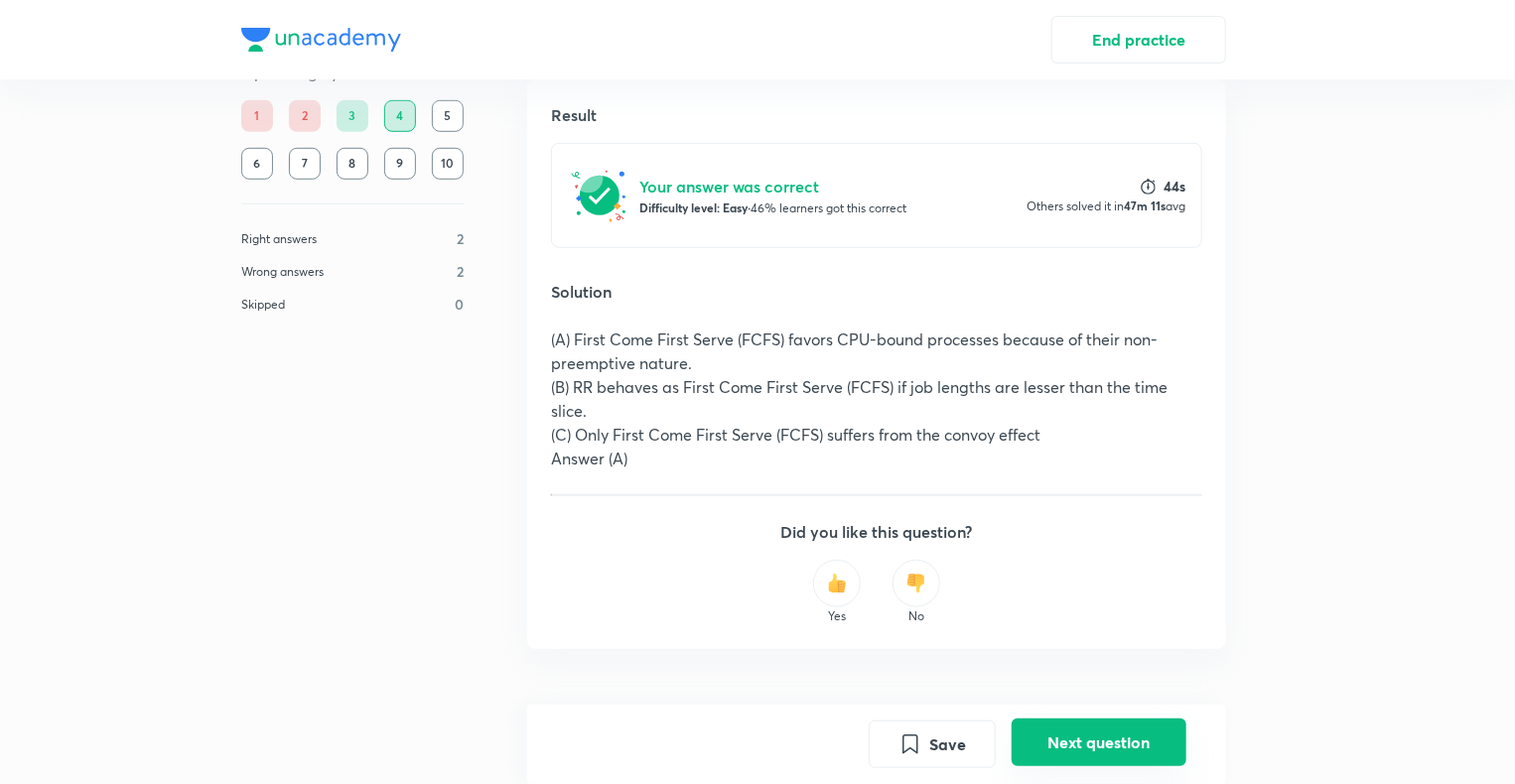 click on "Next question" at bounding box center [1099, 742] 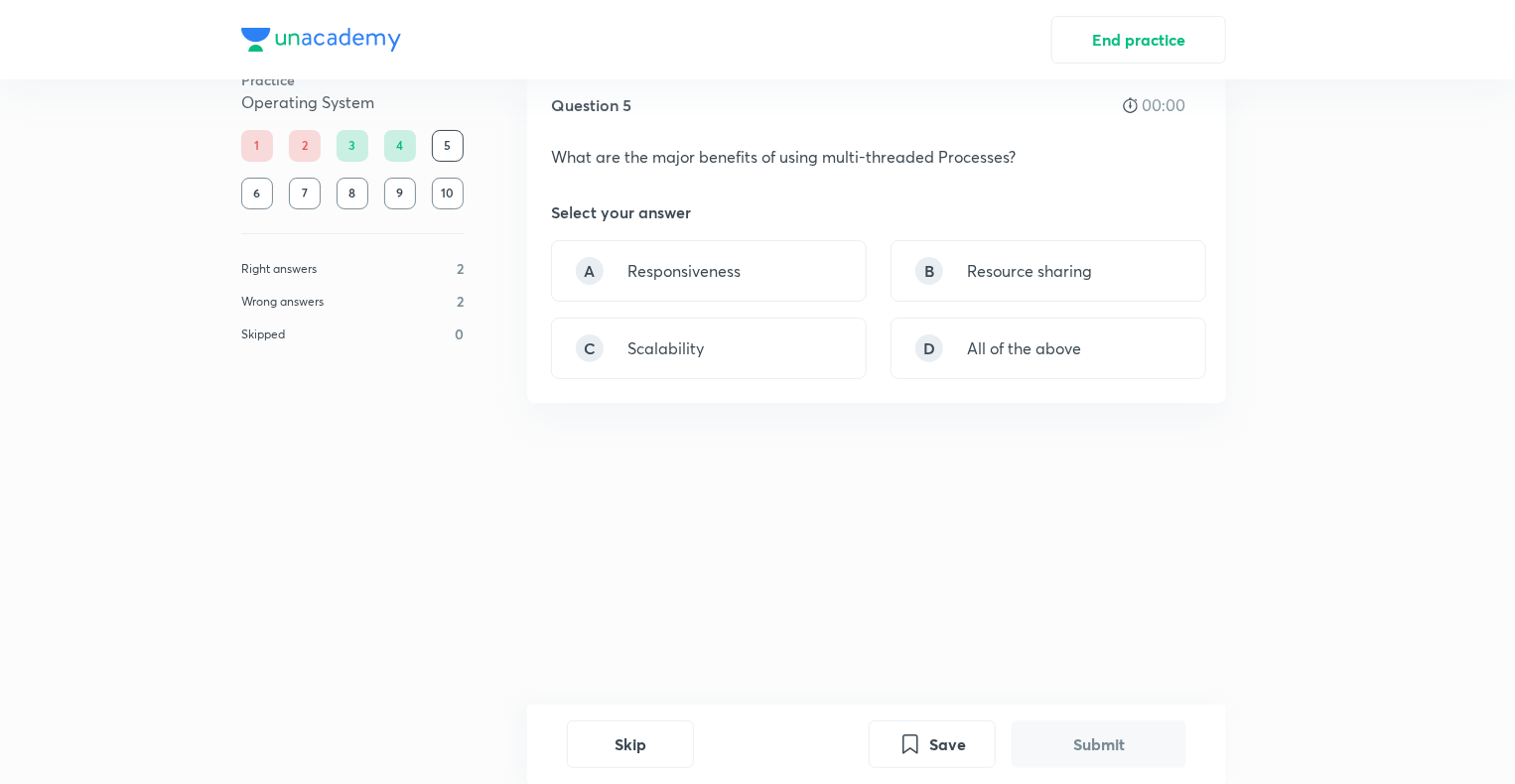 scroll, scrollTop: 0, scrollLeft: 0, axis: both 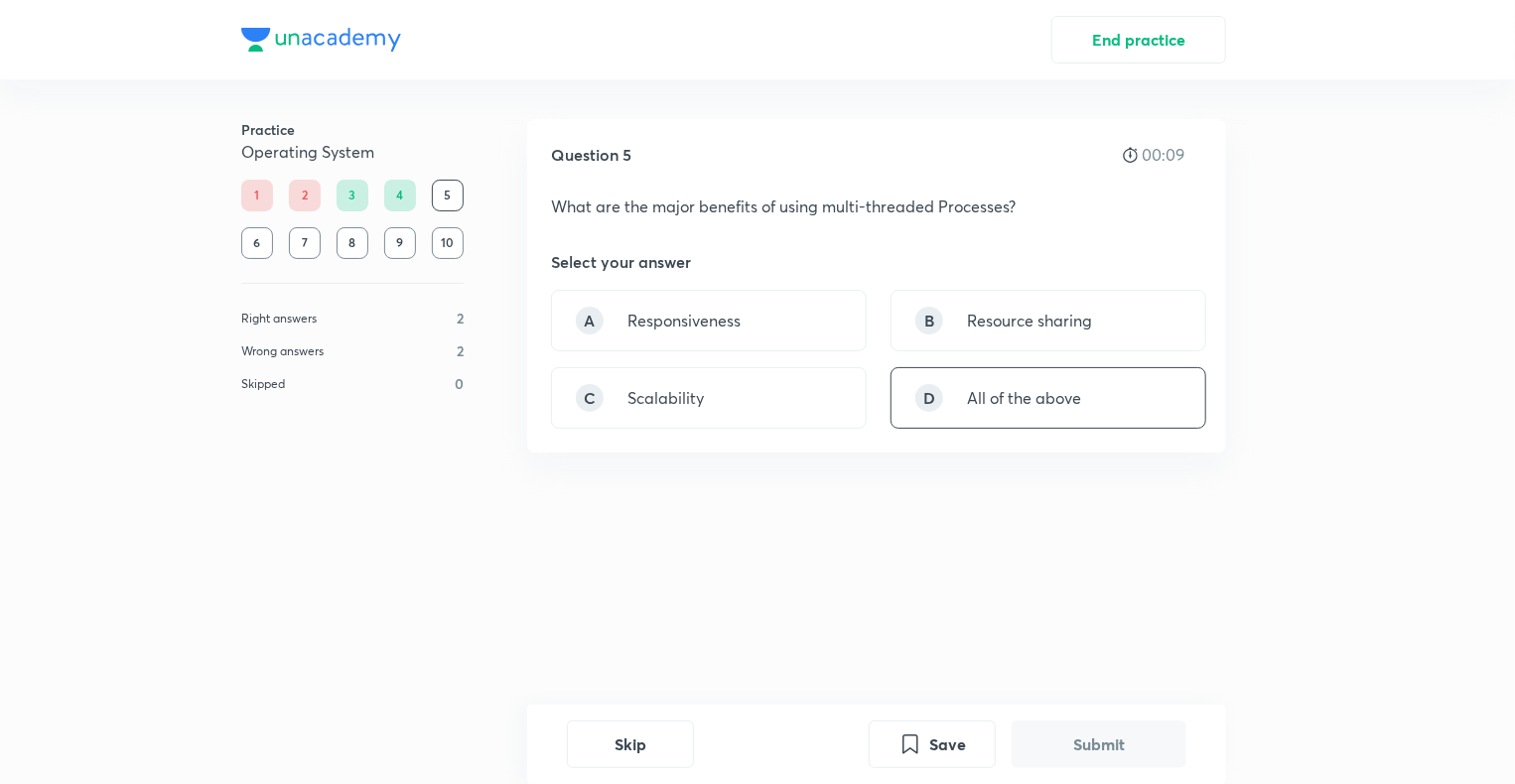 click on "All of the above" at bounding box center (1024, 398) 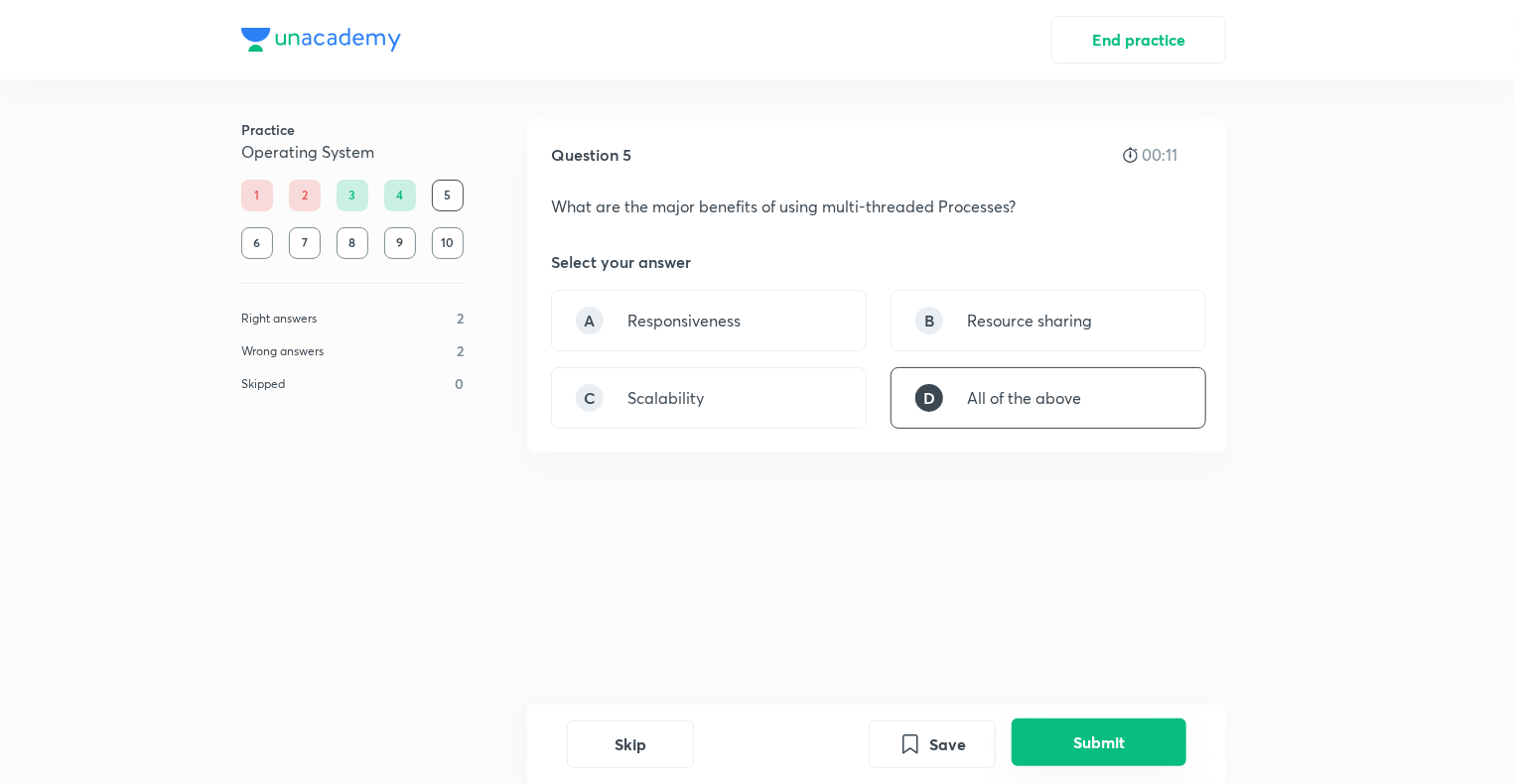 click on "Submit" at bounding box center (1099, 742) 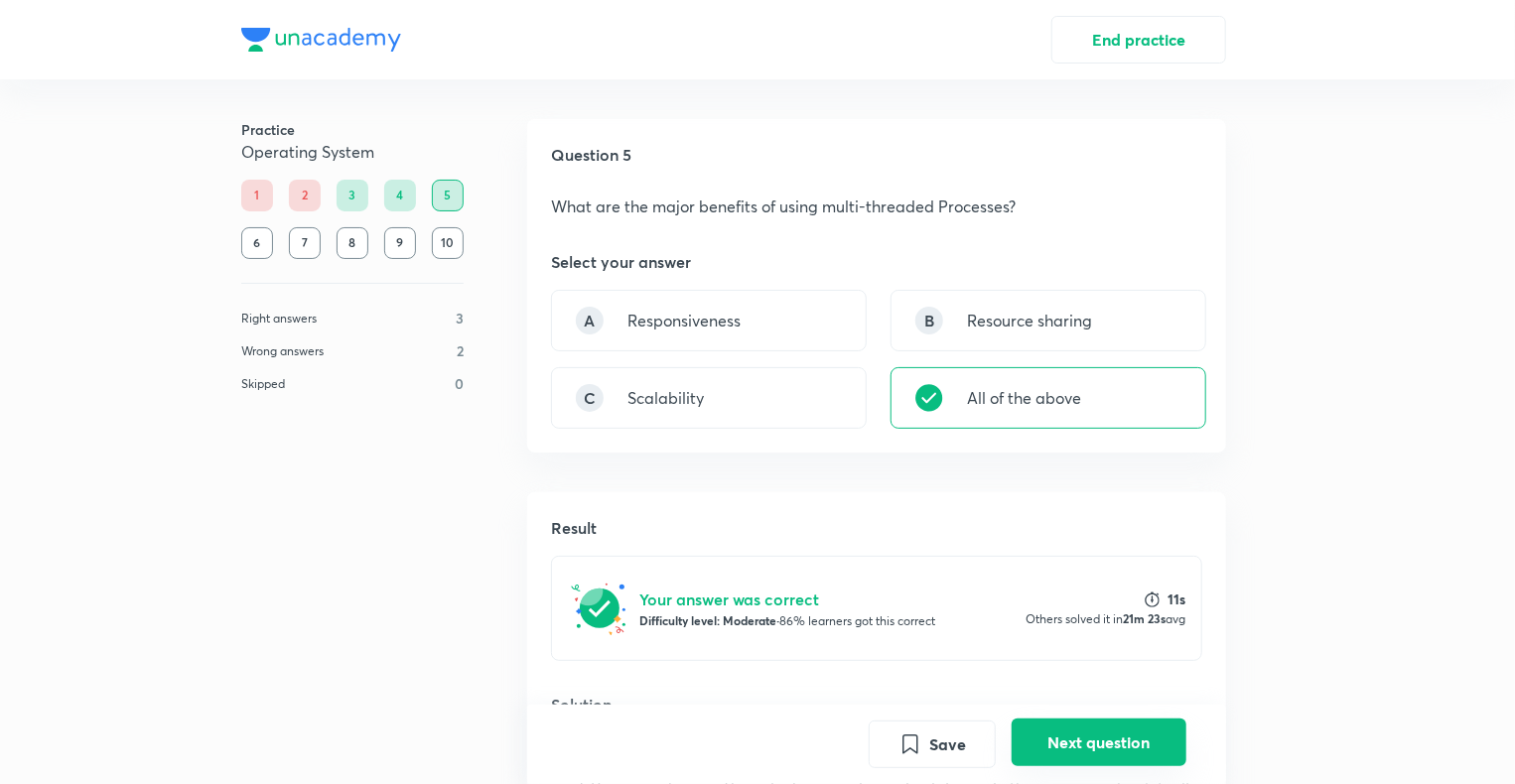 scroll, scrollTop: 416, scrollLeft: 0, axis: vertical 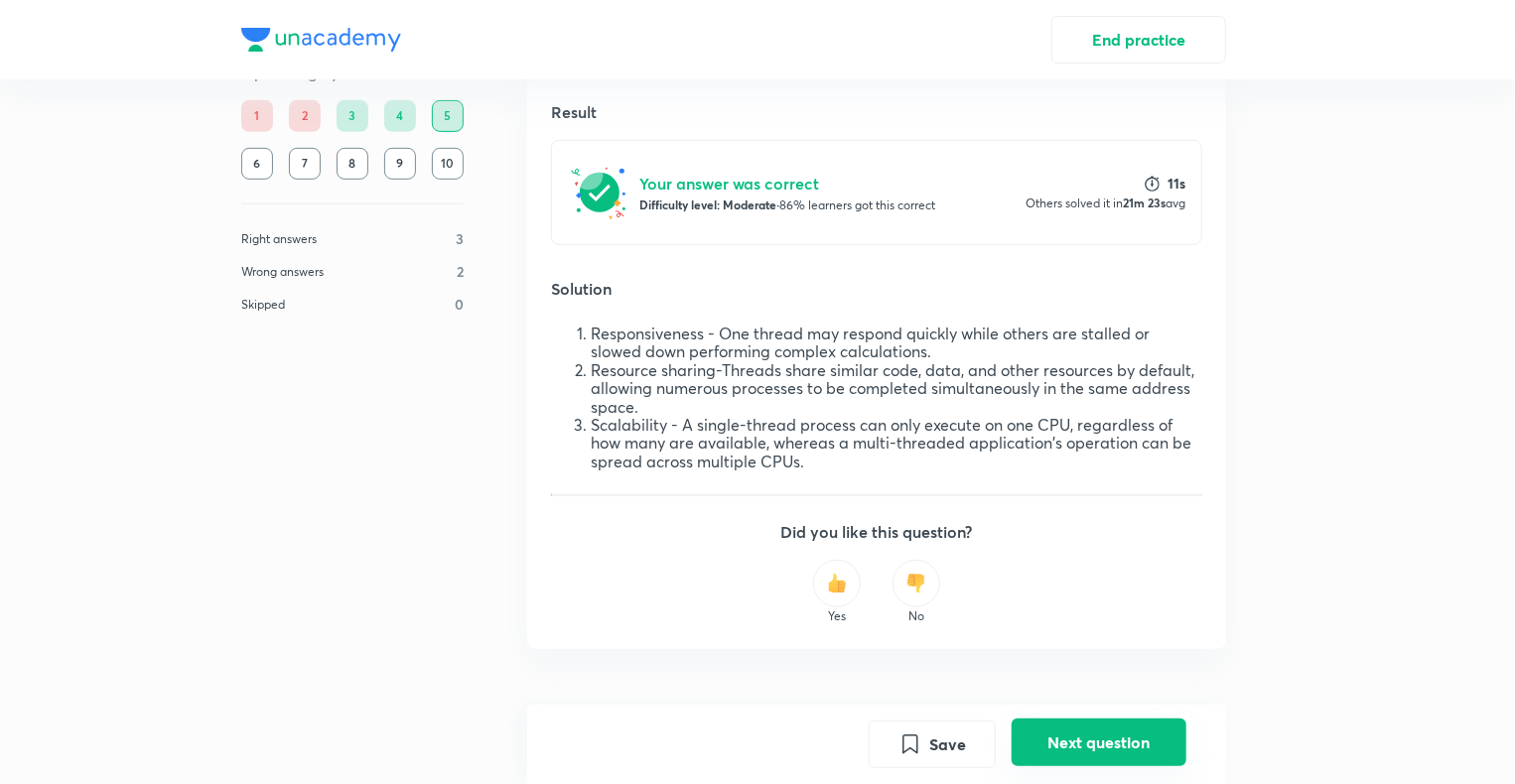 click on "Next question" at bounding box center (1099, 742) 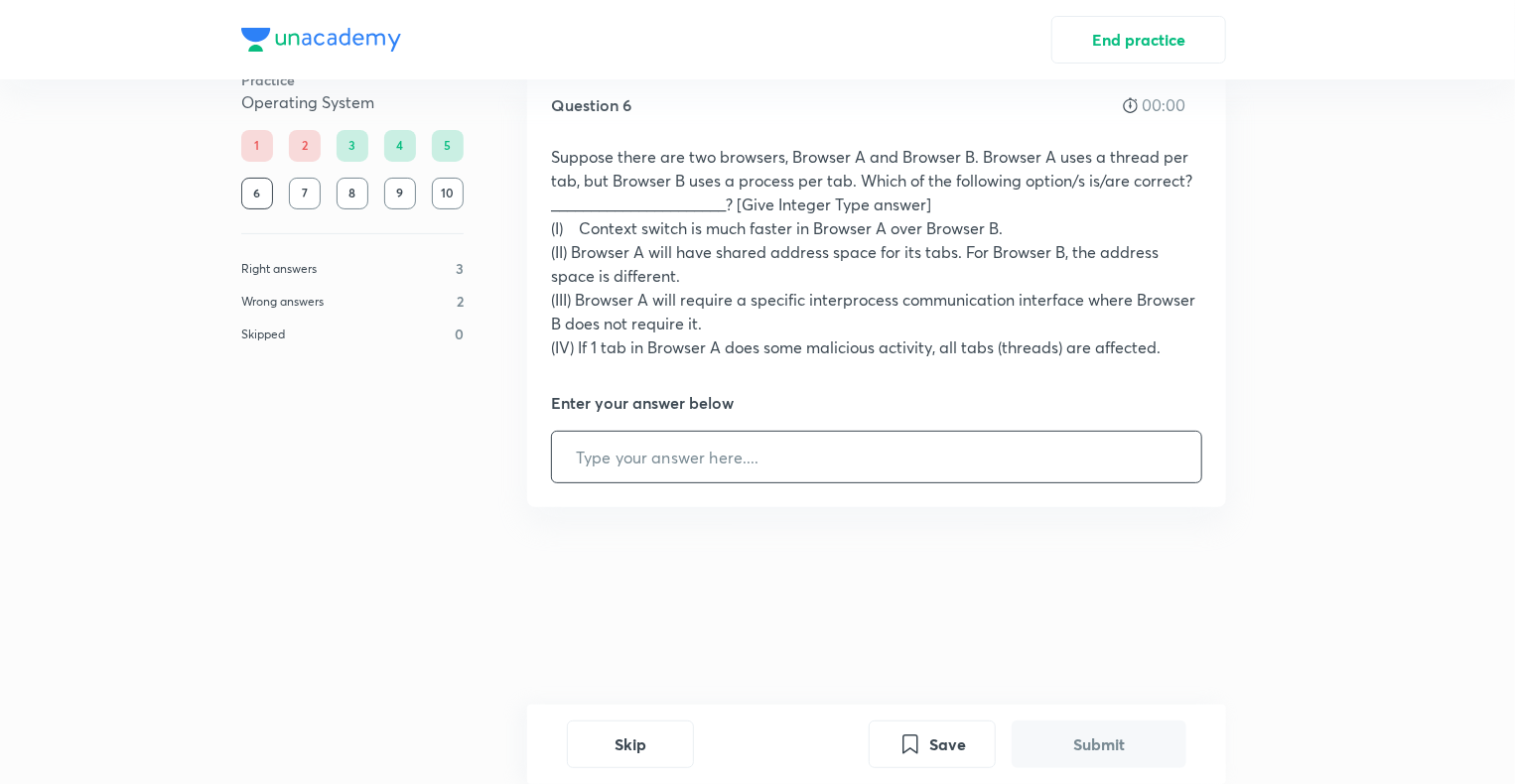 scroll, scrollTop: 0, scrollLeft: 0, axis: both 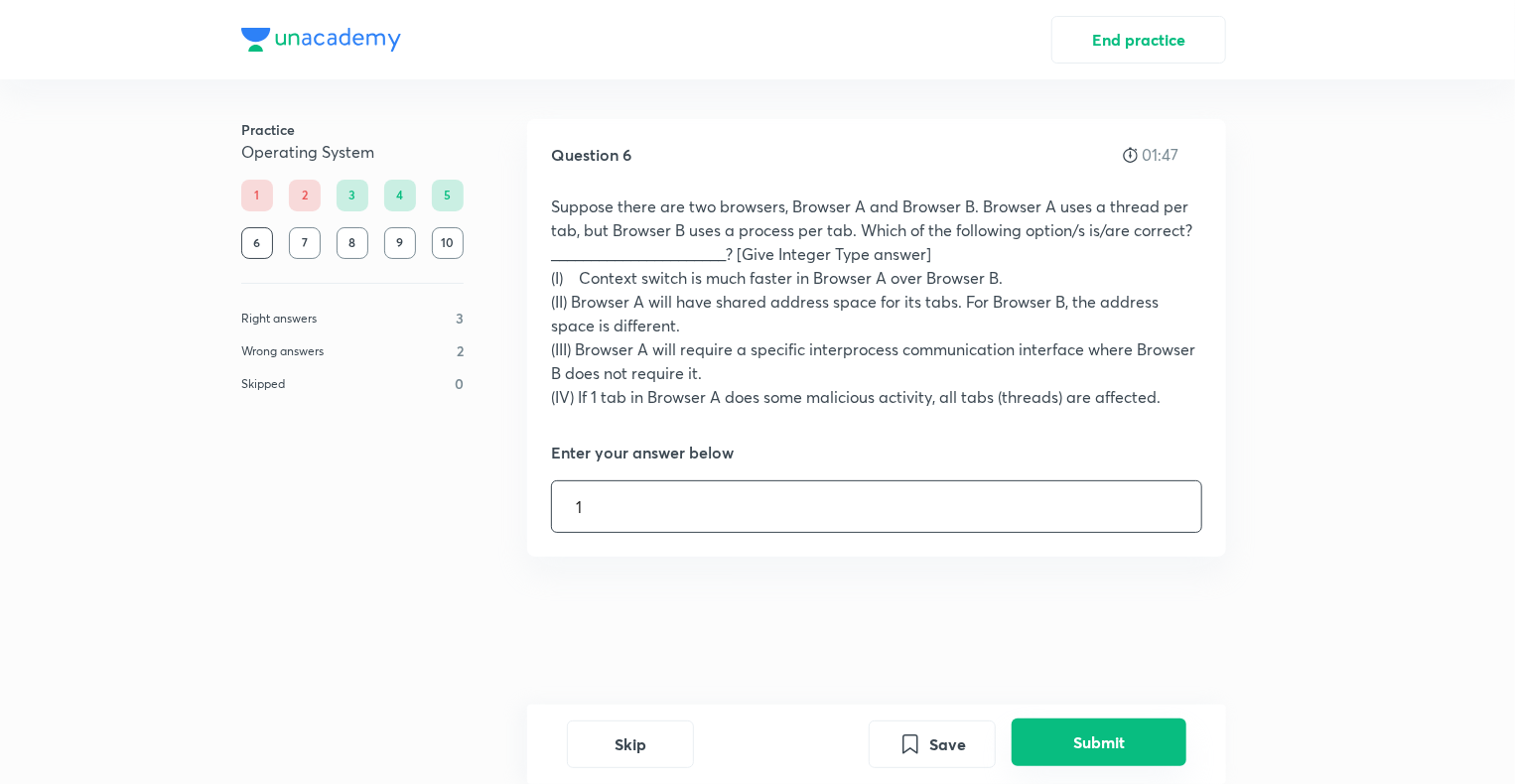 type on "1" 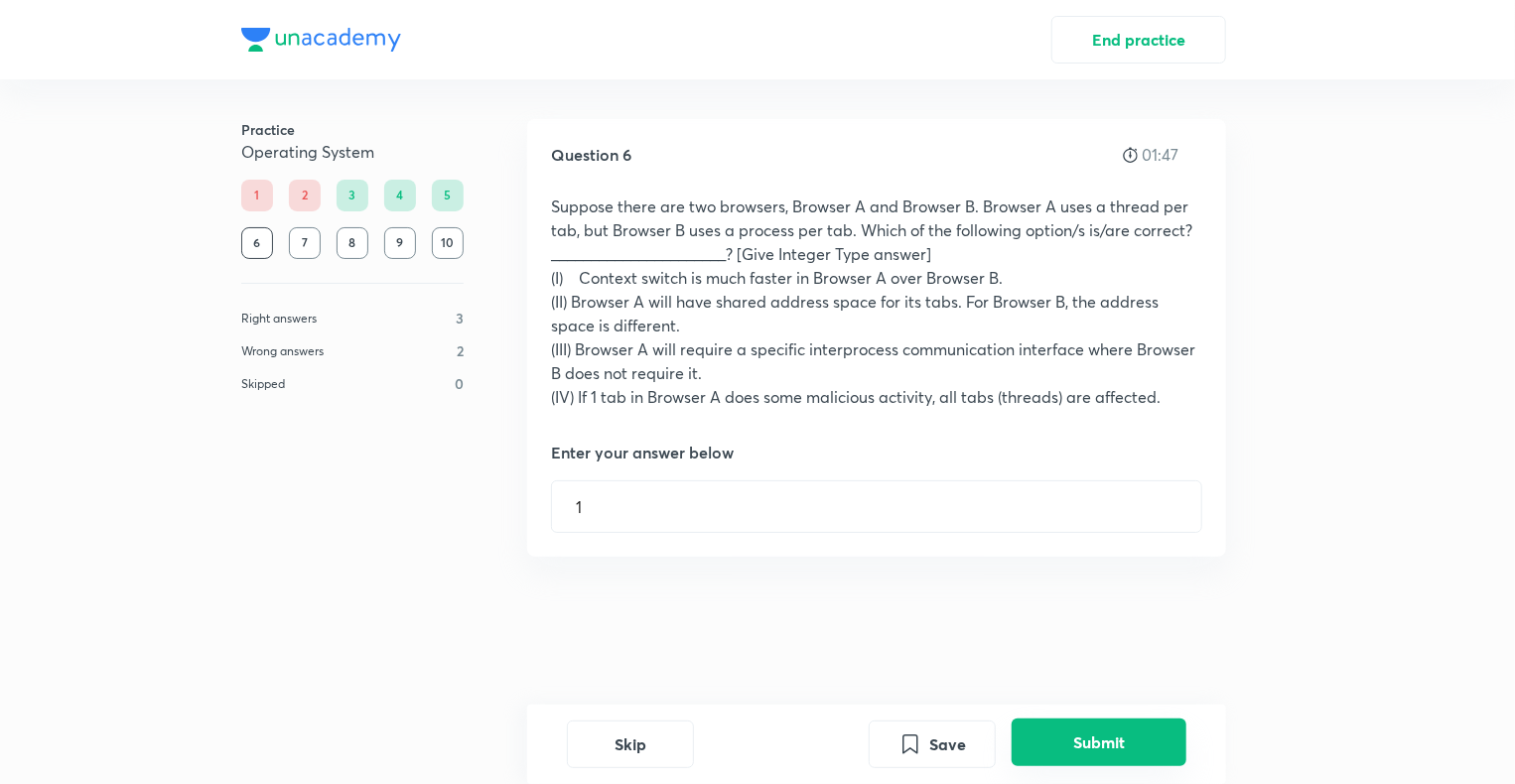 click on "Submit" at bounding box center [1099, 742] 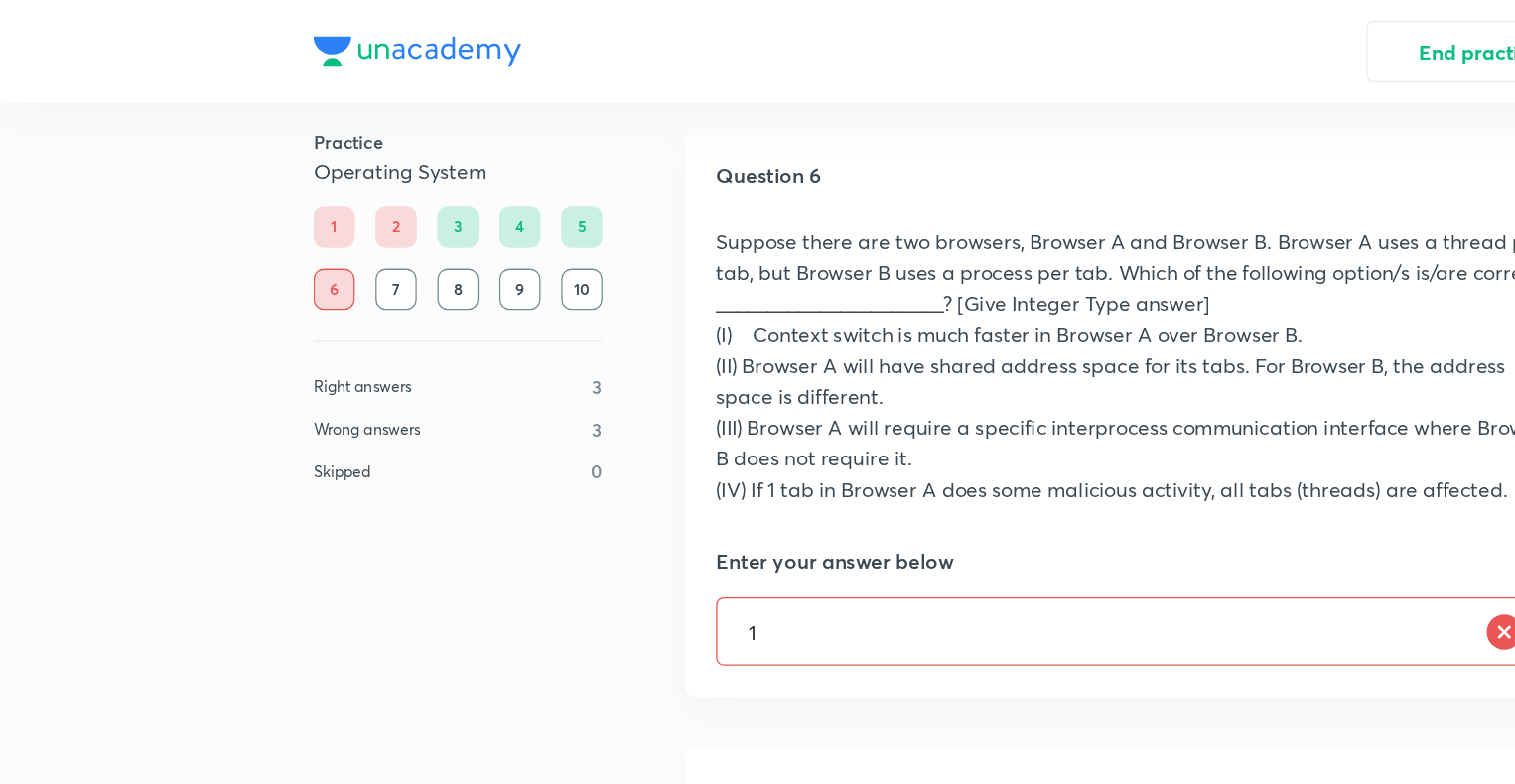 scroll, scrollTop: 0, scrollLeft: 0, axis: both 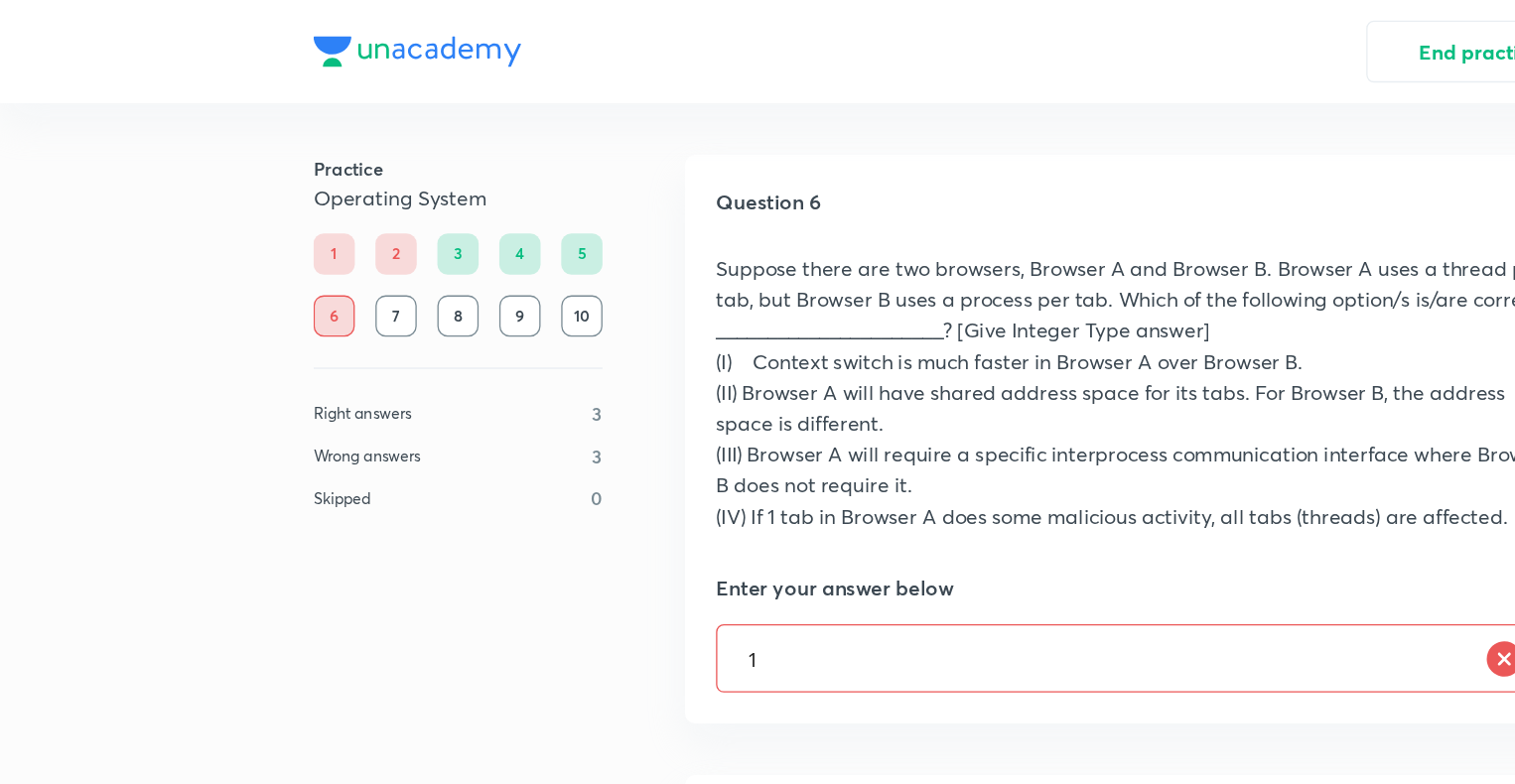 drag, startPoint x: 595, startPoint y: 270, endPoint x: 578, endPoint y: 503, distance: 233.61935 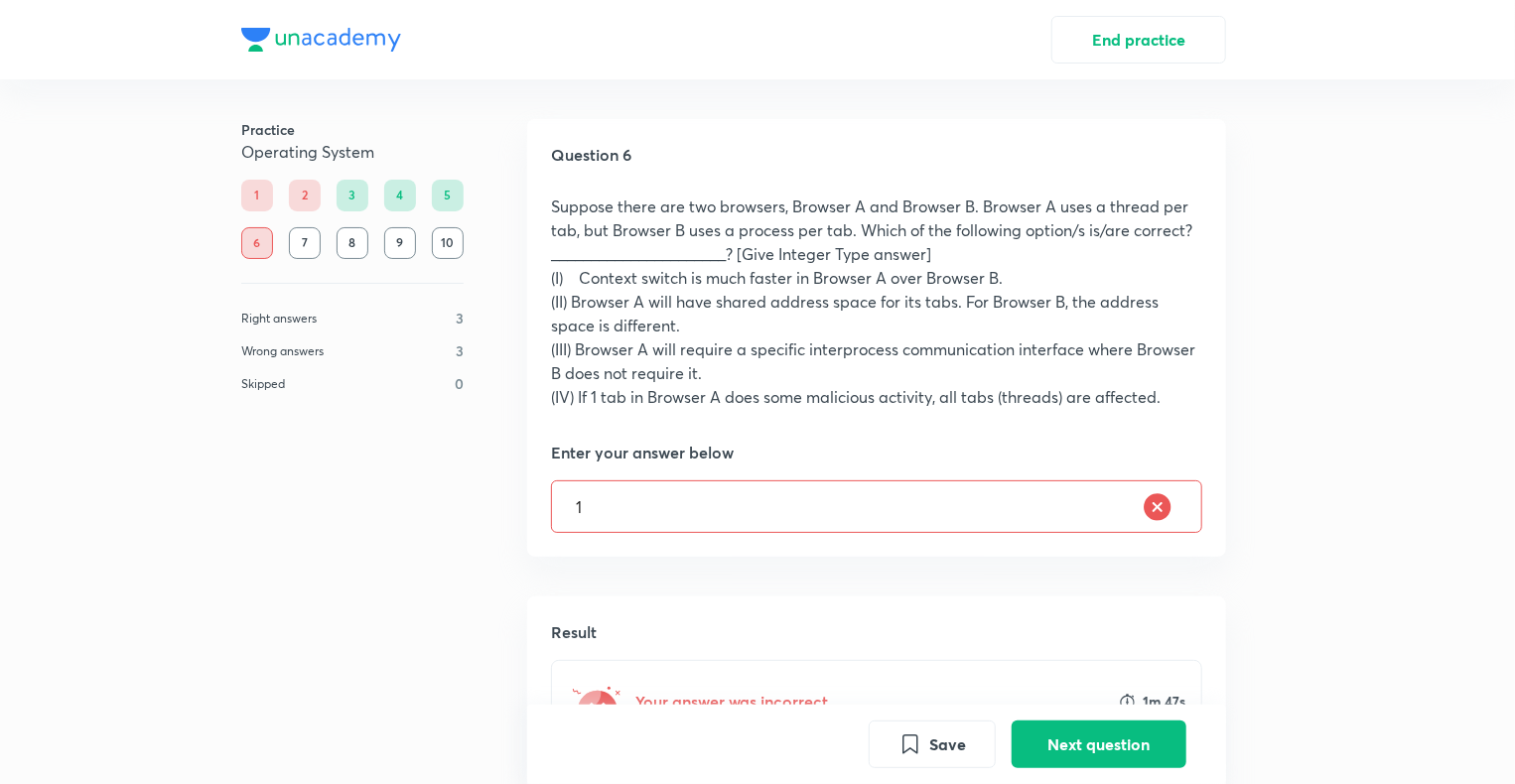 scroll, scrollTop: 470, scrollLeft: 0, axis: vertical 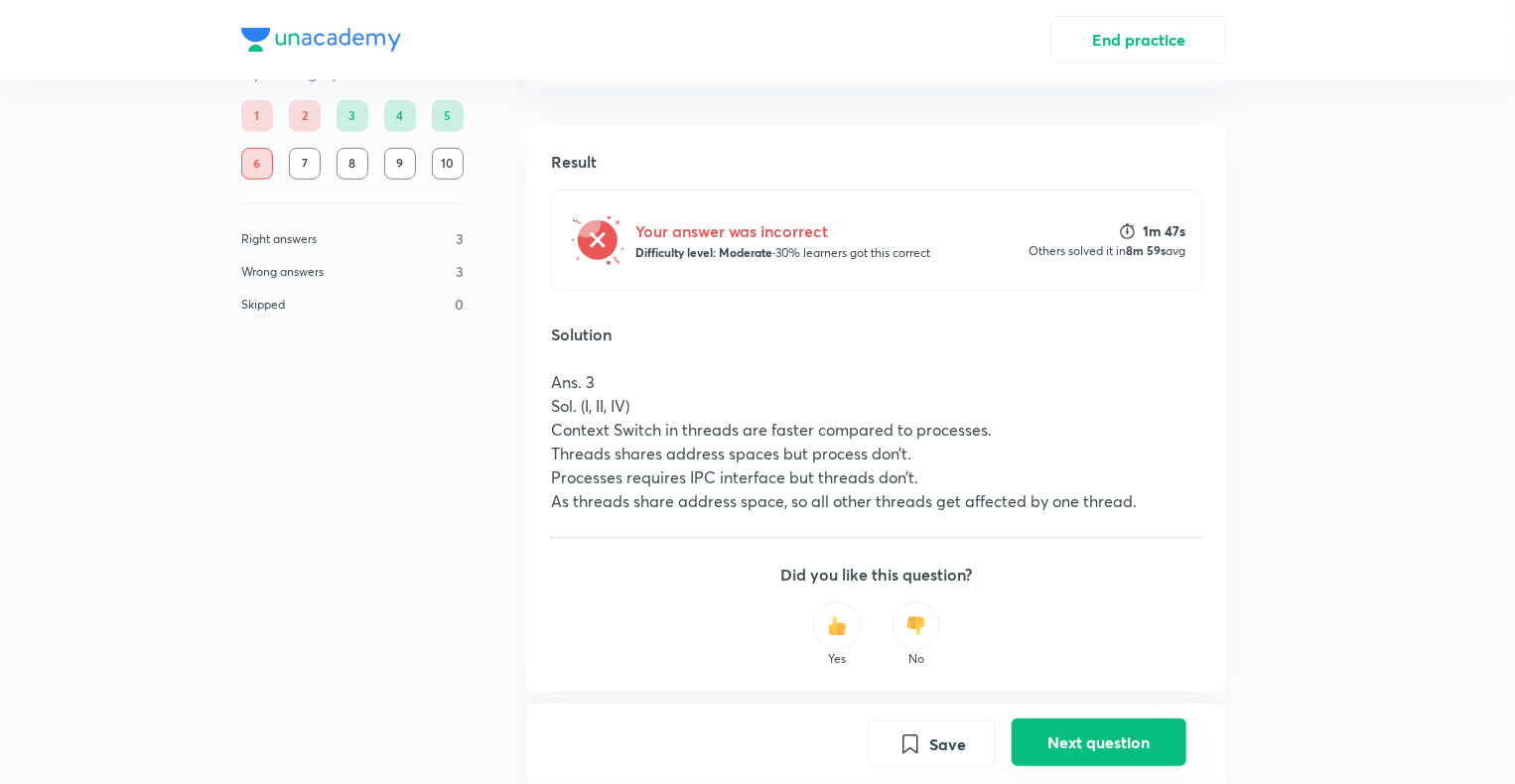 click on "Next question" at bounding box center (1099, 742) 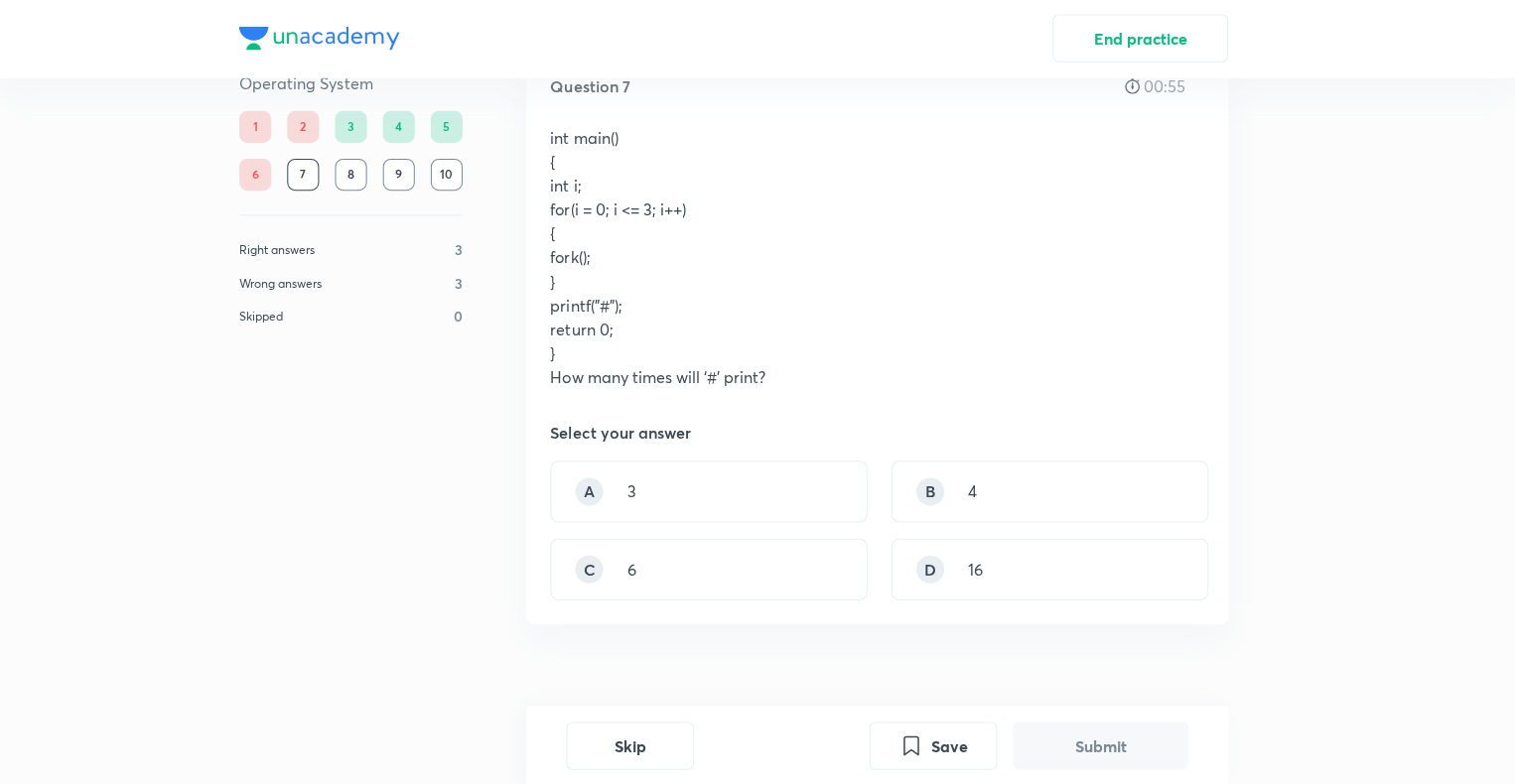 scroll, scrollTop: 67, scrollLeft: 0, axis: vertical 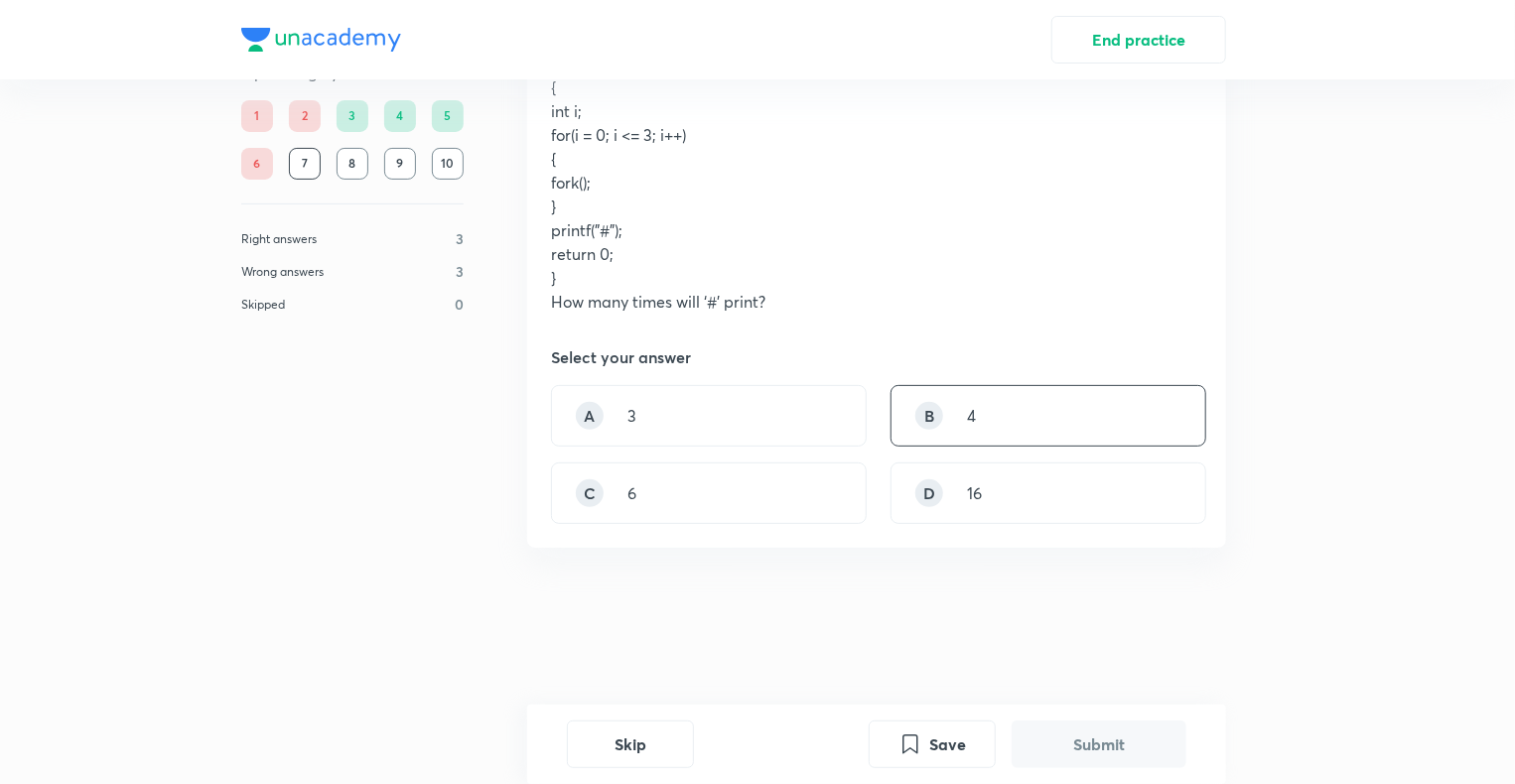 click on "B 4" at bounding box center (1048, 416) 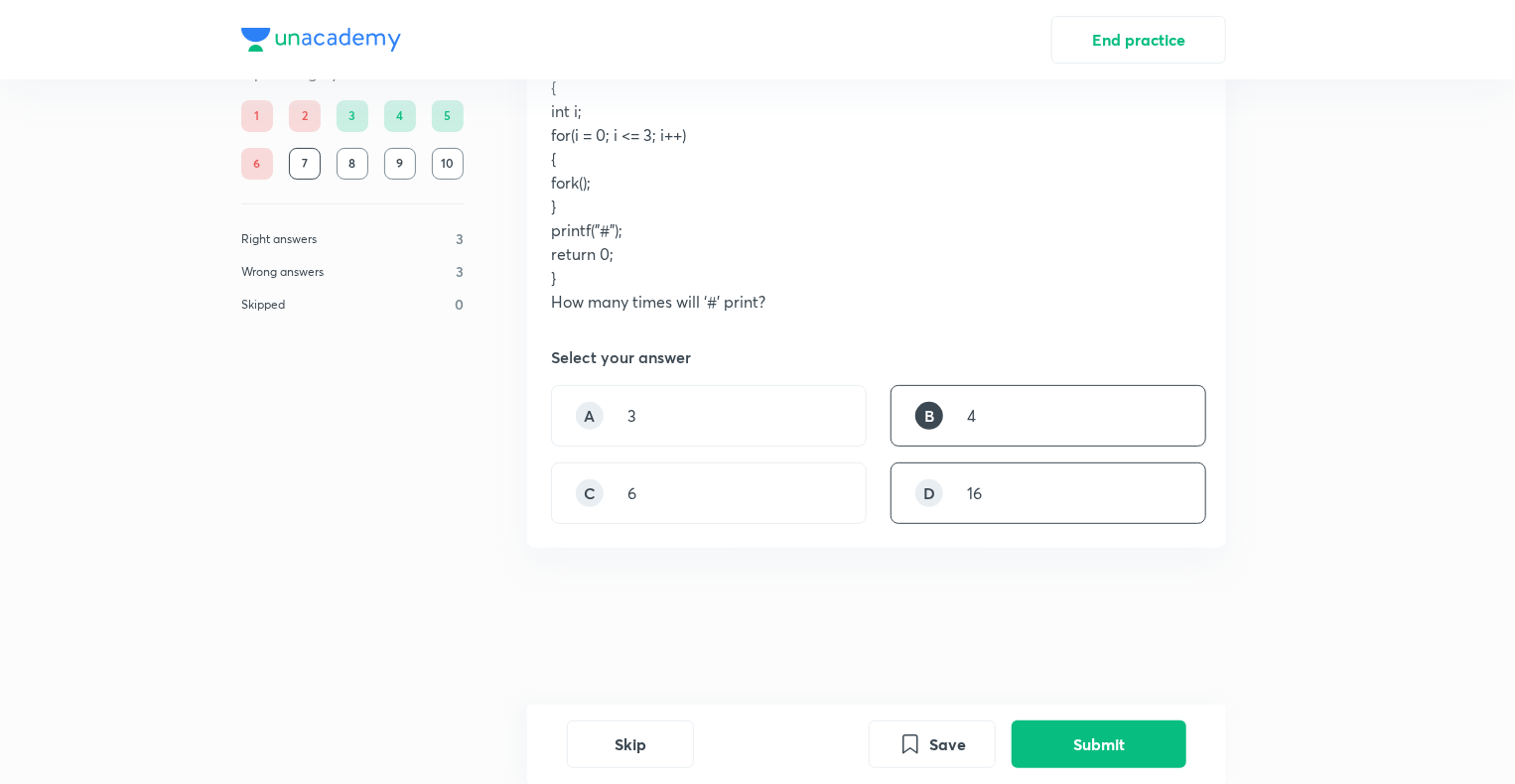 click on "16" at bounding box center [974, 493] 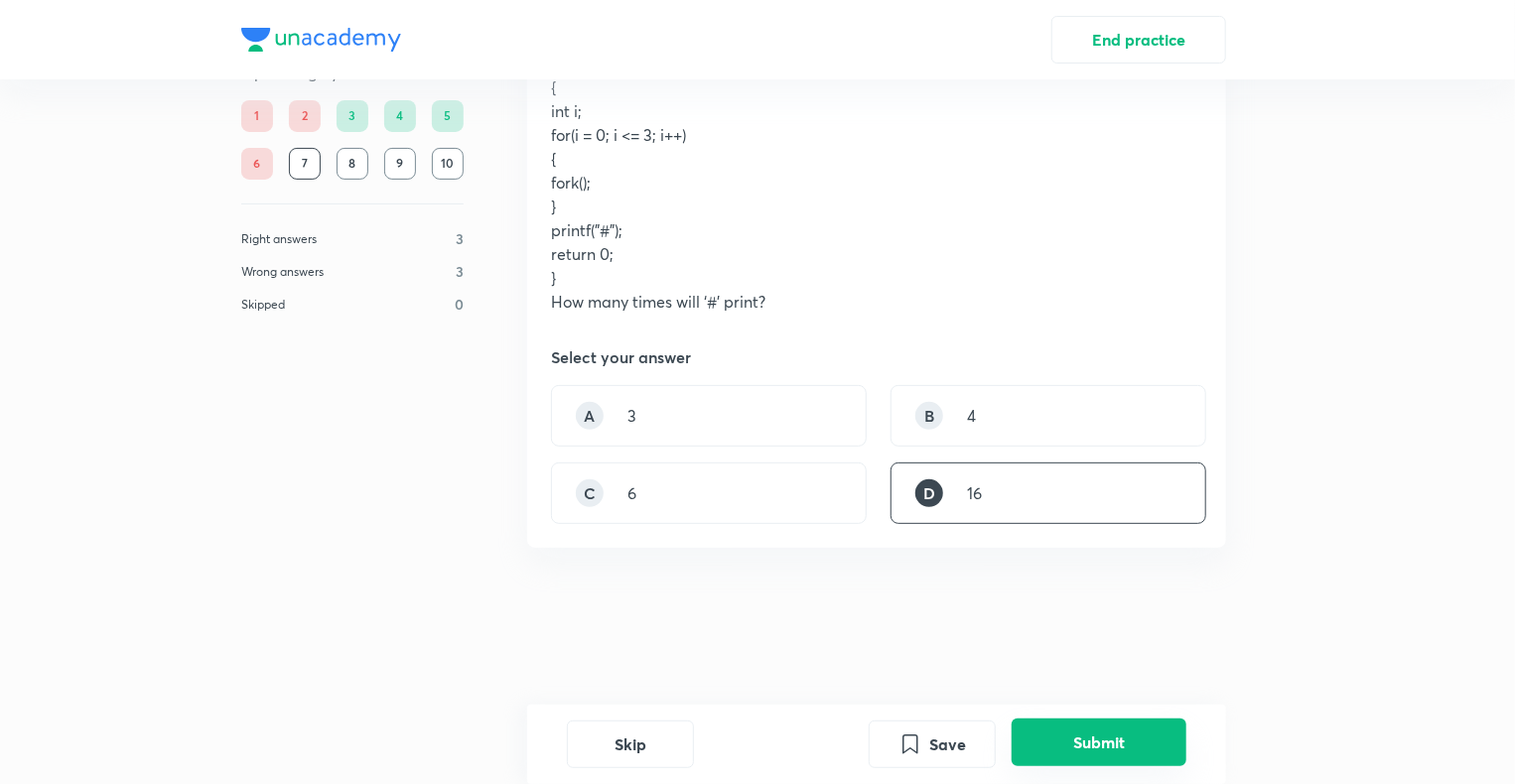 click on "Submit" at bounding box center [1099, 742] 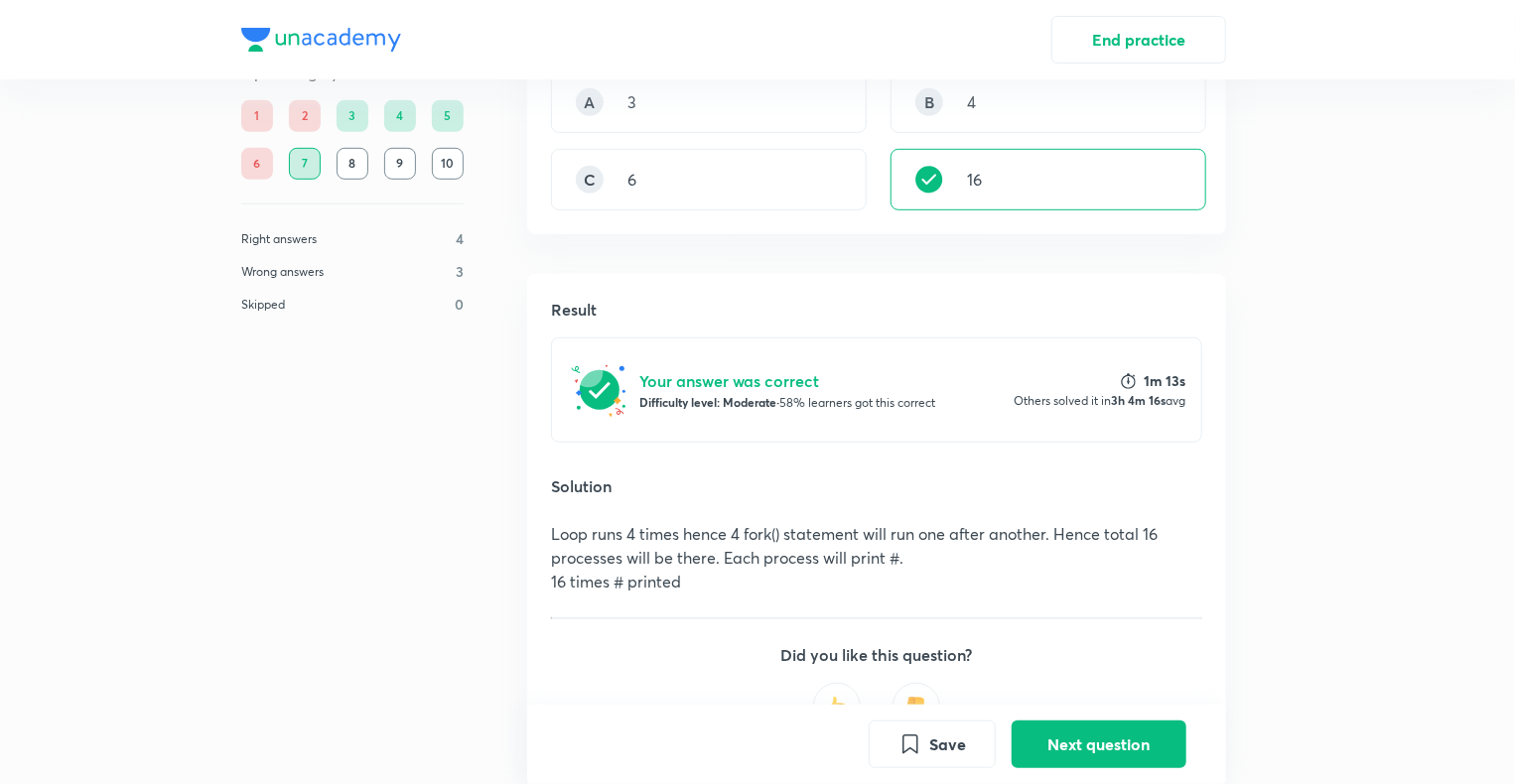 scroll, scrollTop: 601, scrollLeft: 0, axis: vertical 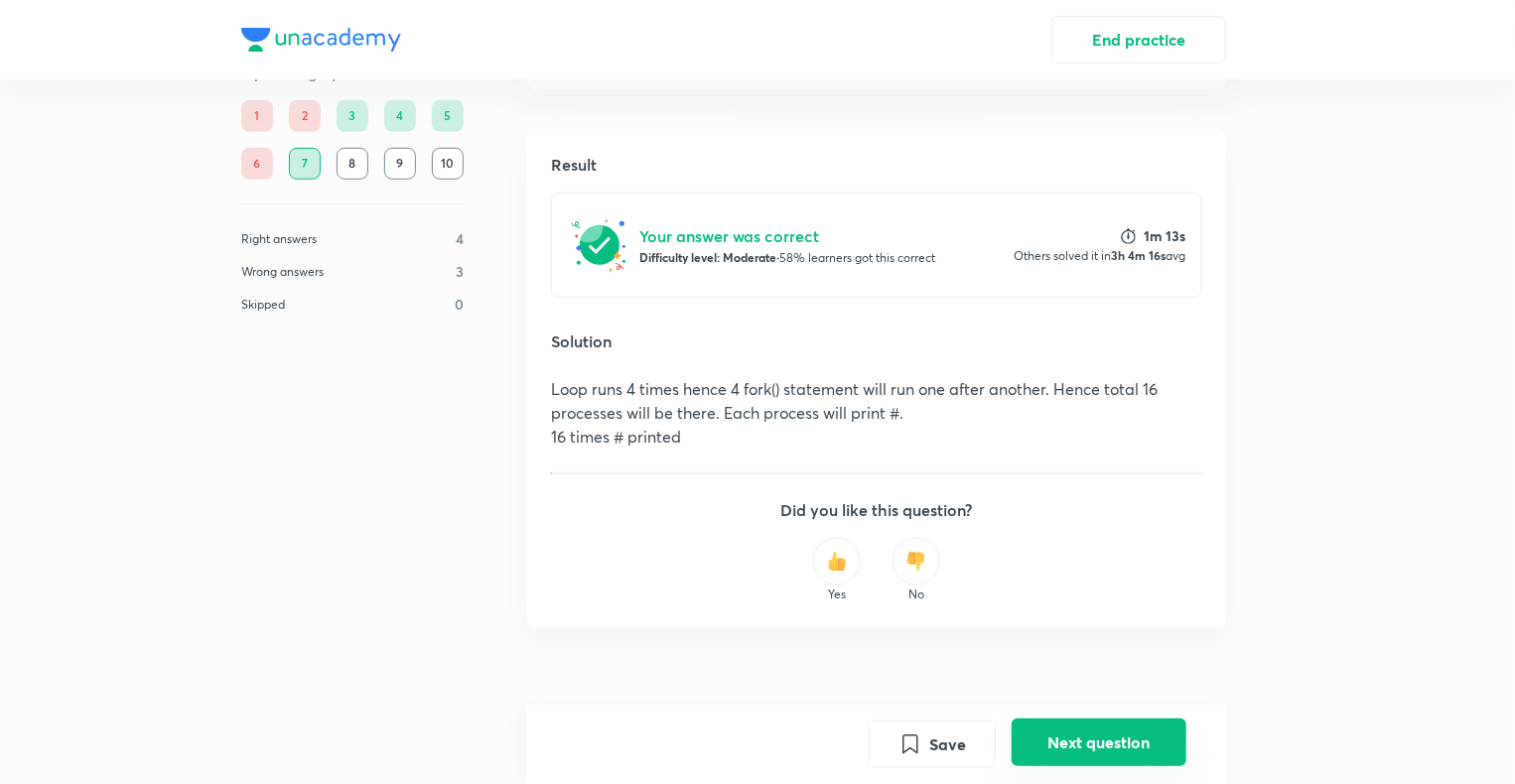 click on "Next question" at bounding box center [1099, 742] 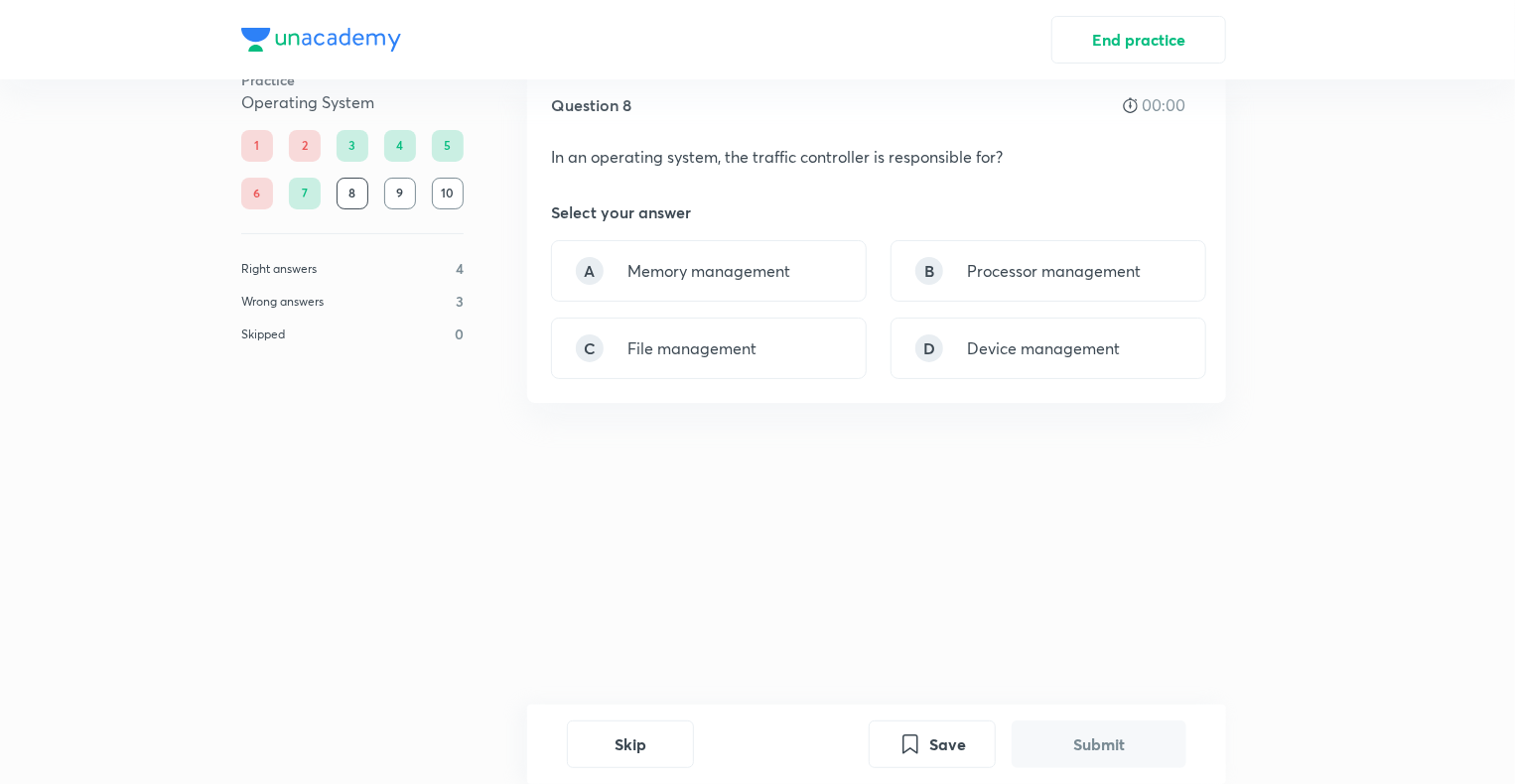 scroll, scrollTop: 0, scrollLeft: 0, axis: both 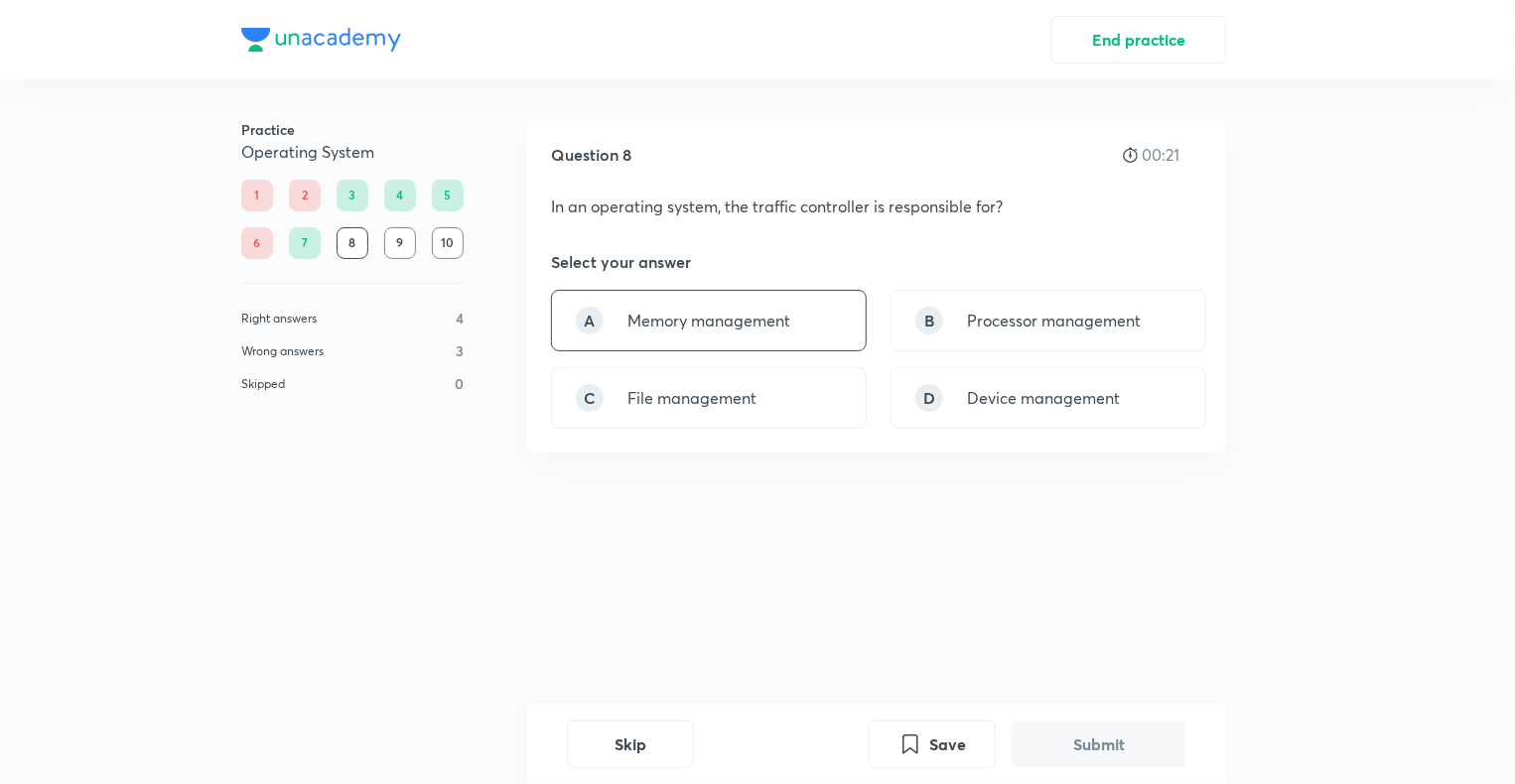 click on "Memory management" at bounding box center [709, 321] 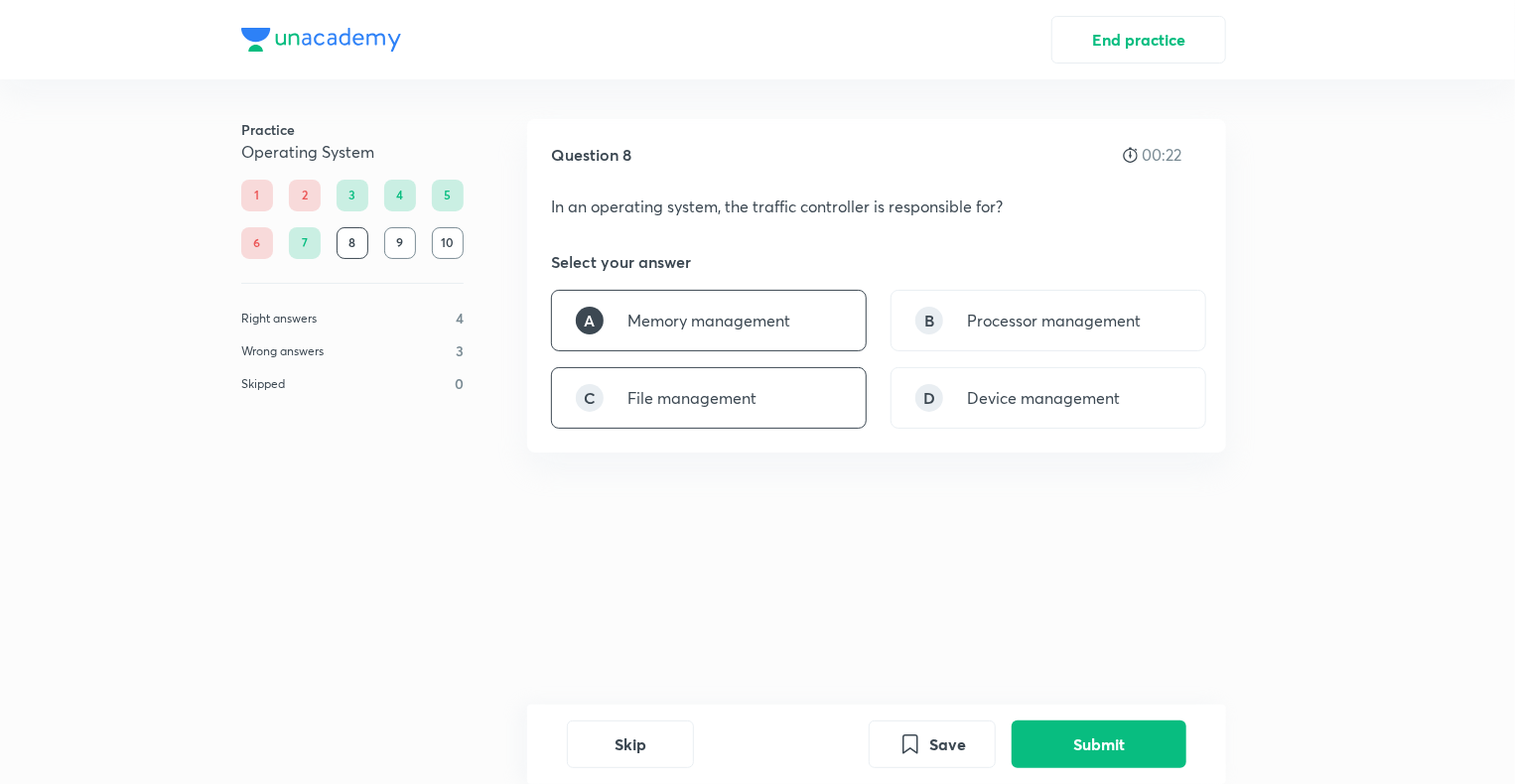 click on "File management" at bounding box center [692, 398] 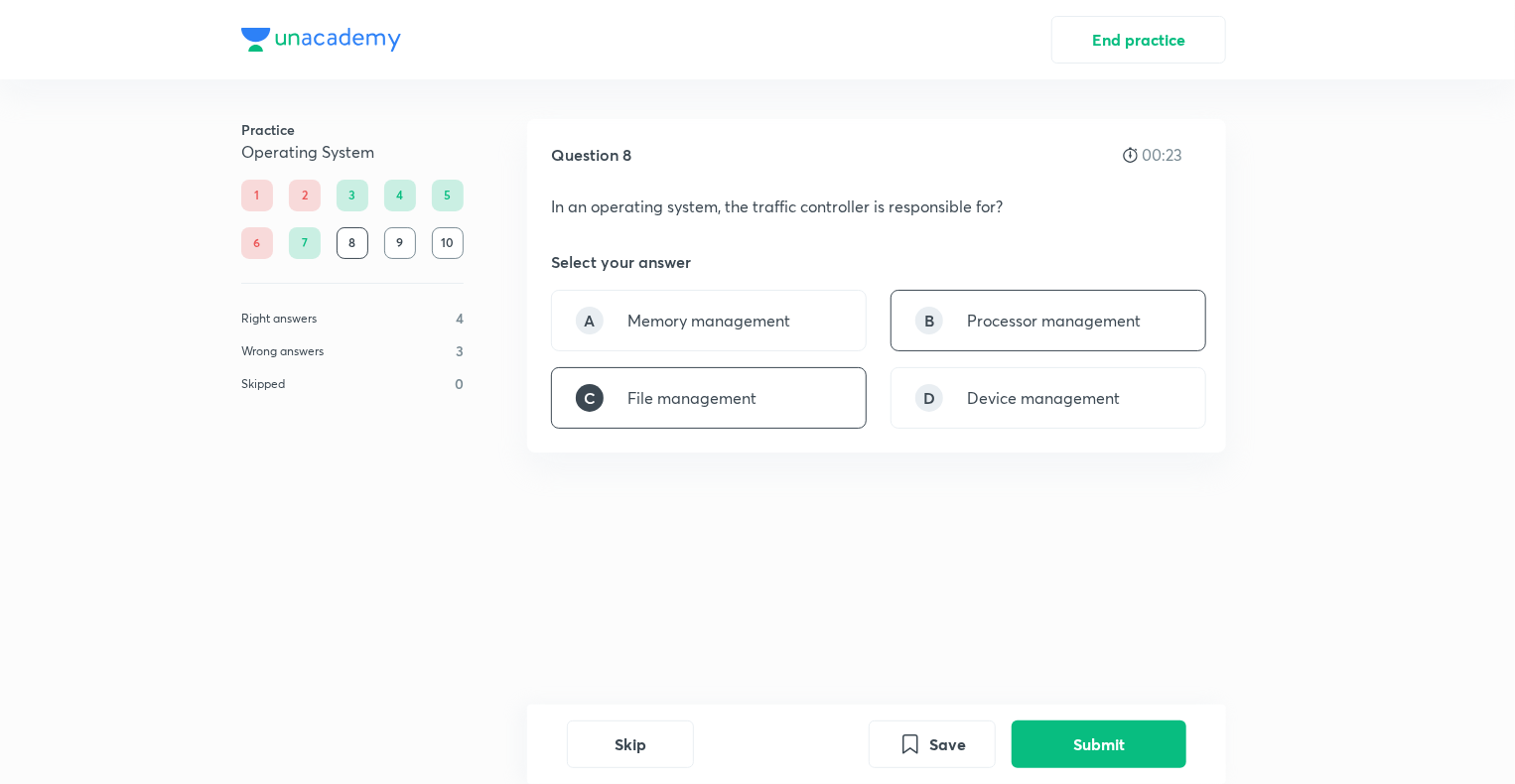 click on "Processor management" at bounding box center (1053, 321) 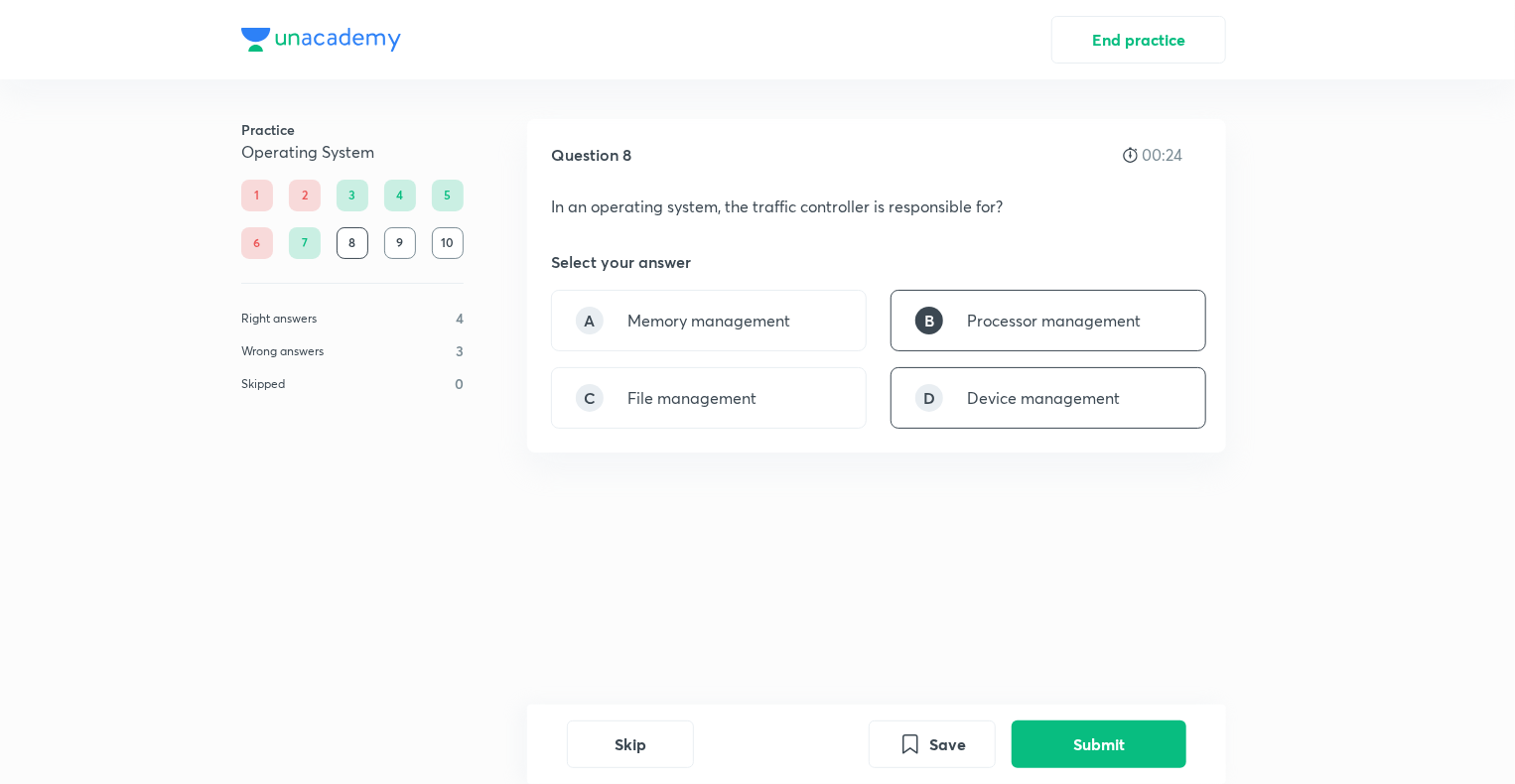 click on "Device management" at bounding box center [1043, 398] 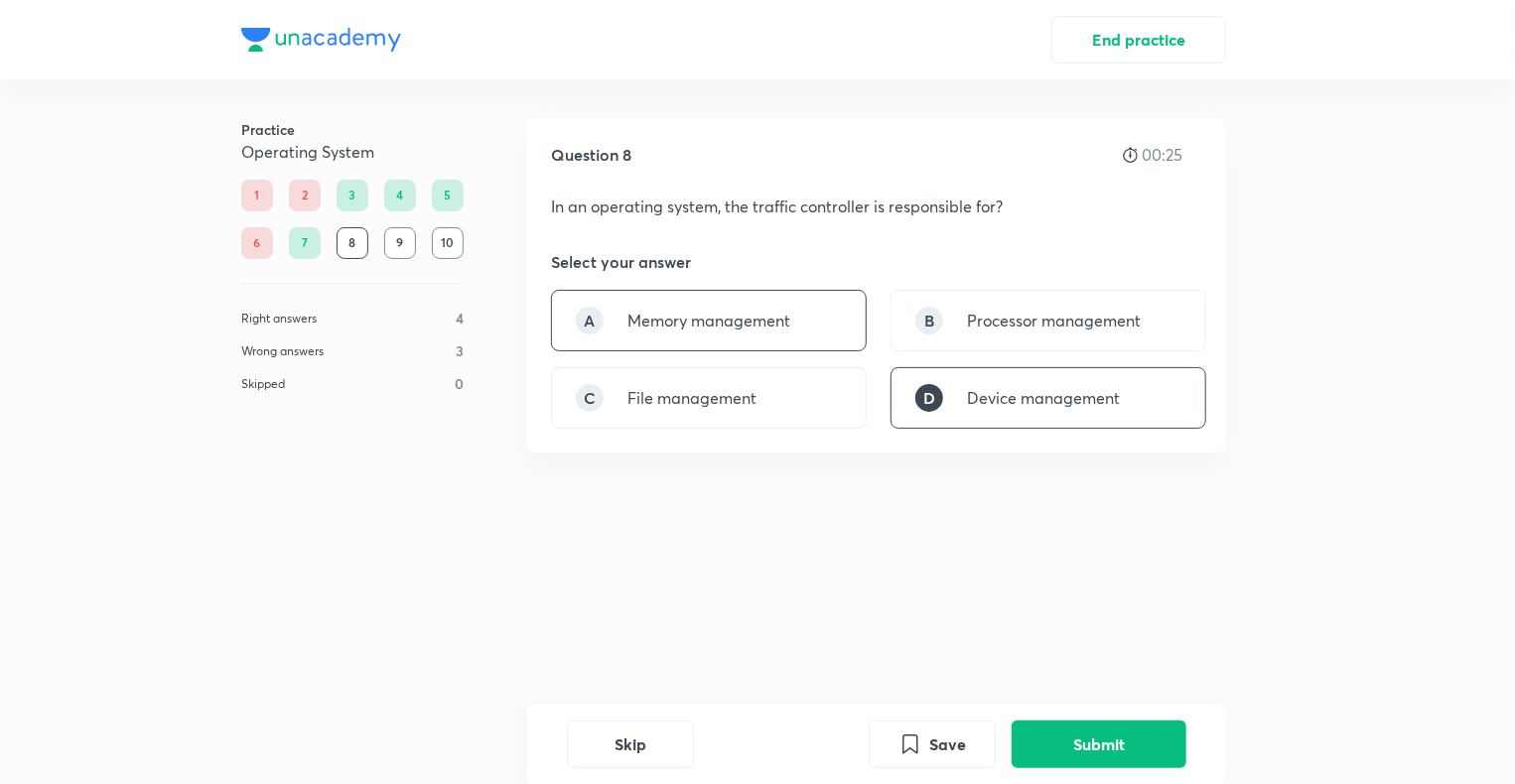 click on "A Memory management" at bounding box center (709, 321) 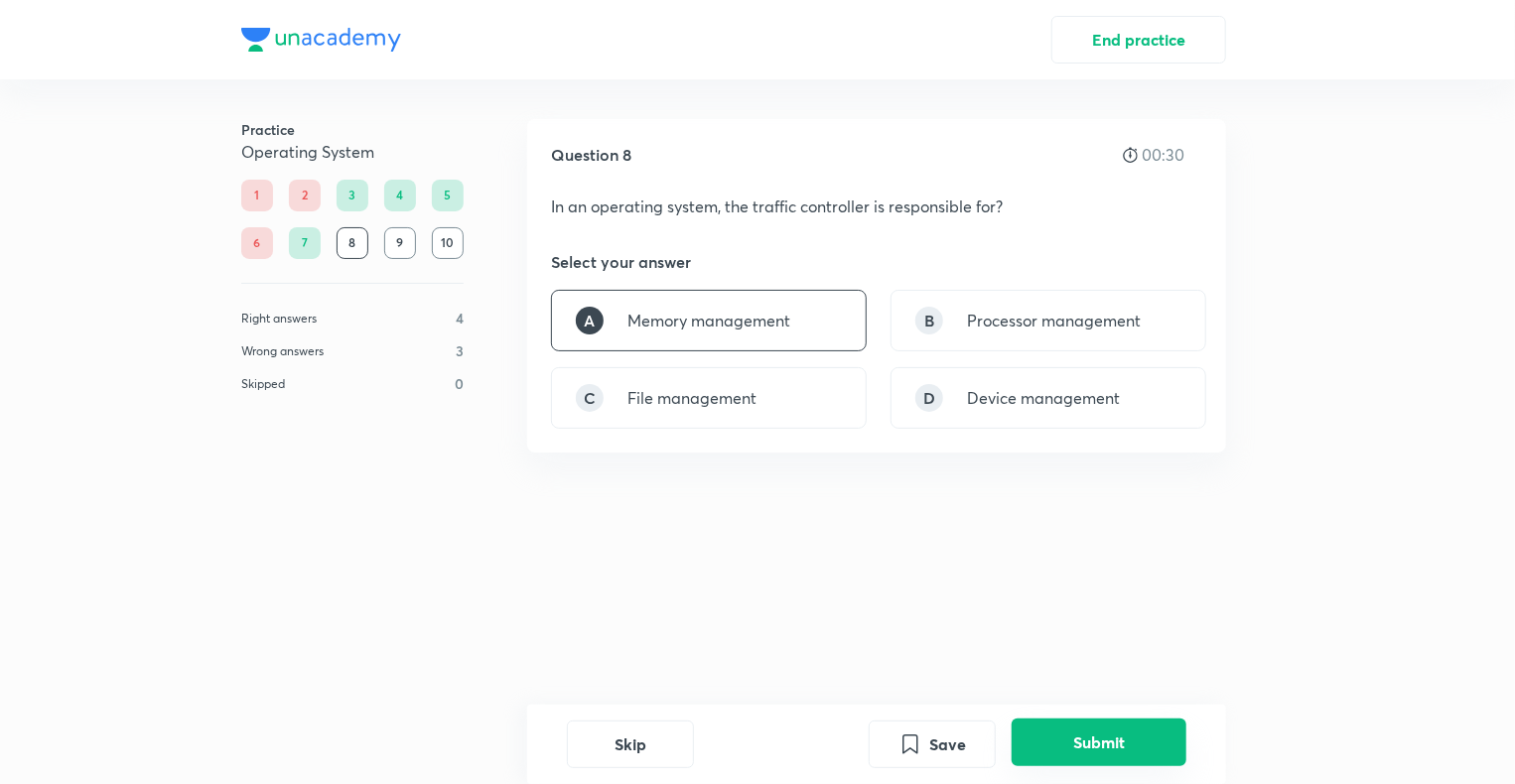 click on "Submit" at bounding box center [1099, 742] 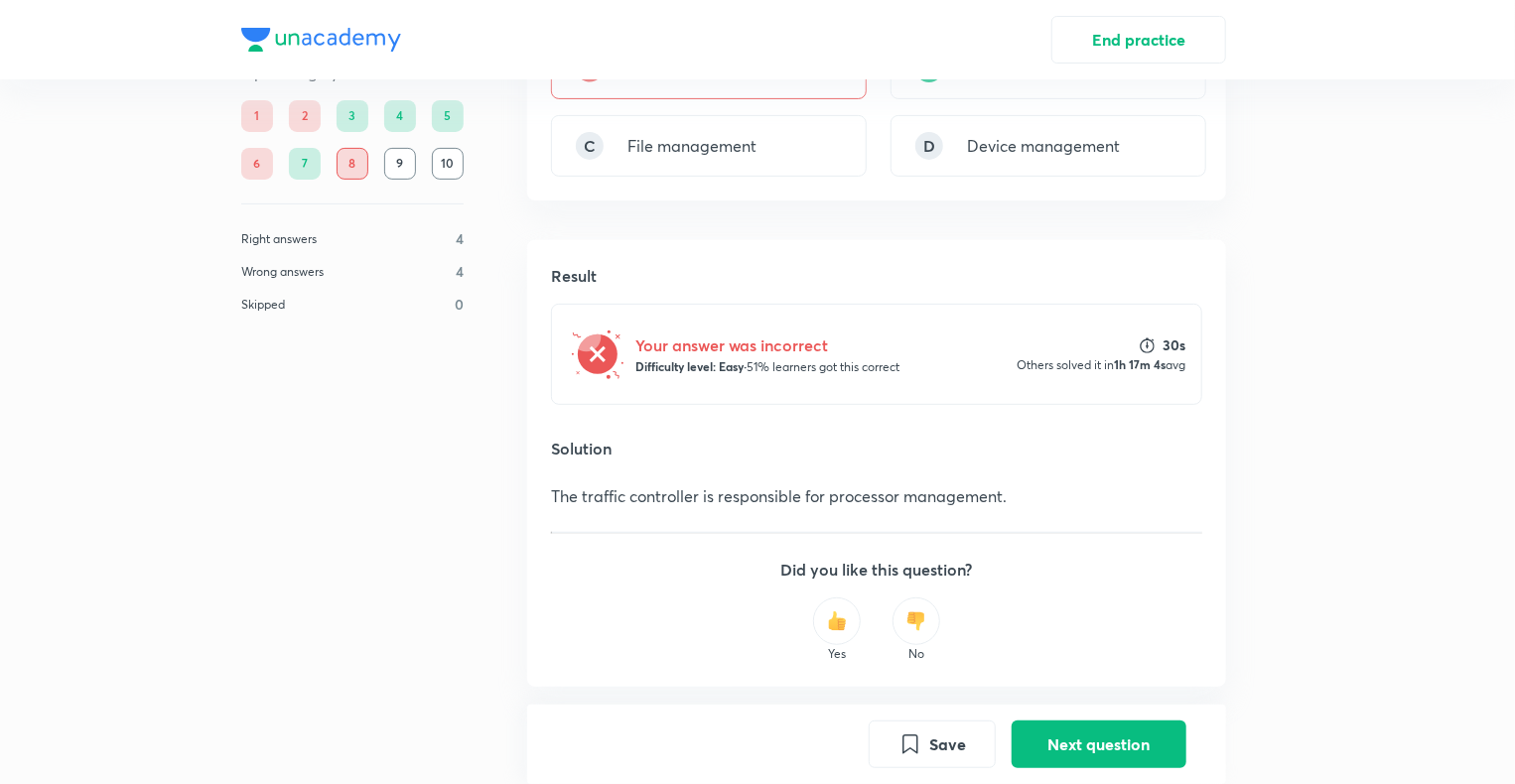 scroll, scrollTop: 294, scrollLeft: 0, axis: vertical 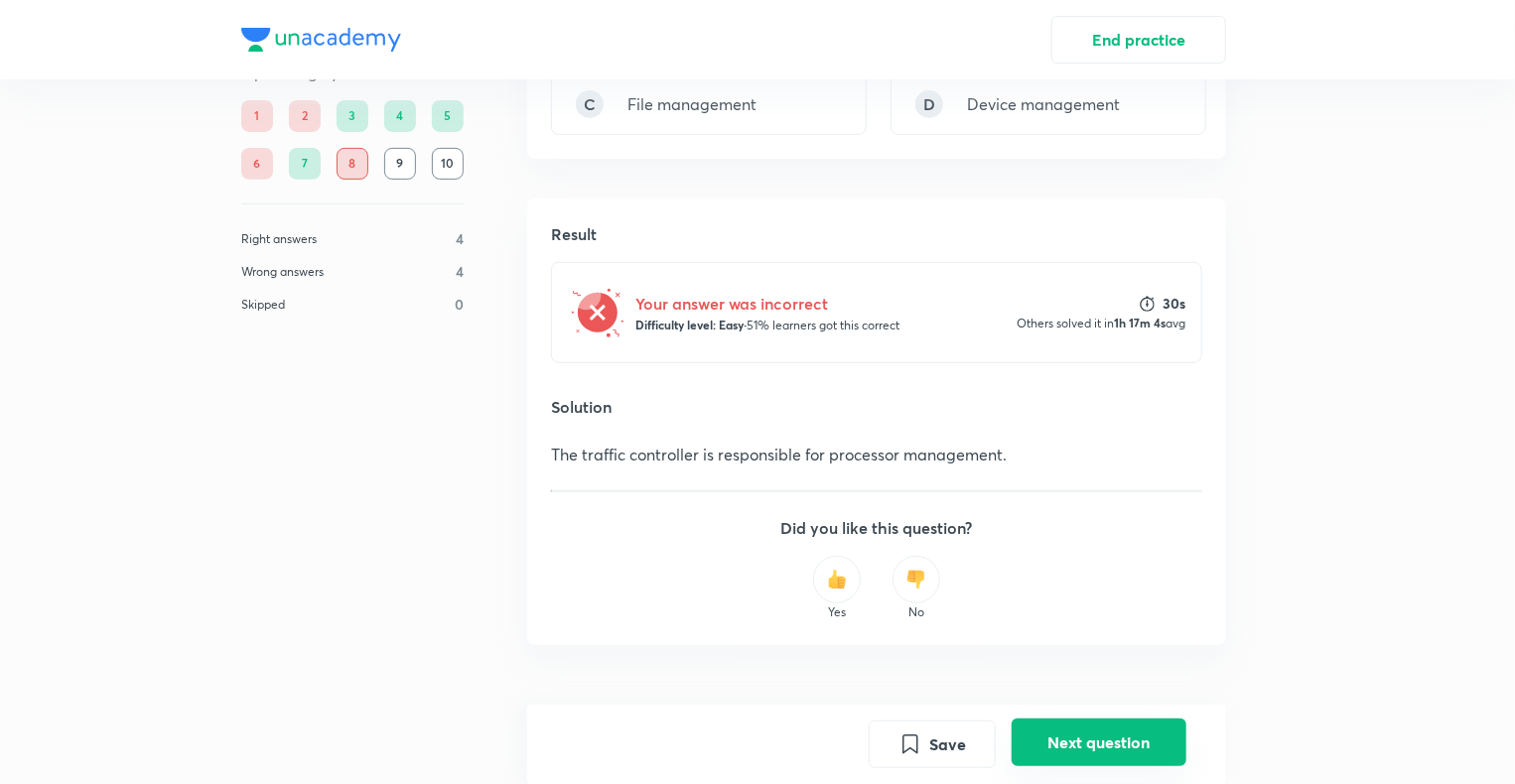 click on "Next question" at bounding box center [1099, 742] 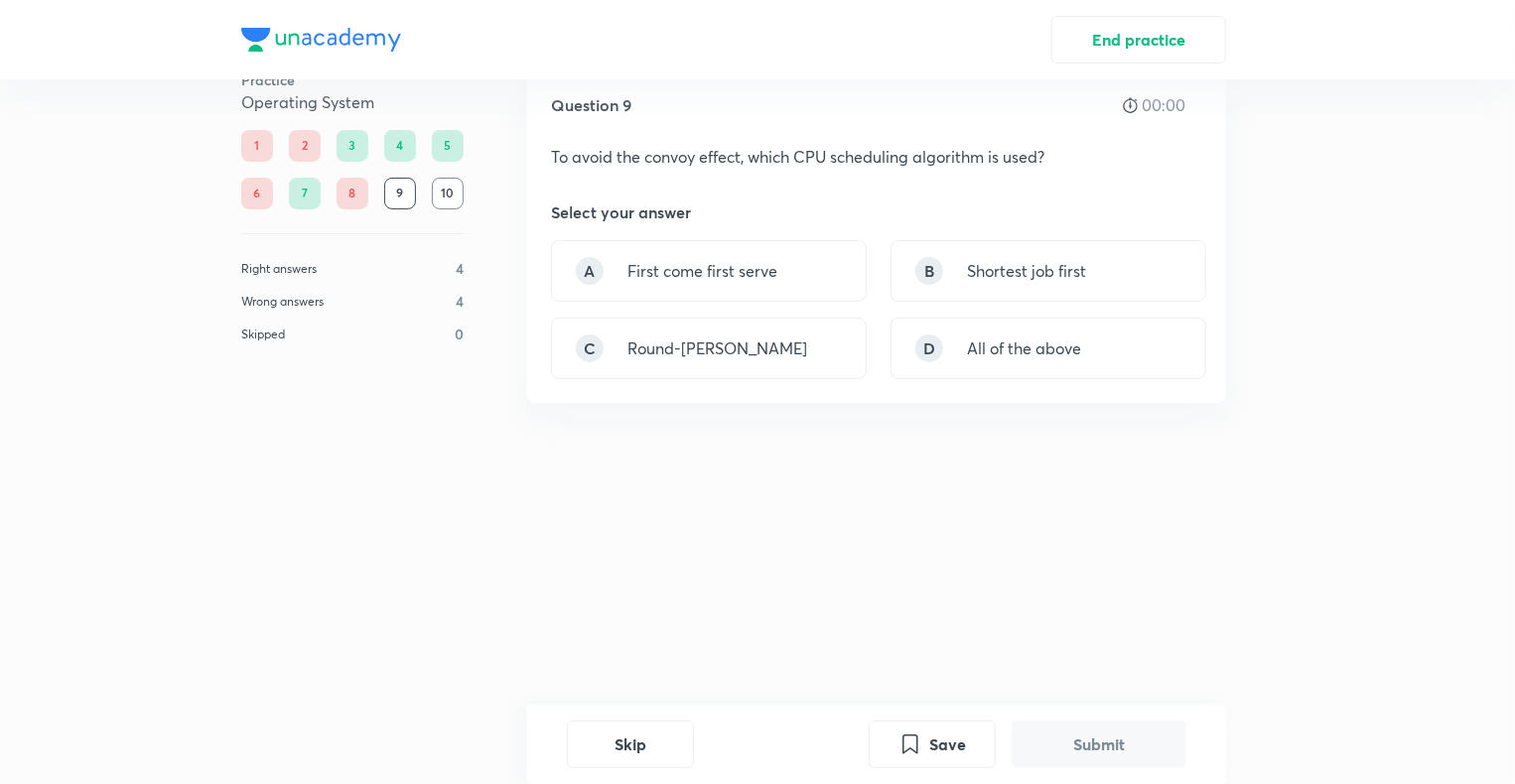 scroll, scrollTop: 0, scrollLeft: 0, axis: both 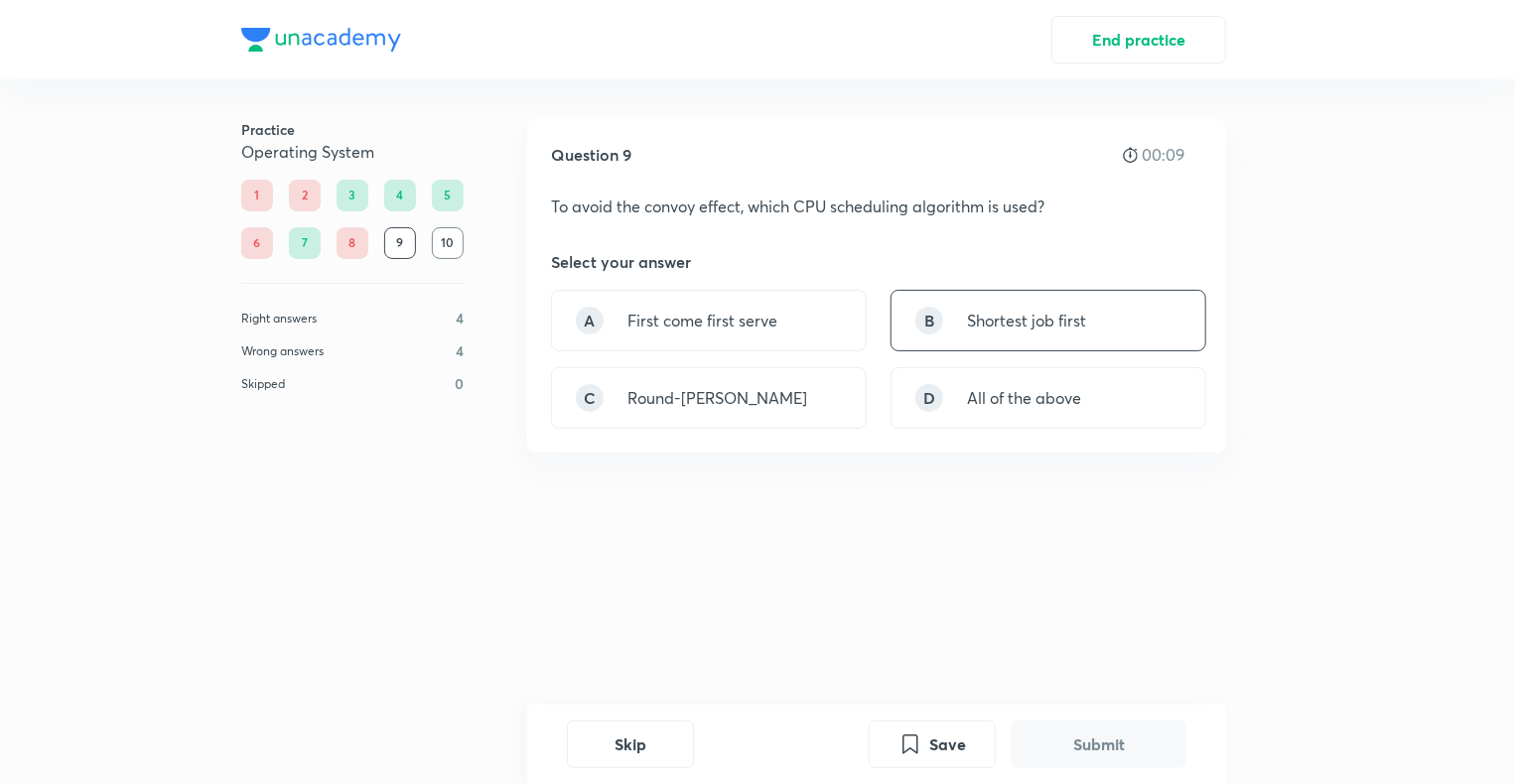 click on "B Shortest job first" at bounding box center (1048, 321) 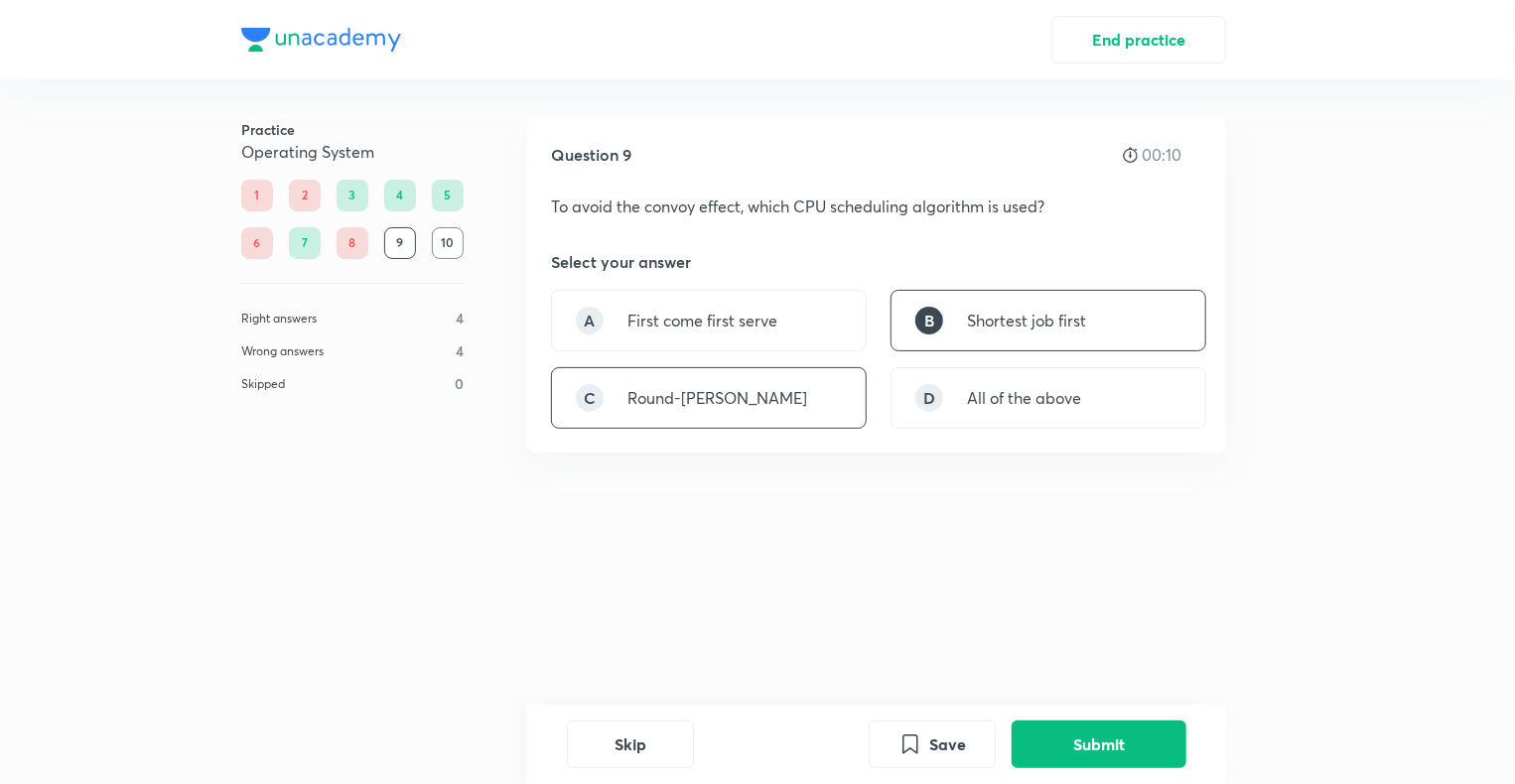 click on "C Round-robin" at bounding box center (709, 398) 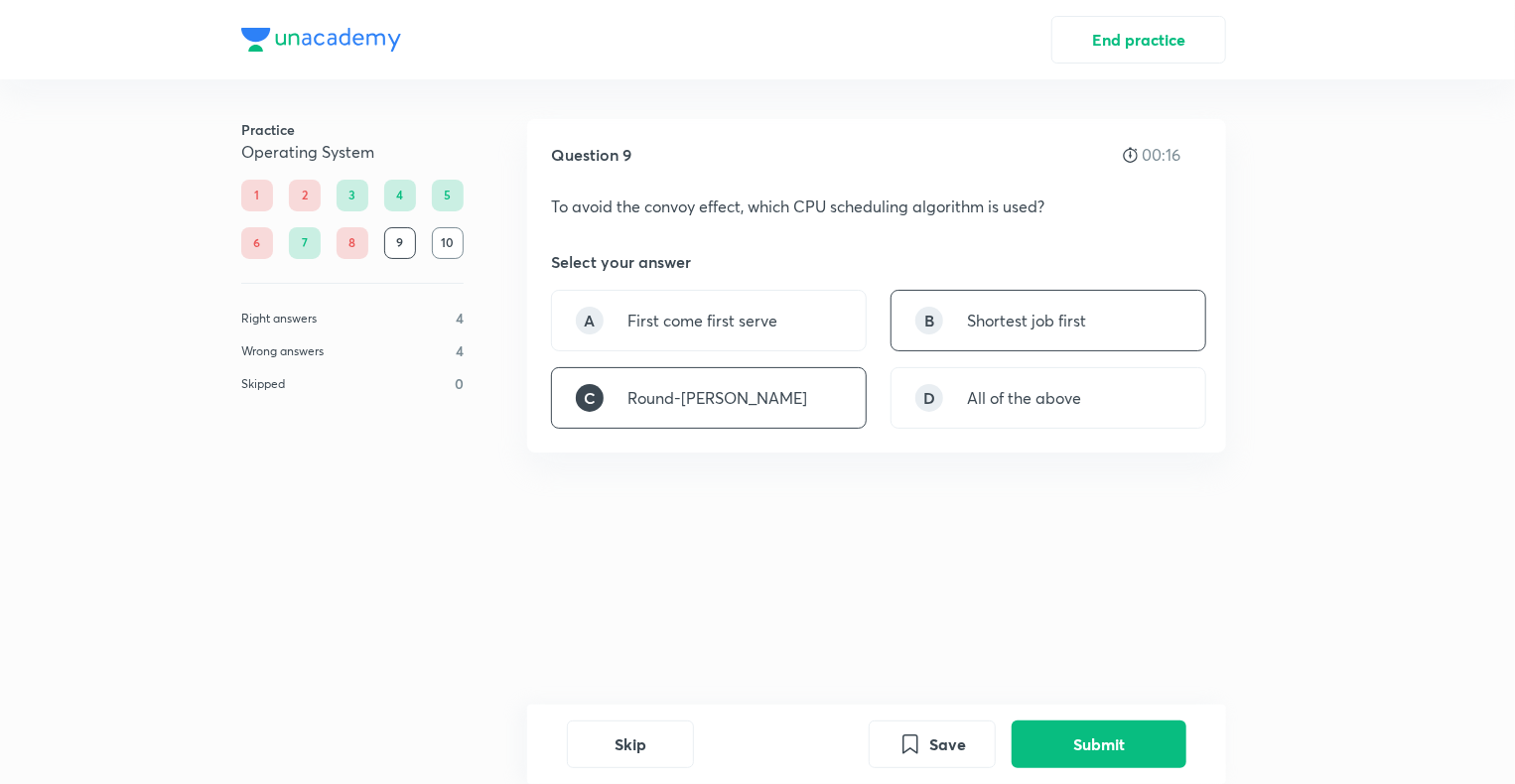 click on "B Shortest job first" at bounding box center [1048, 321] 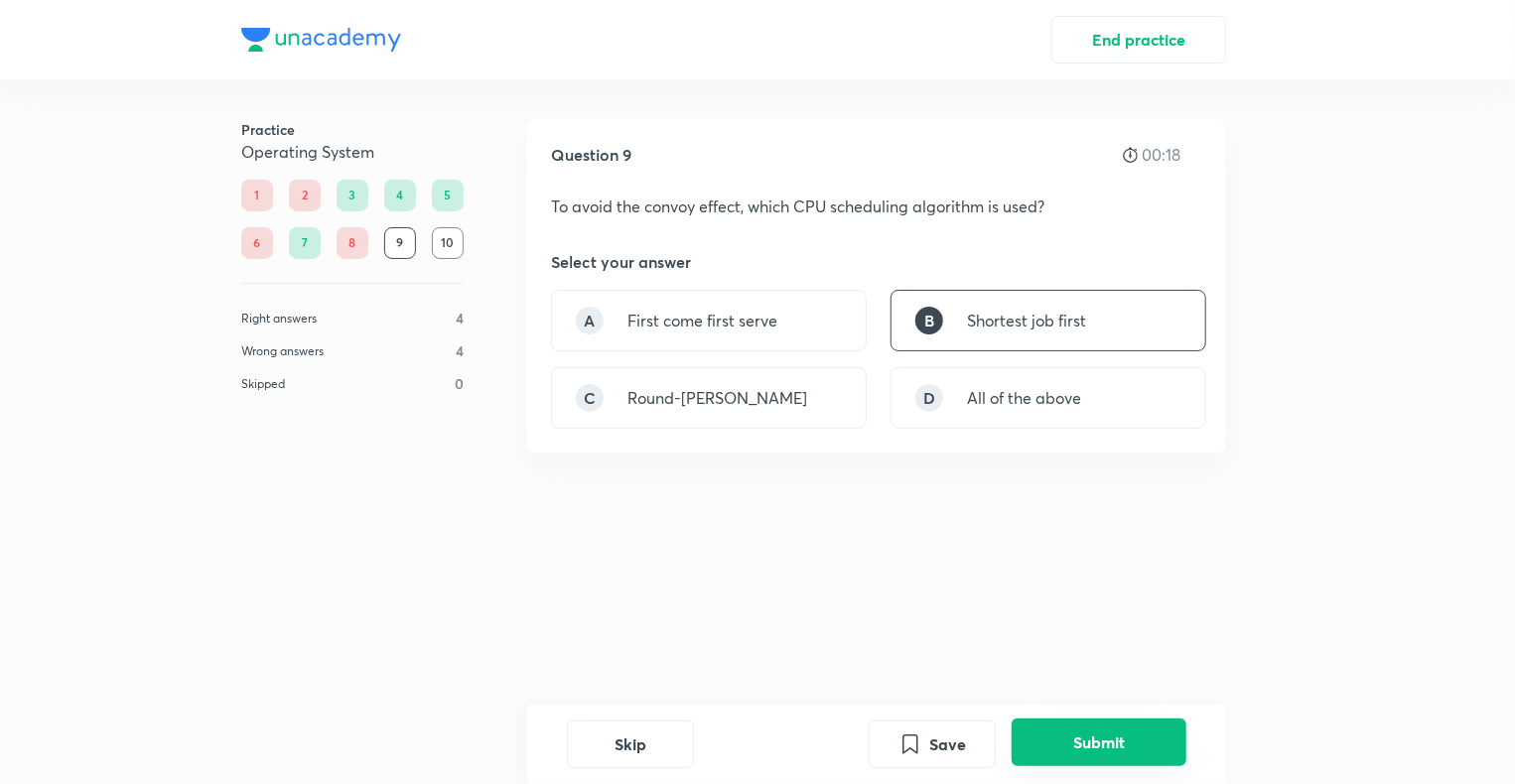 click on "Submit" at bounding box center (1099, 742) 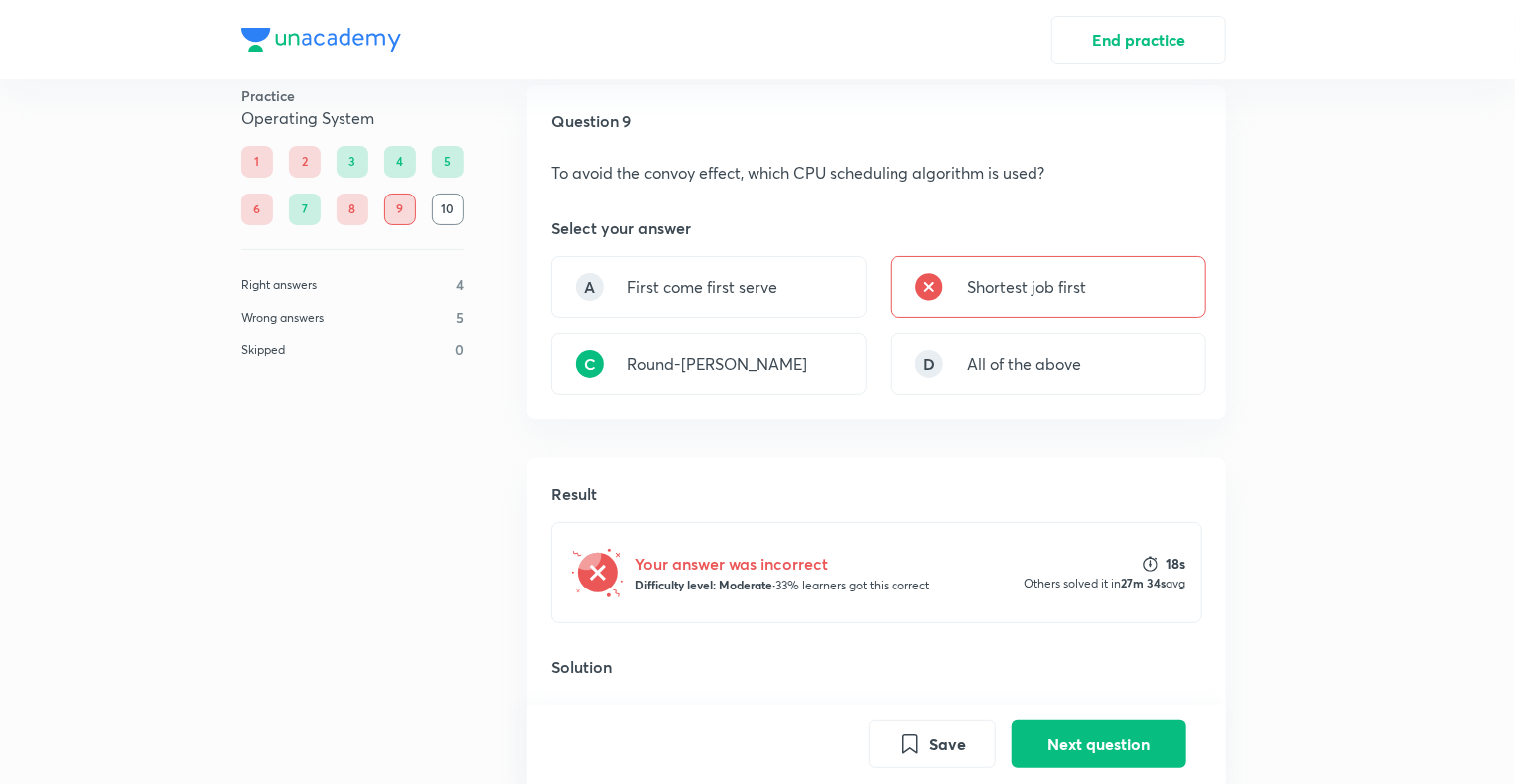 scroll, scrollTop: 0, scrollLeft: 0, axis: both 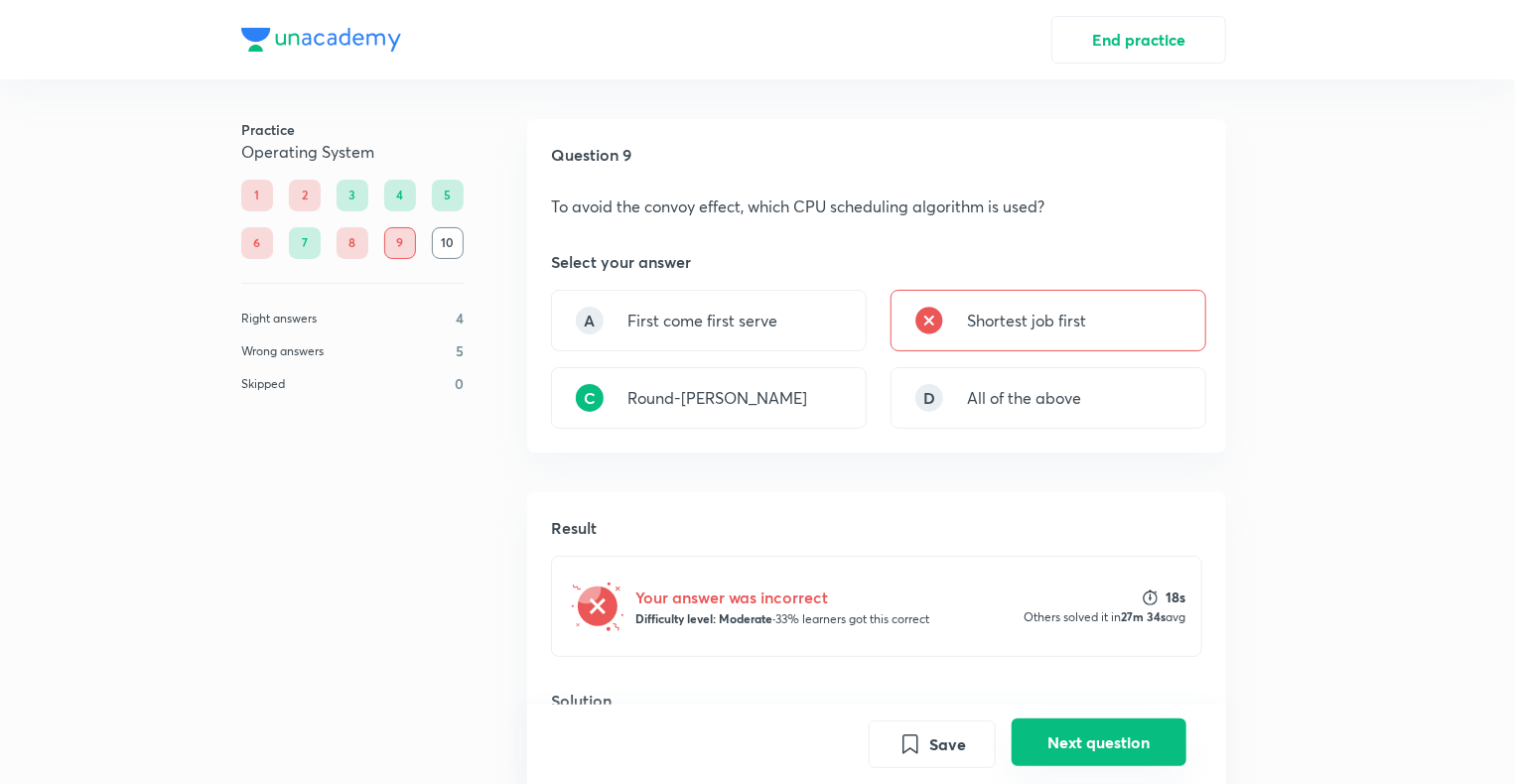 click on "Next question" at bounding box center (1099, 742) 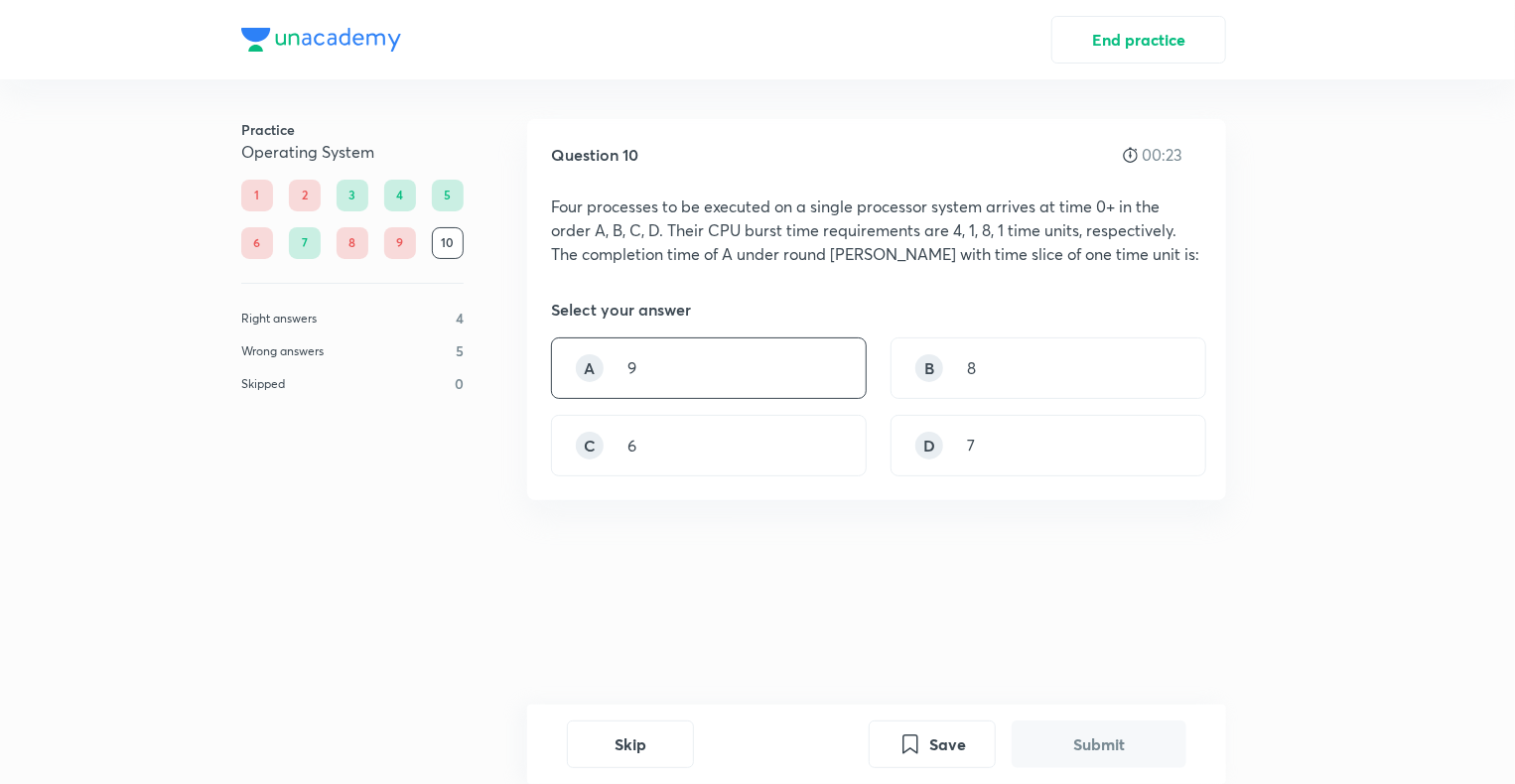 click on "A 9" at bounding box center [709, 368] 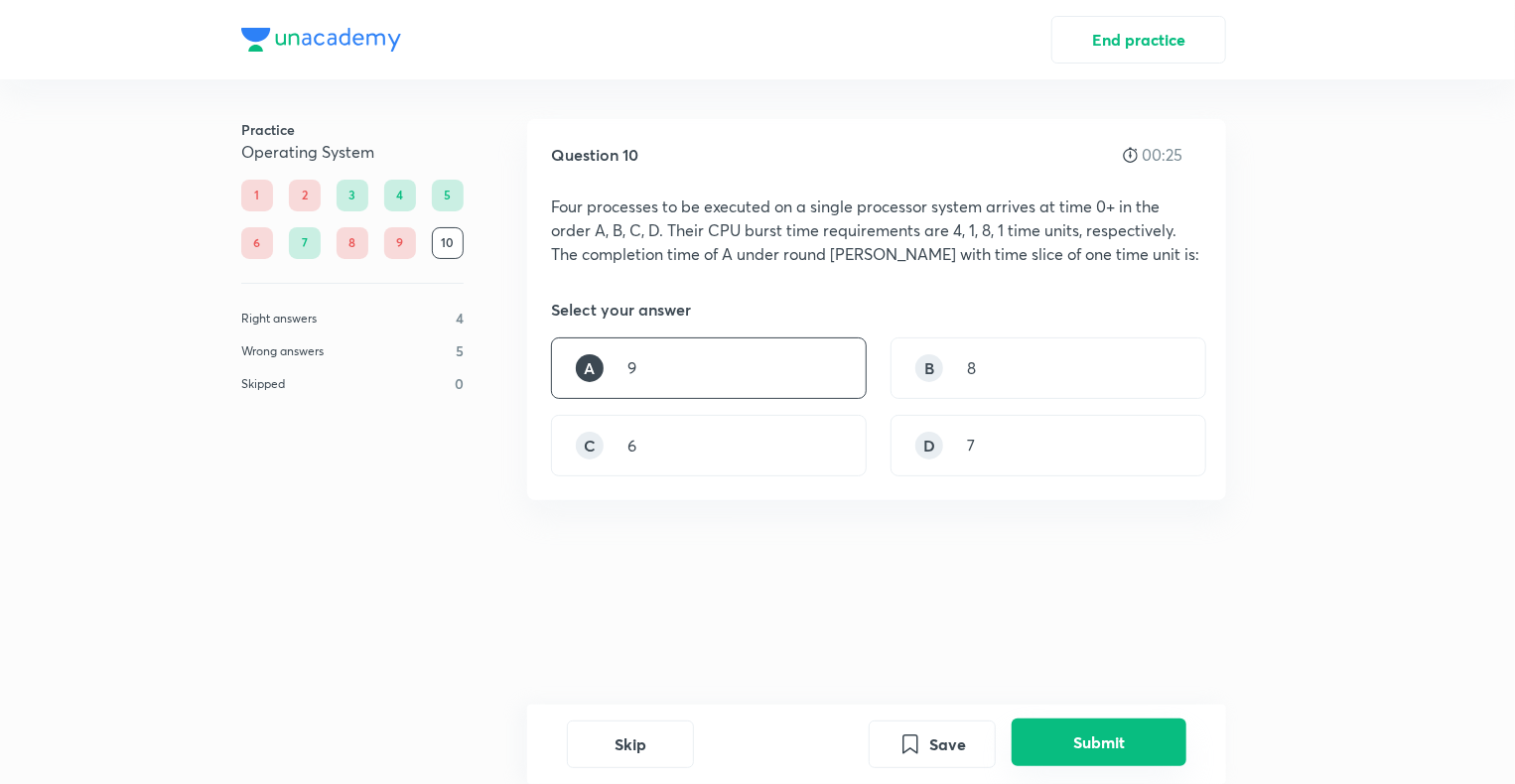 click on "Submit" at bounding box center [1099, 742] 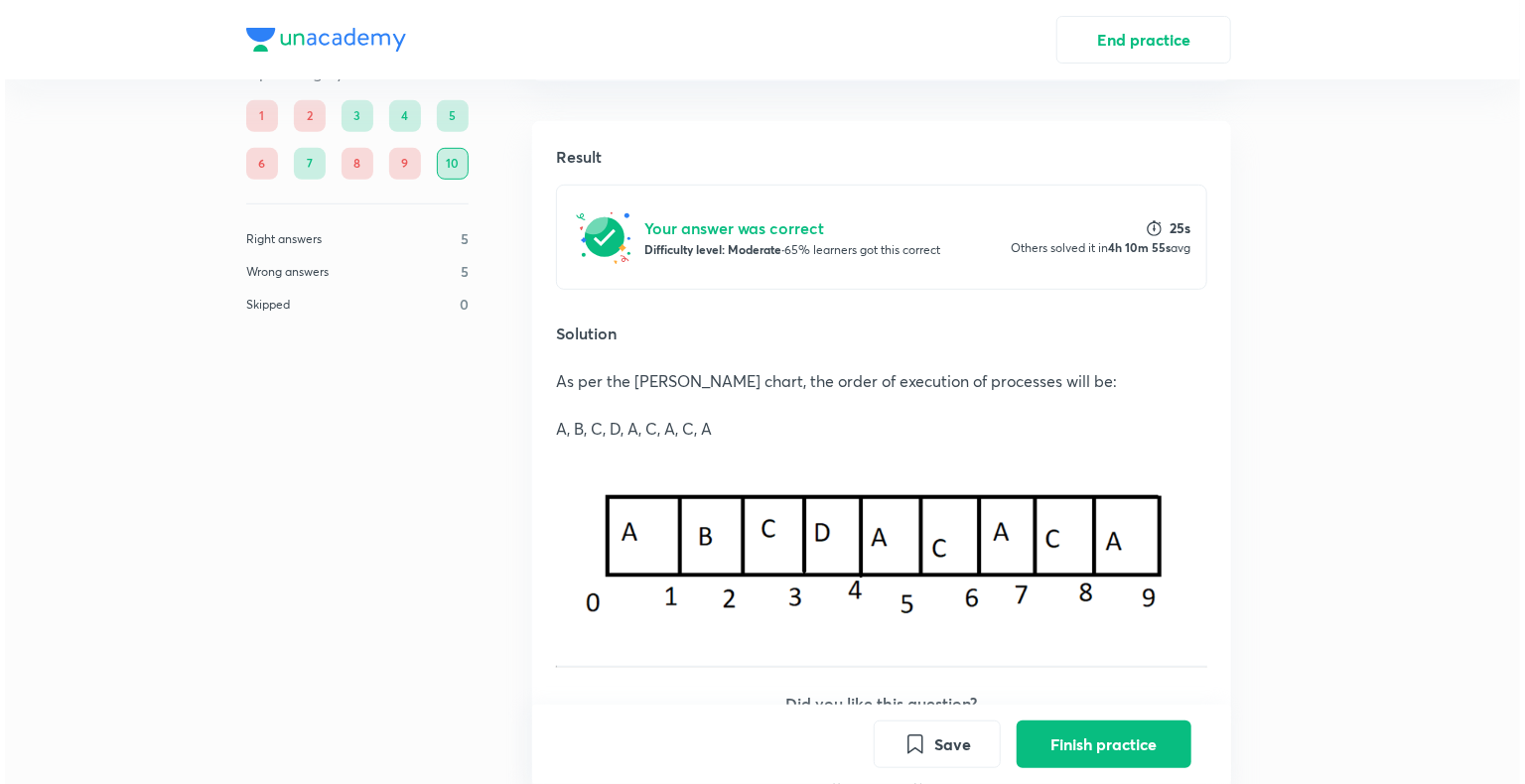 scroll, scrollTop: 458, scrollLeft: 0, axis: vertical 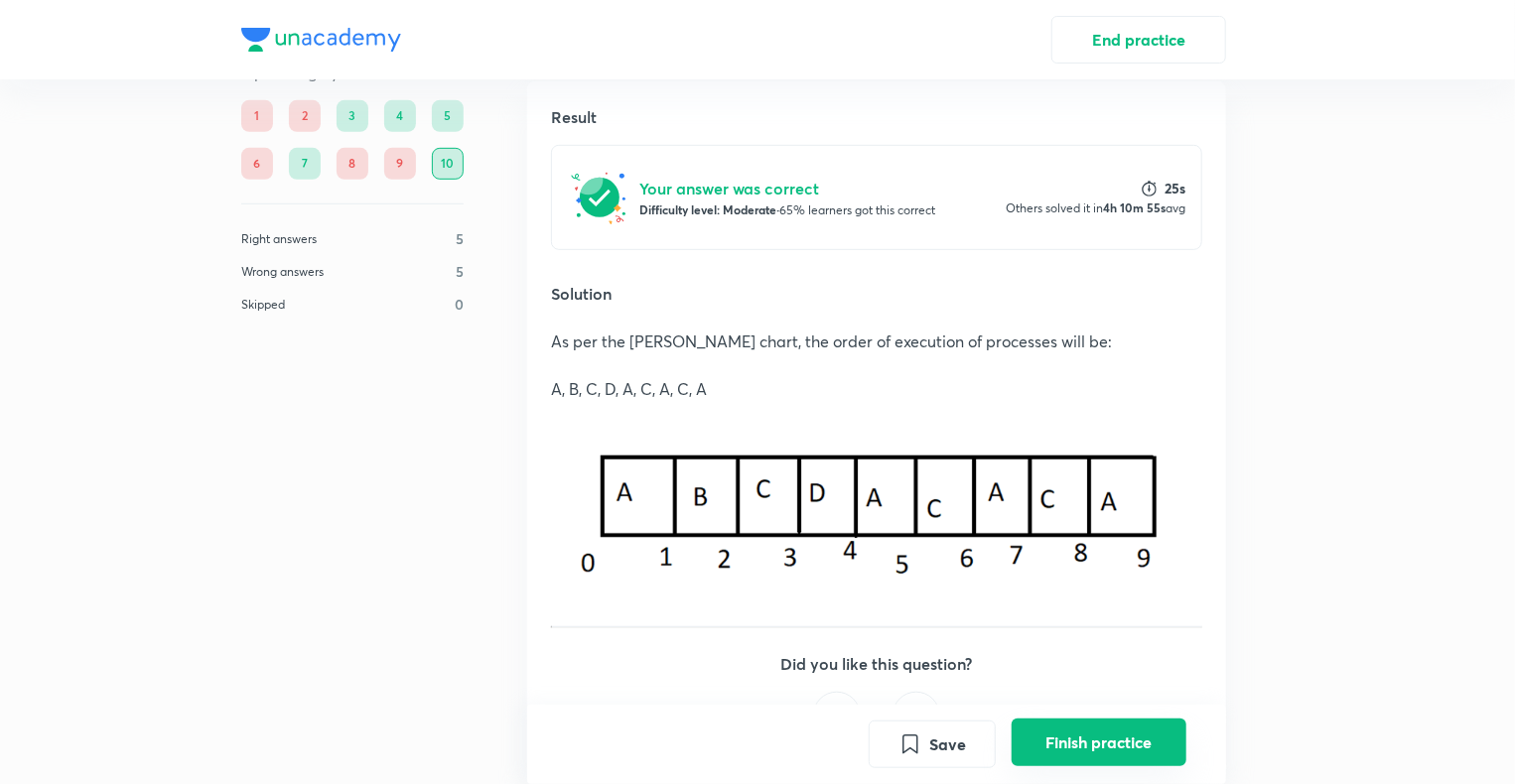 click on "Finish practice" at bounding box center (1099, 742) 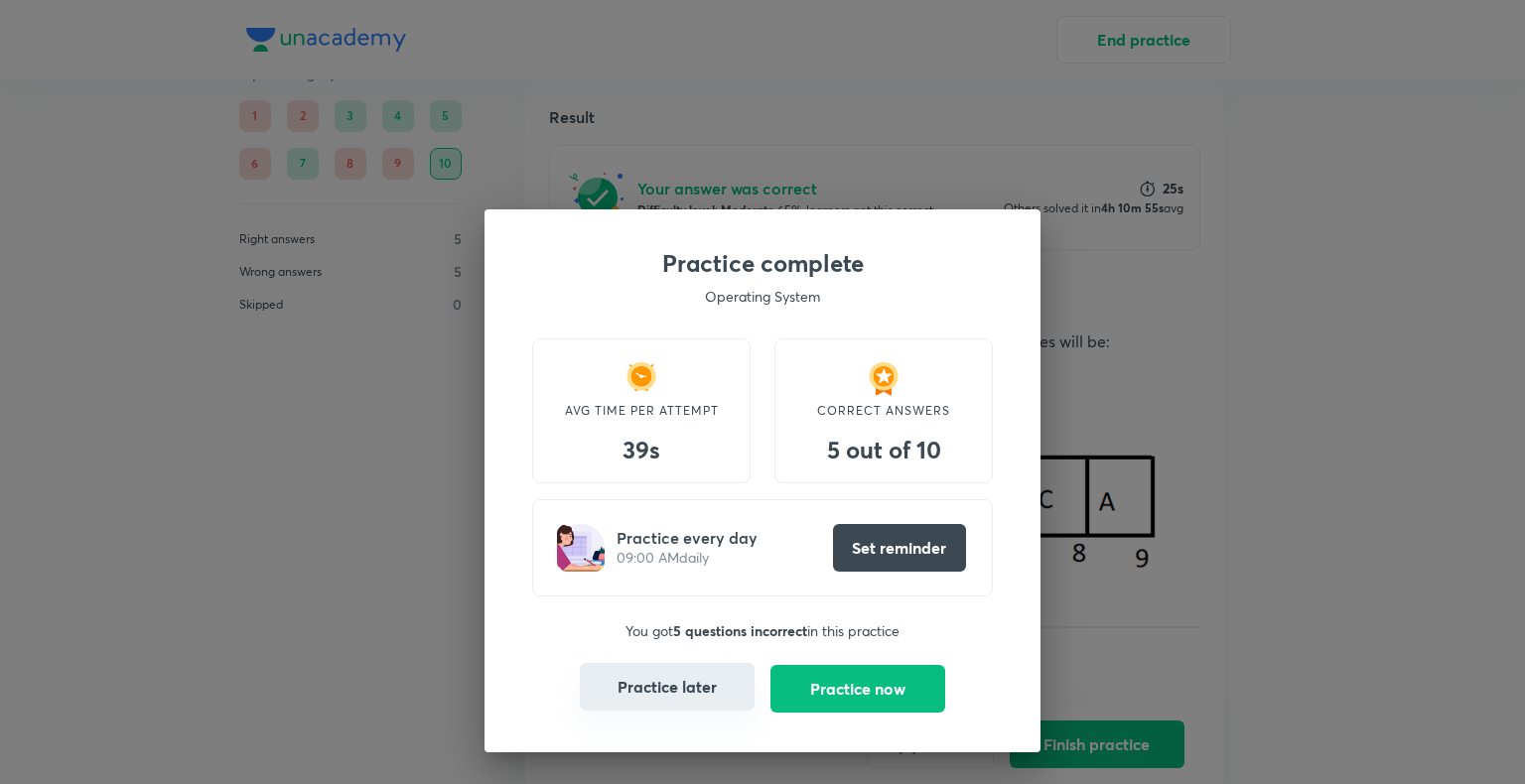 click on "Practice later" at bounding box center [667, 687] 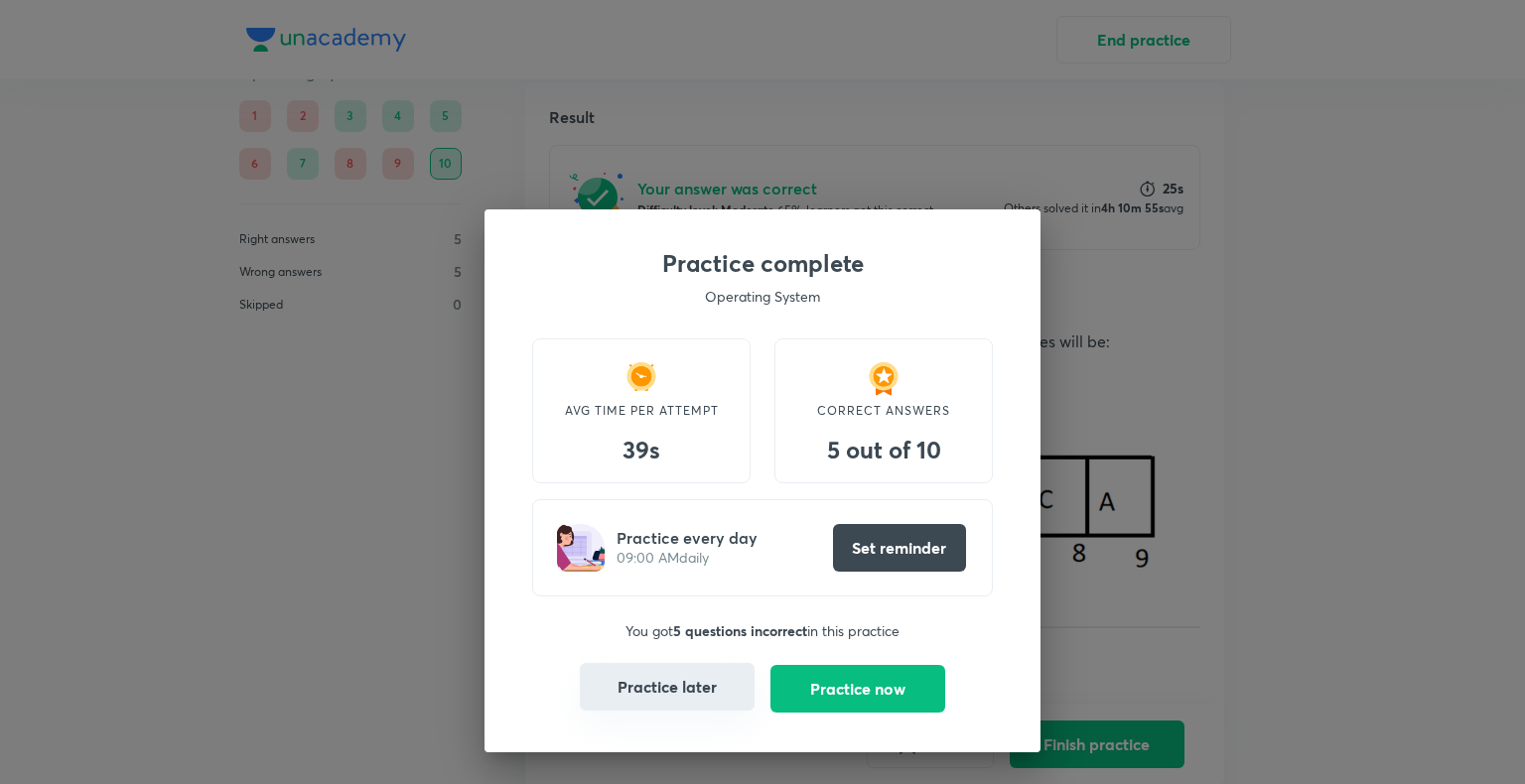 click on "Practice later" at bounding box center (667, 687) 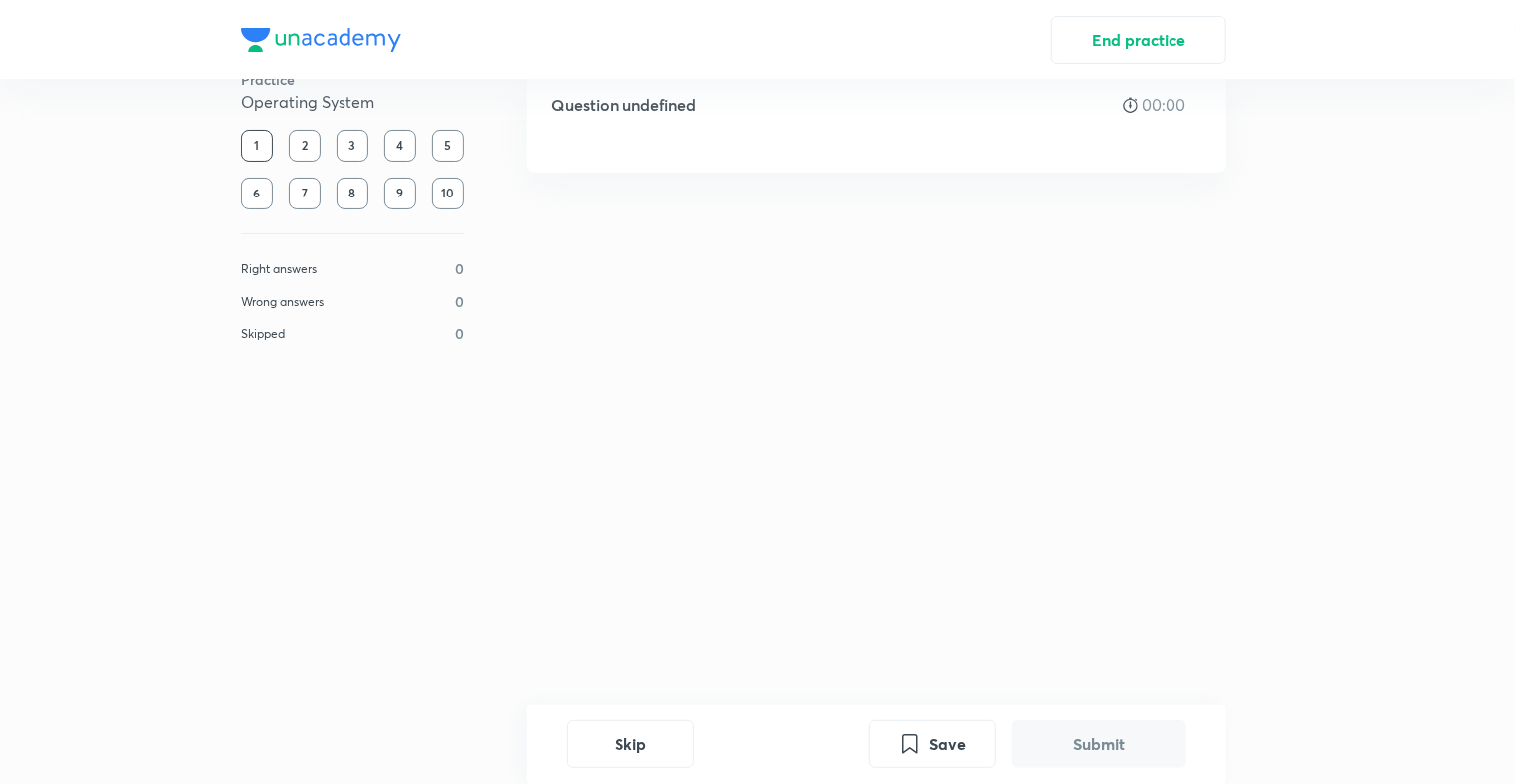 scroll, scrollTop: 0, scrollLeft: 0, axis: both 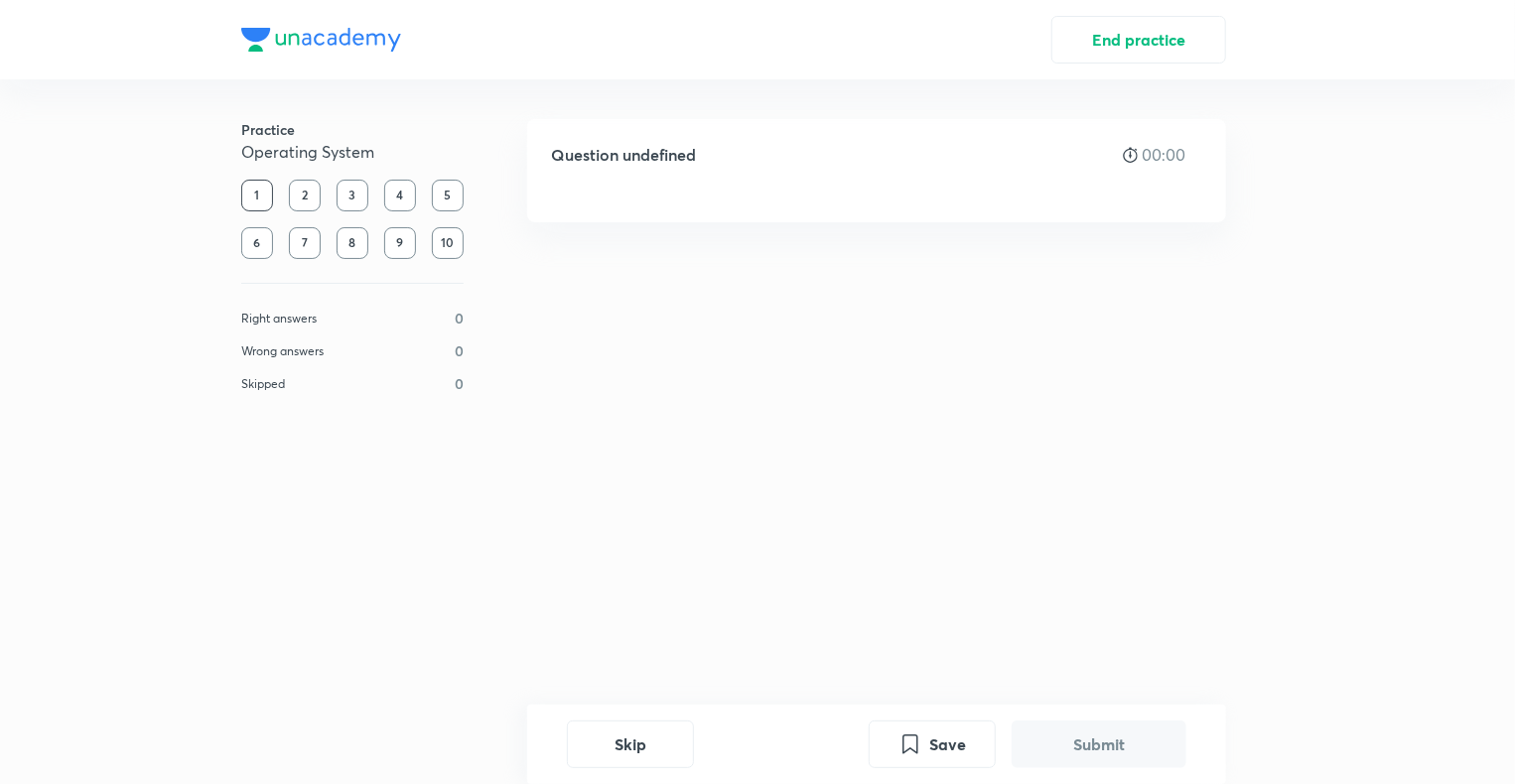 click on "1" at bounding box center (257, 196) 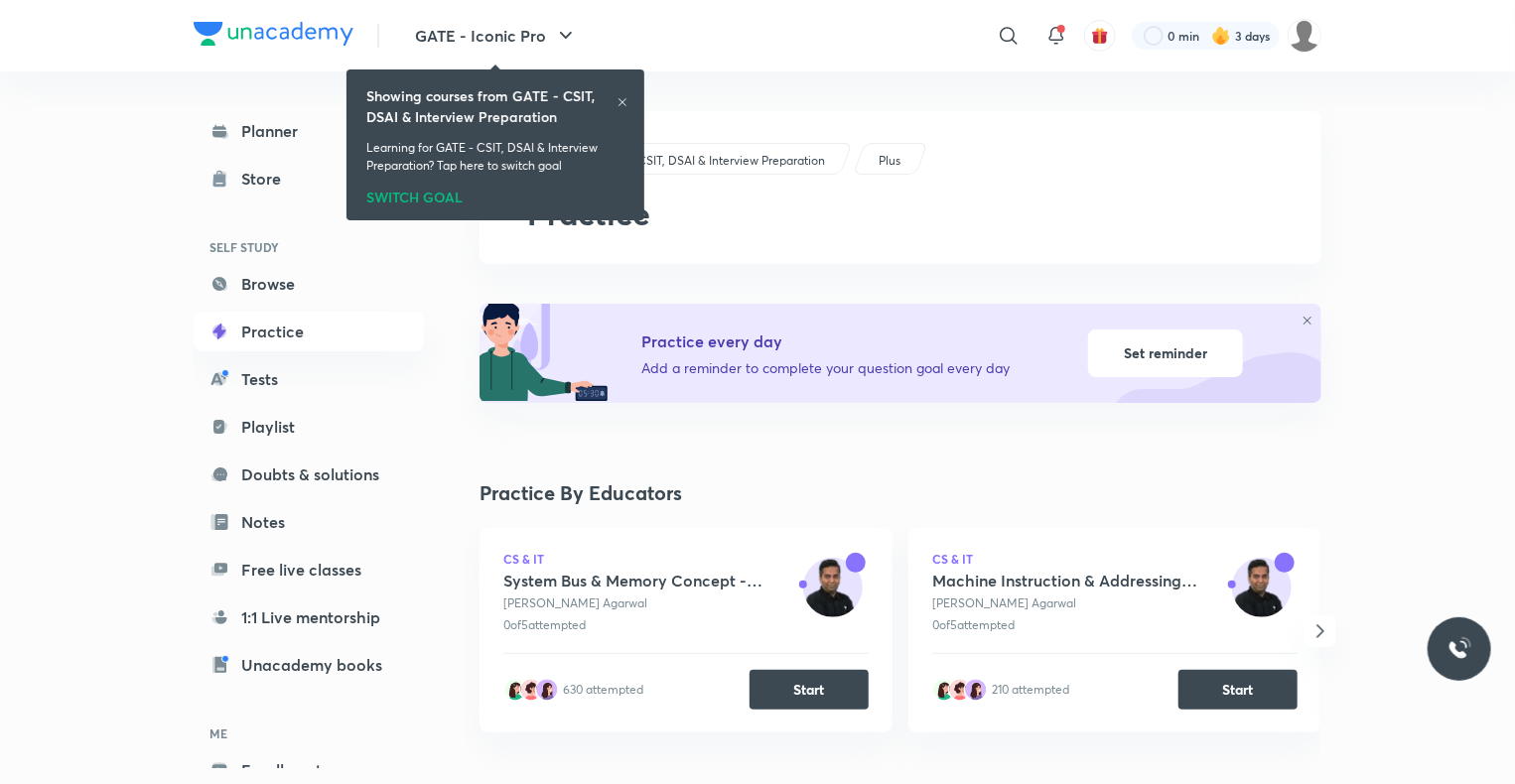 click 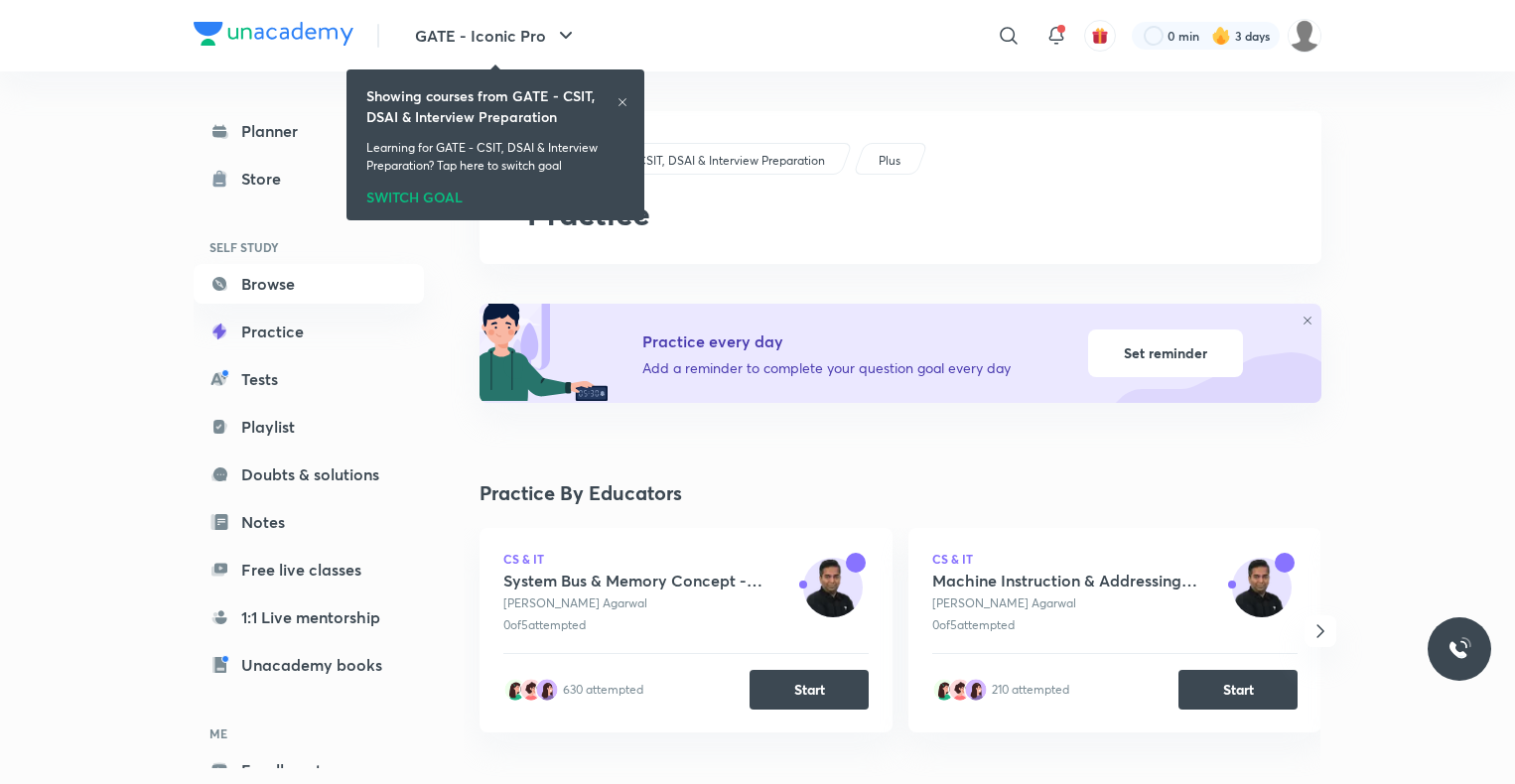 scroll, scrollTop: 0, scrollLeft: 0, axis: both 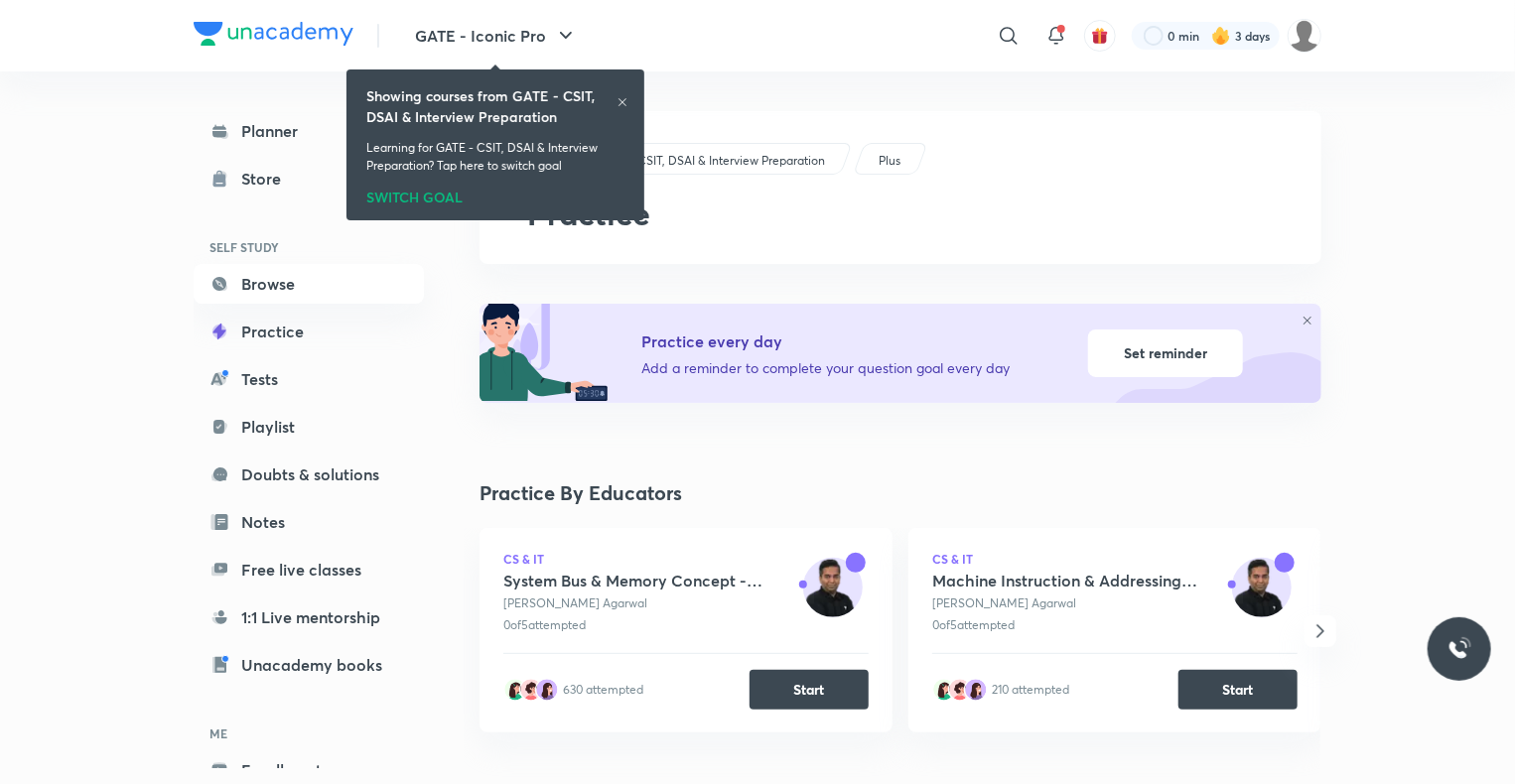 click 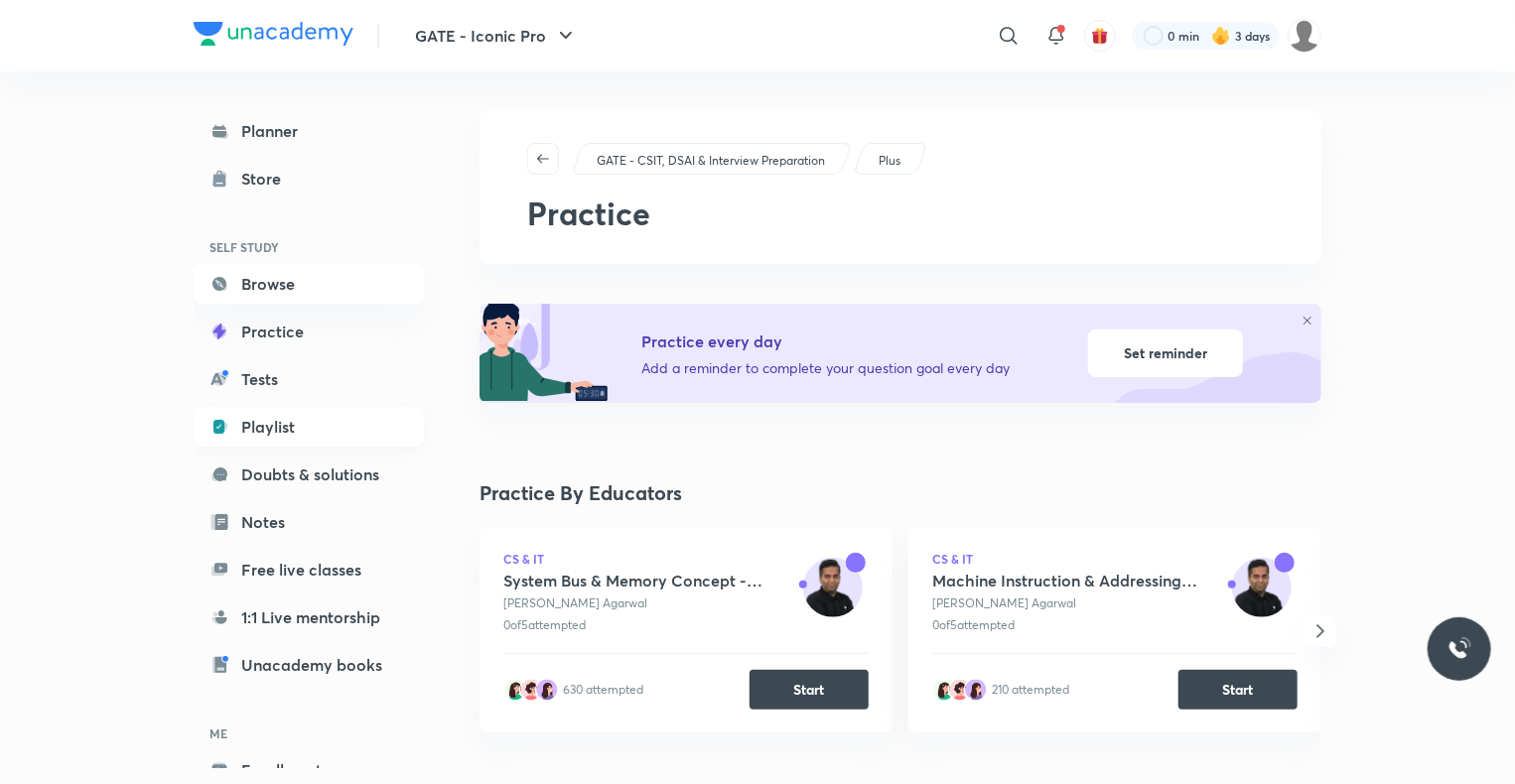click on "Playlist" at bounding box center [309, 427] 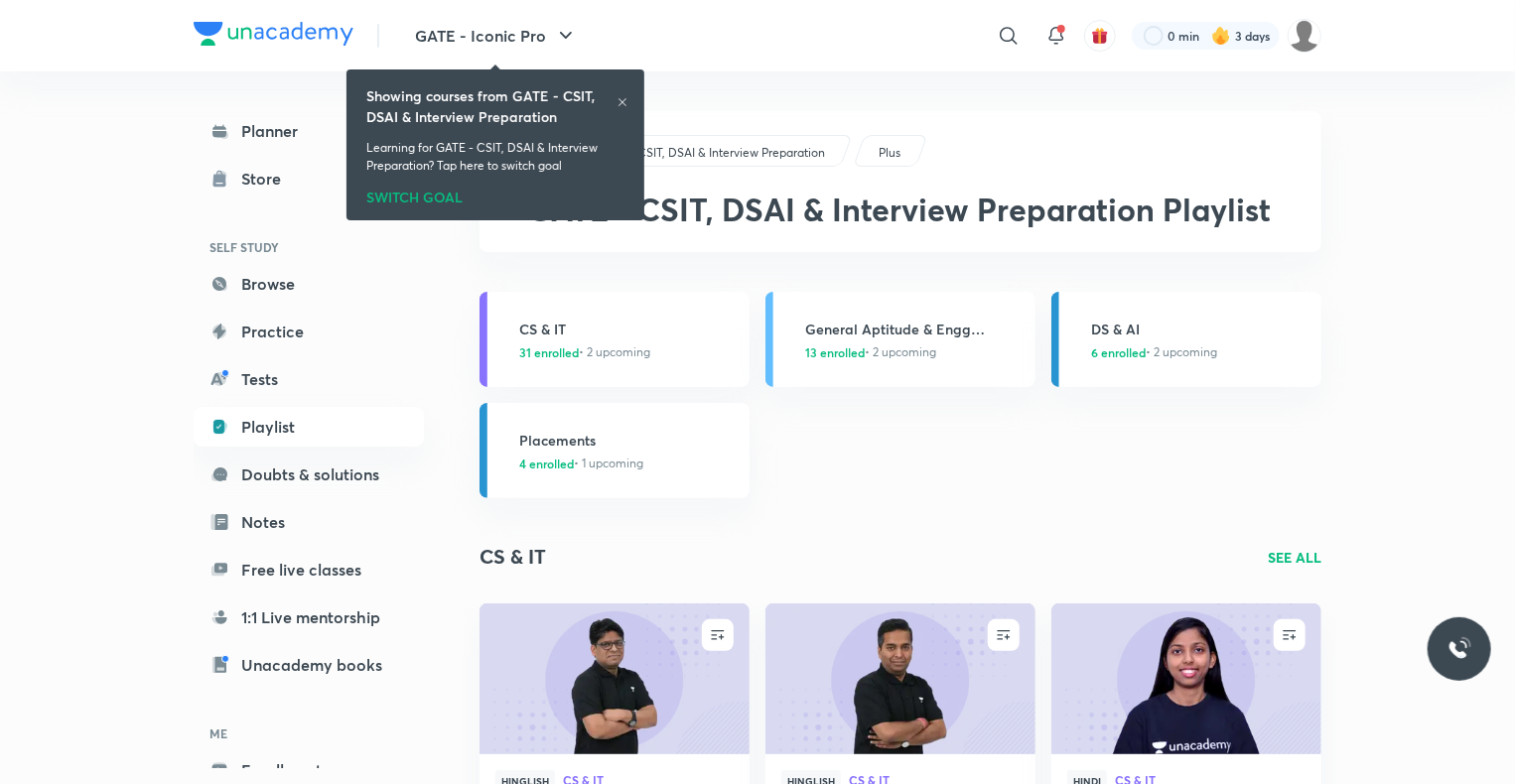 click 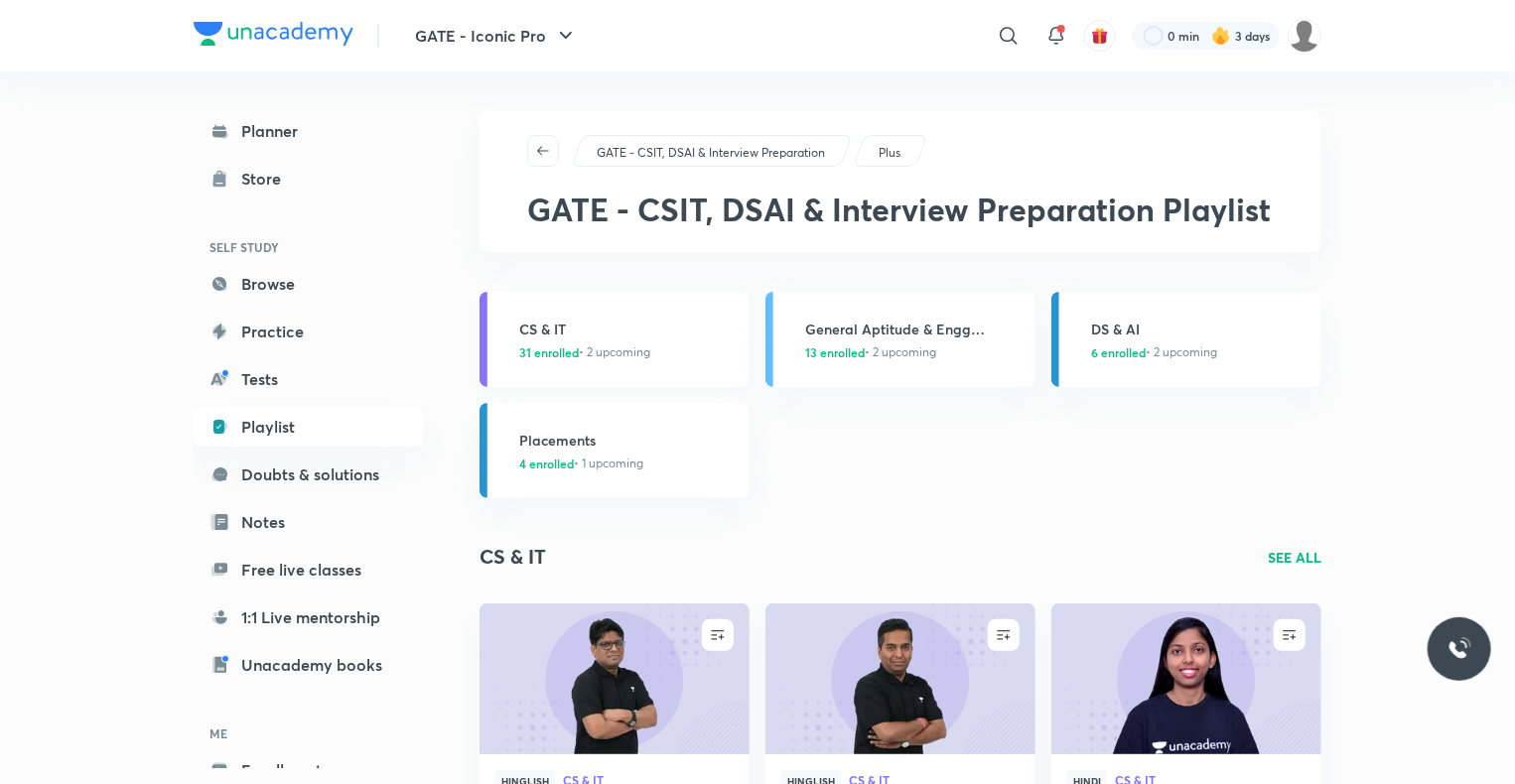 click on "CS & IT" at bounding box center (628, 328) 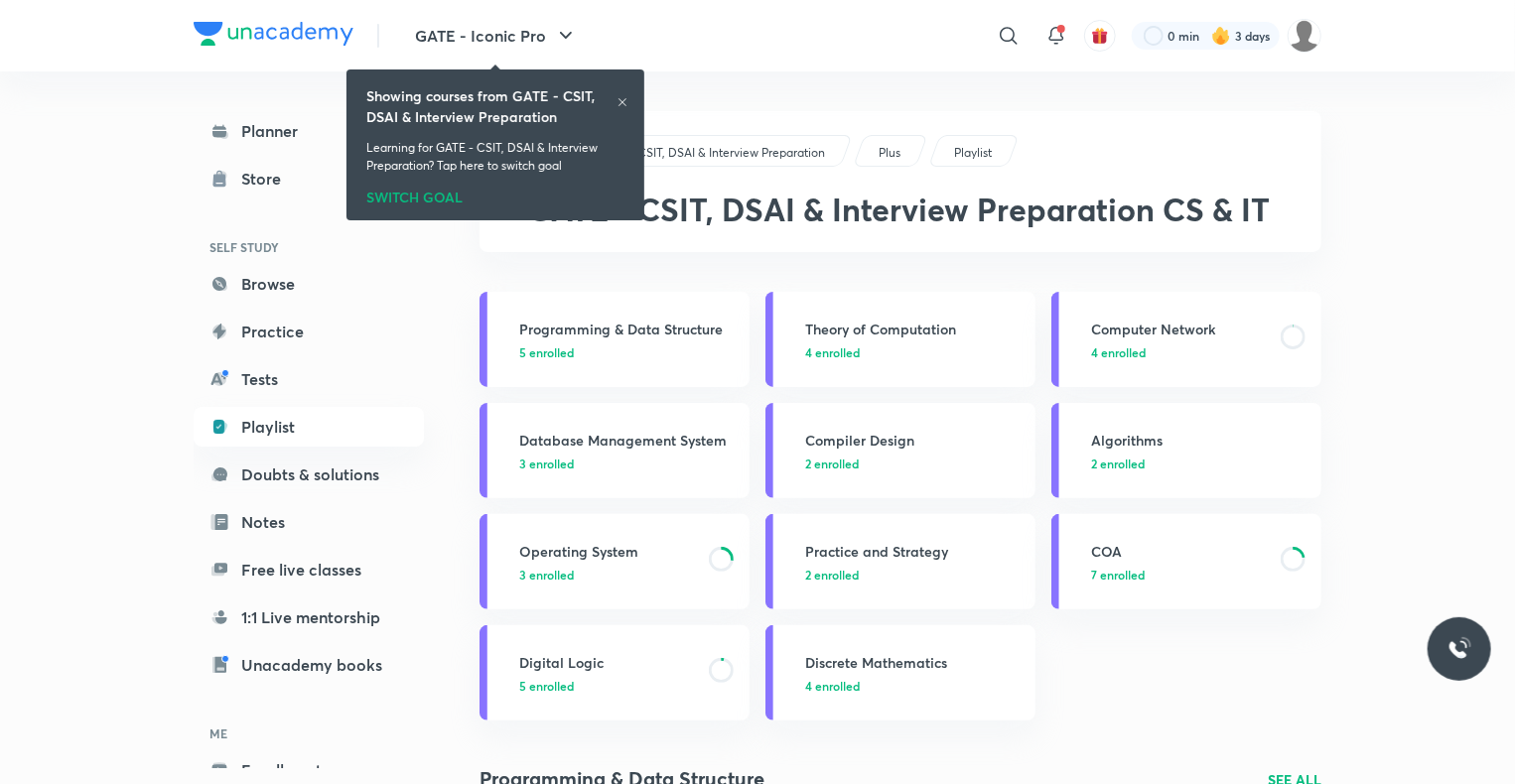 click 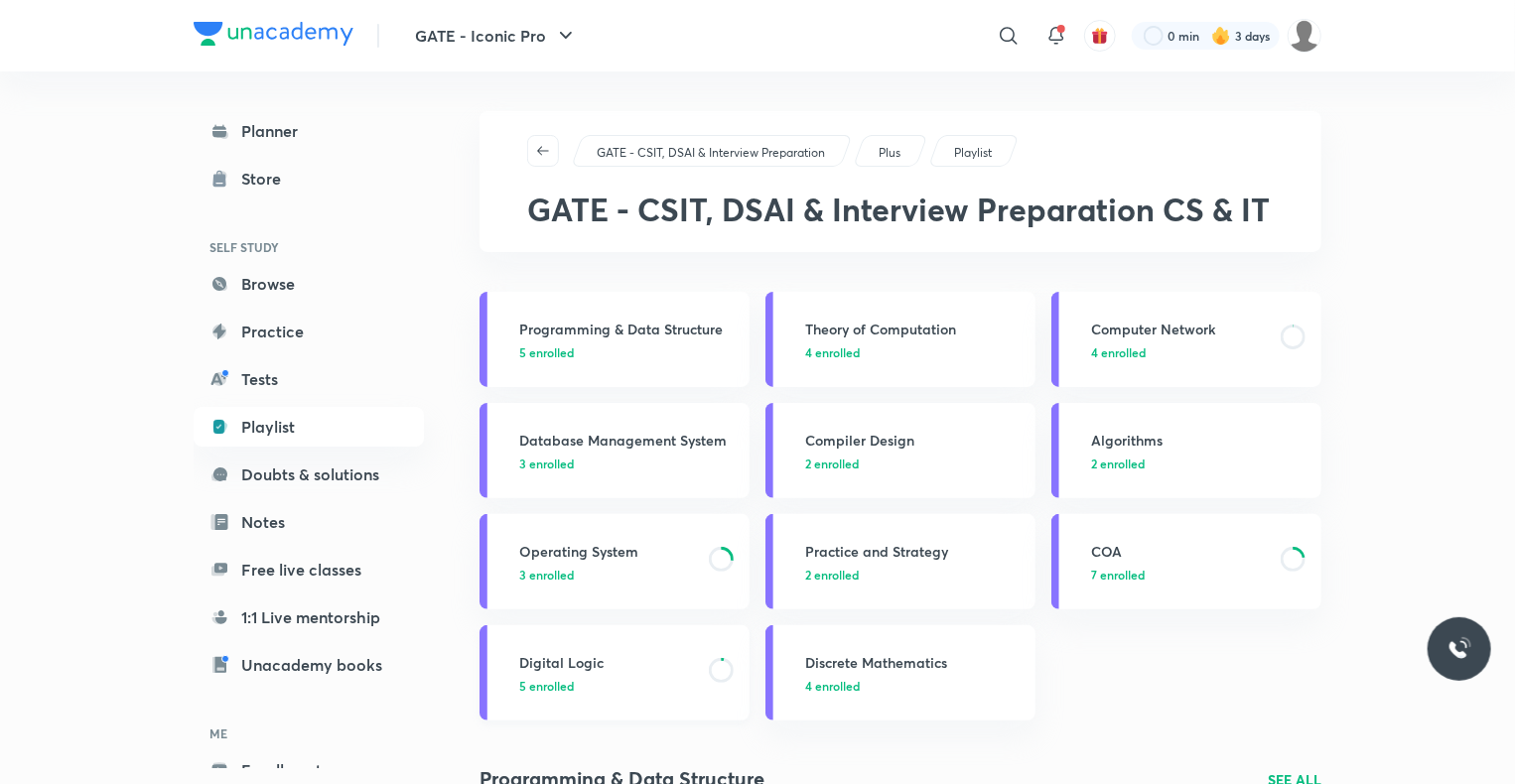 click on "Digital Logic" at bounding box center (608, 662) 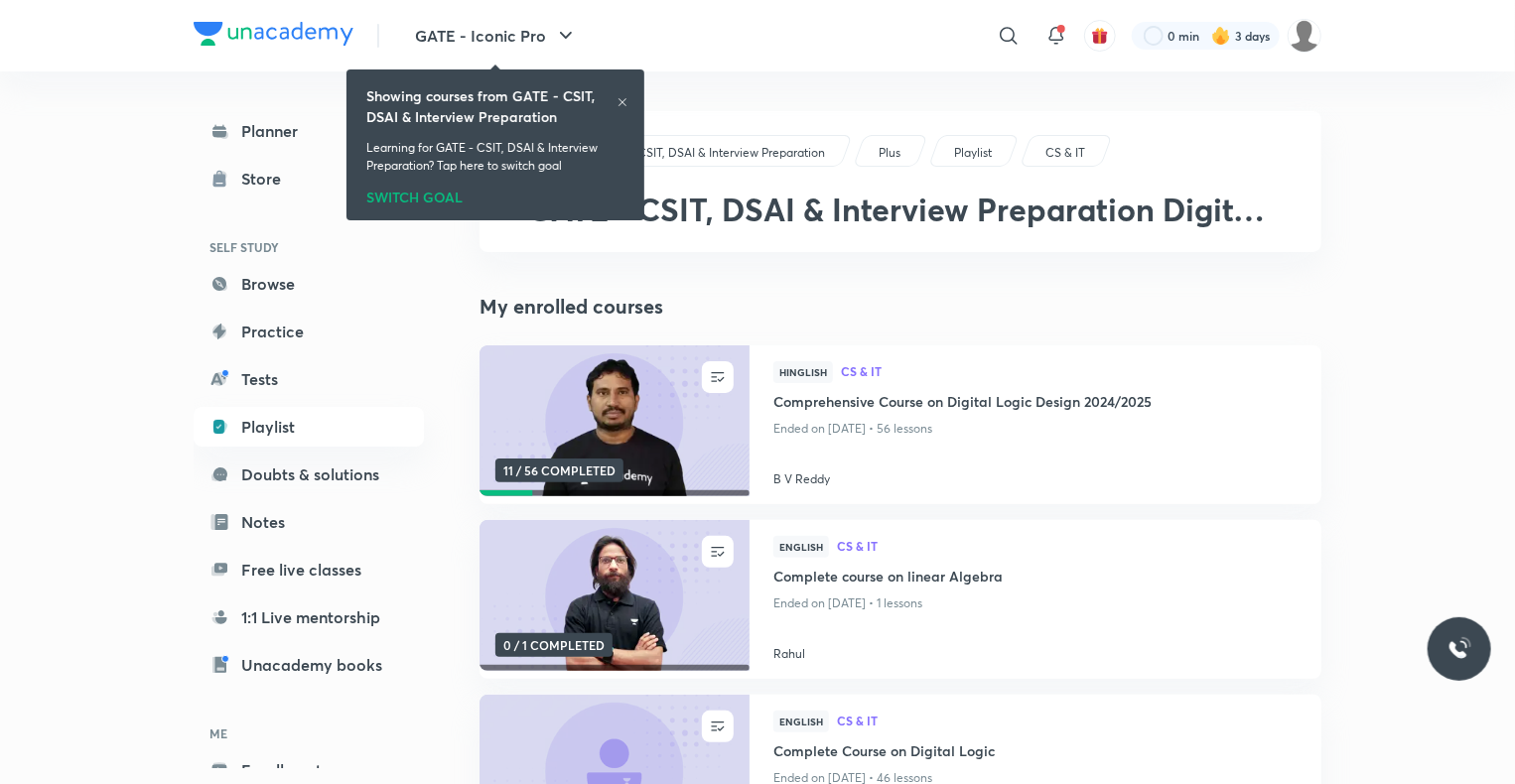 click 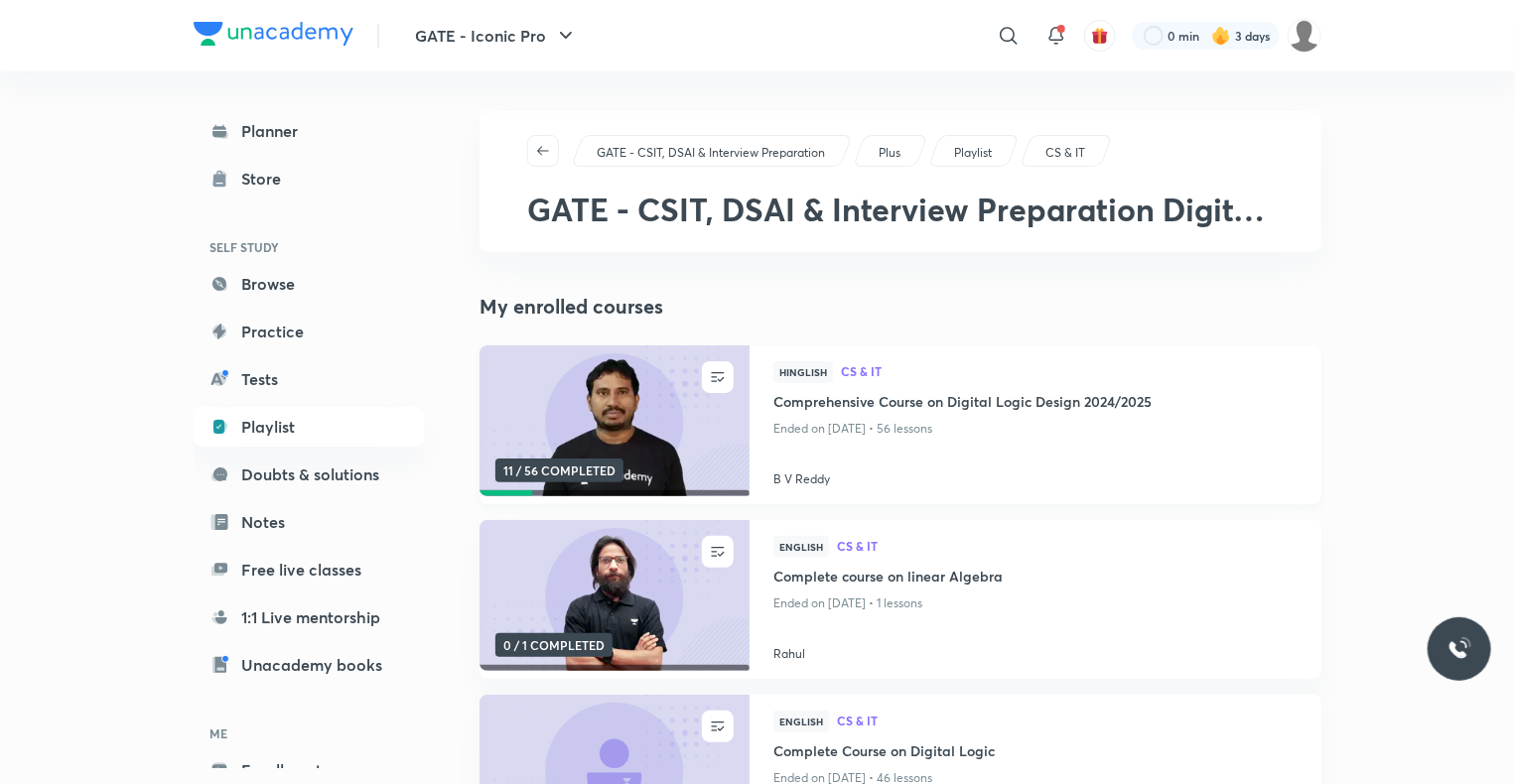 click on "Comprehensive Course on Digital Logic Design 2024/2025" at bounding box center [1035, 403] 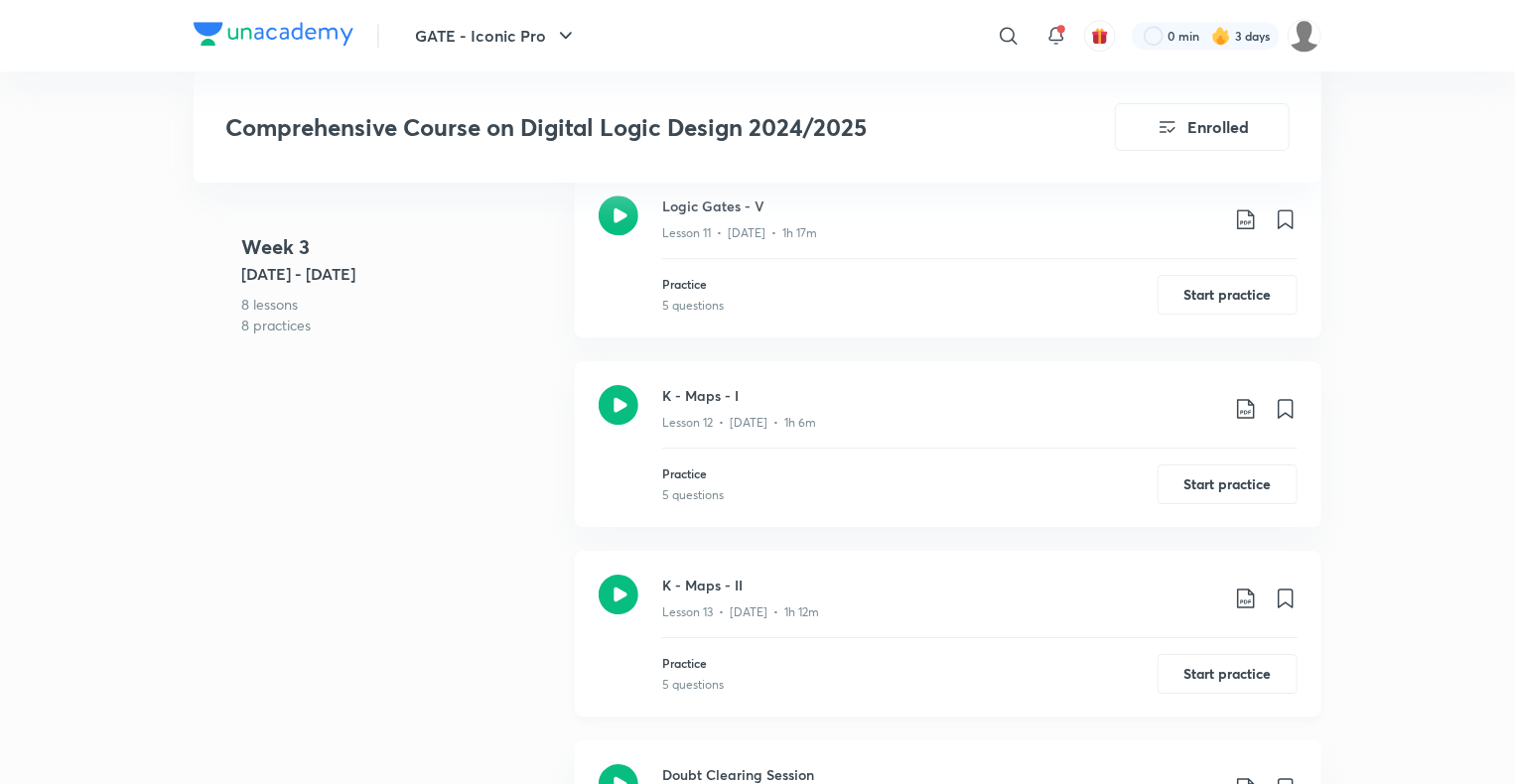 scroll, scrollTop: 2876, scrollLeft: 0, axis: vertical 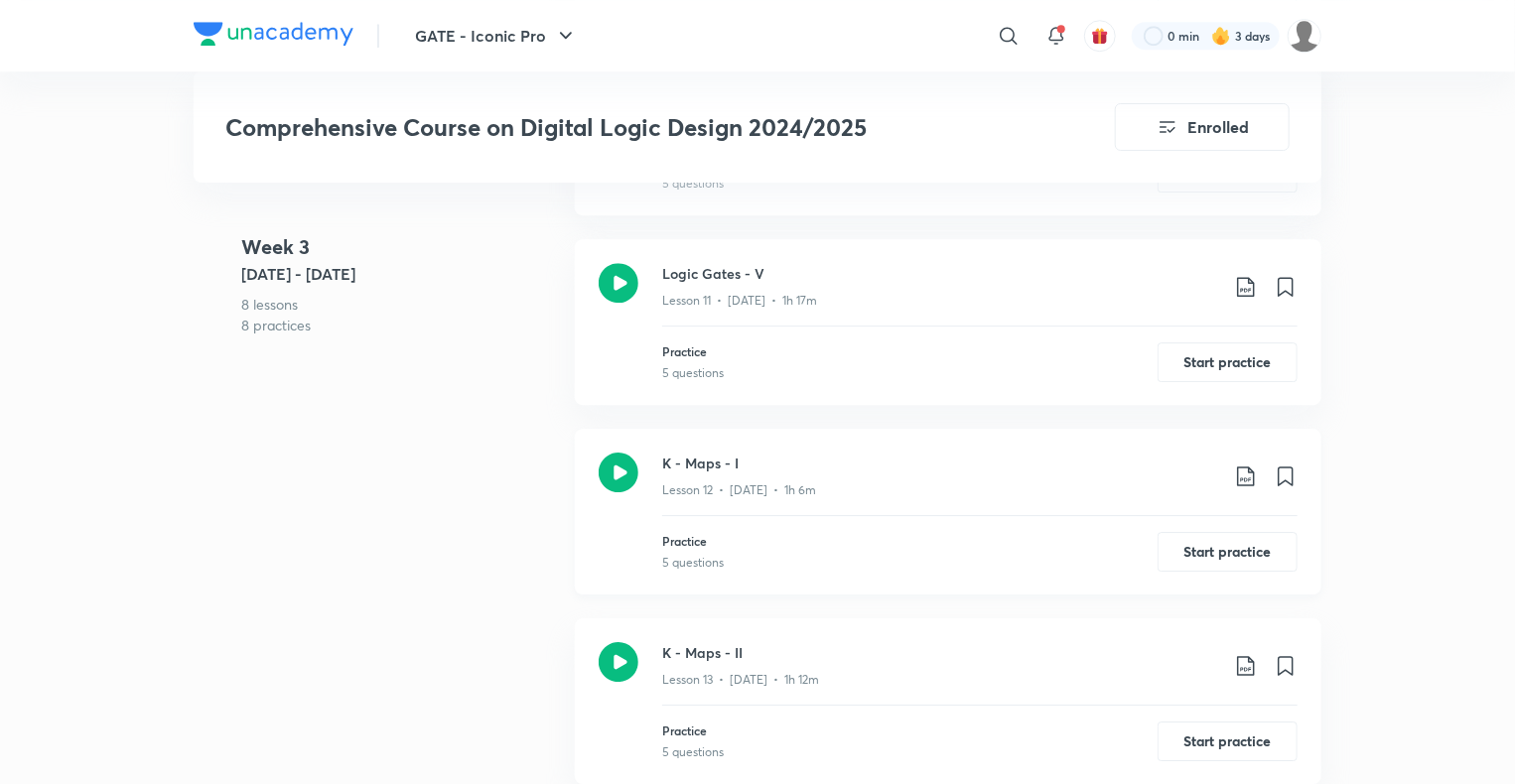 click on "K - Maps - I" at bounding box center (940, 462) 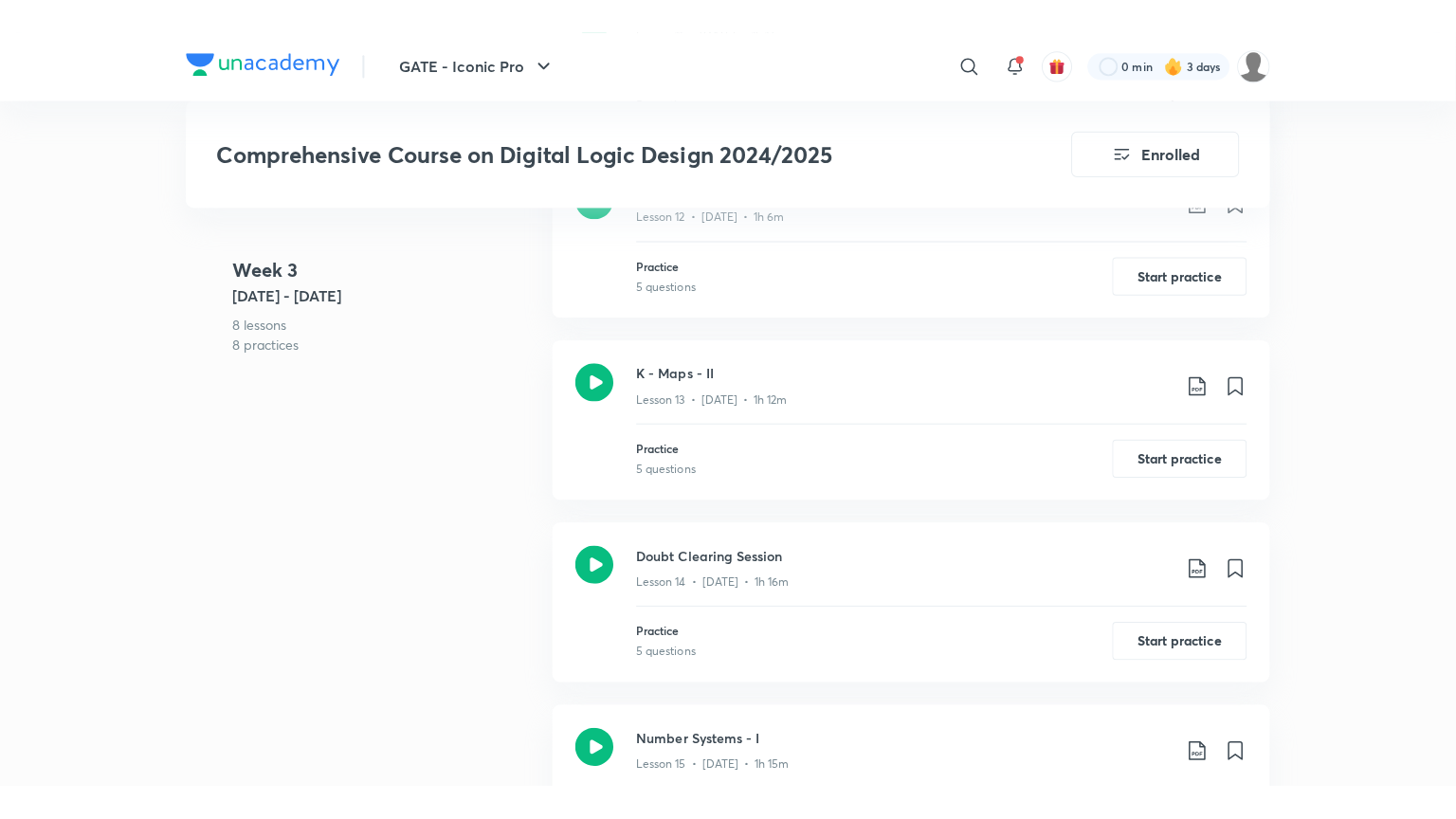 scroll, scrollTop: 3026, scrollLeft: 0, axis: vertical 